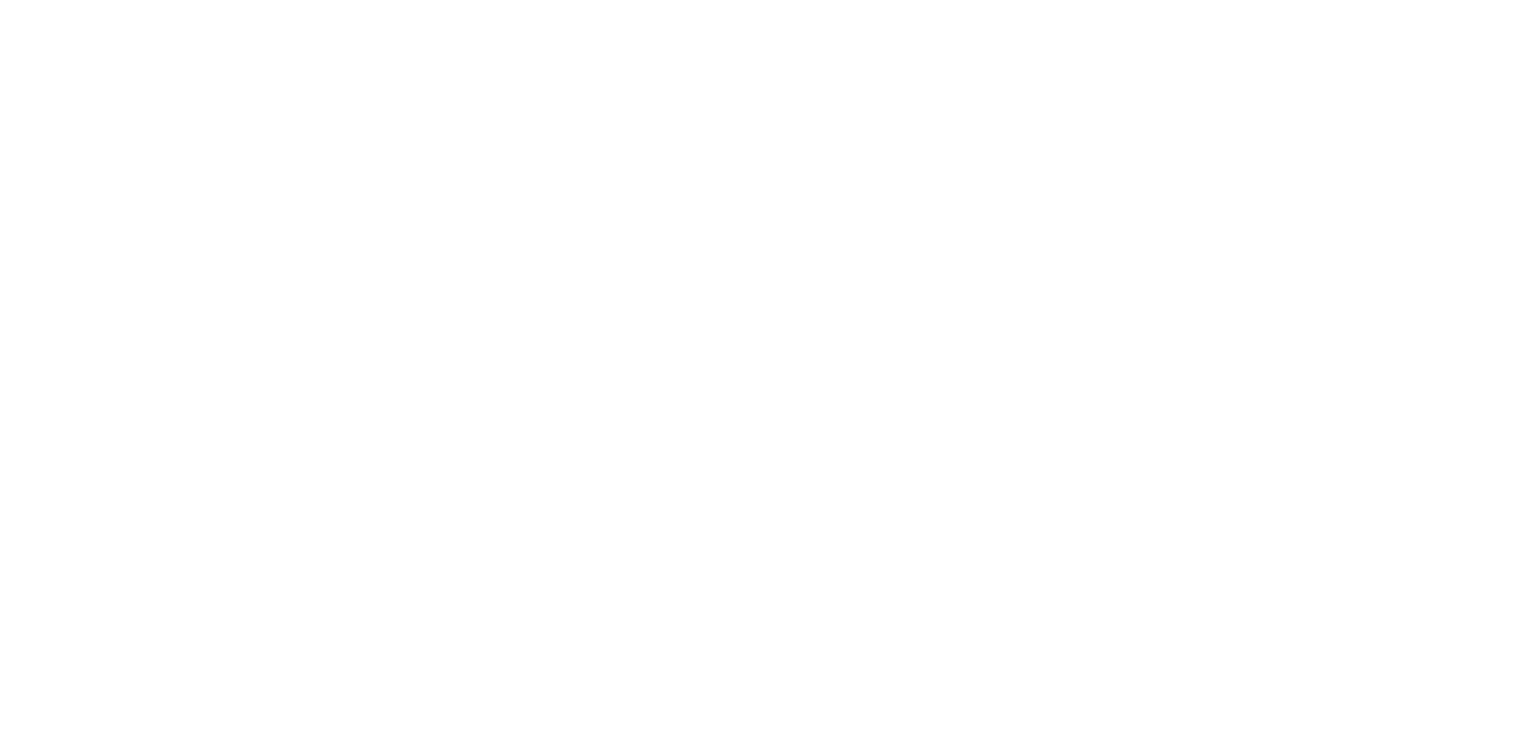 scroll, scrollTop: 0, scrollLeft: 0, axis: both 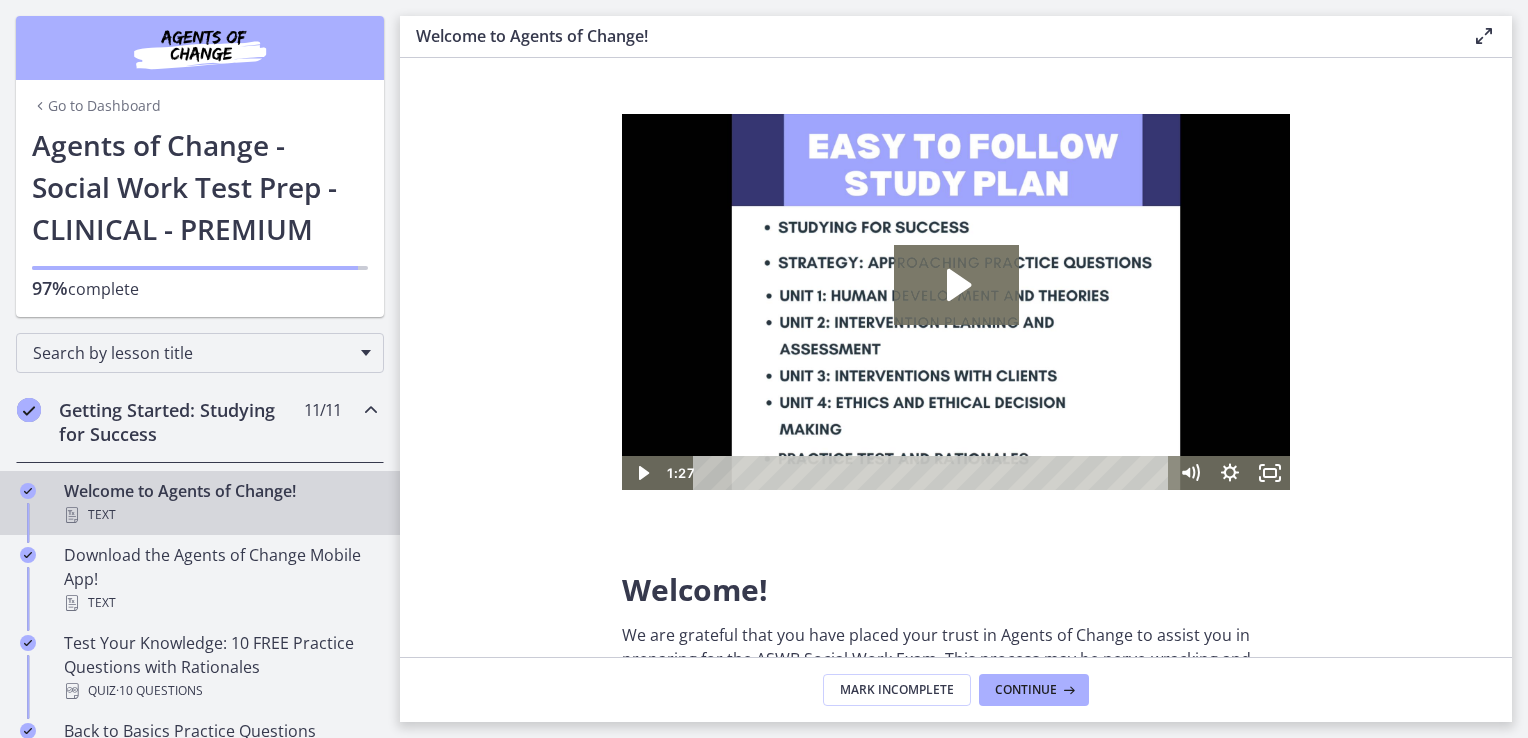 click on "Getting Started: Studying for Success" at bounding box center [181, 422] 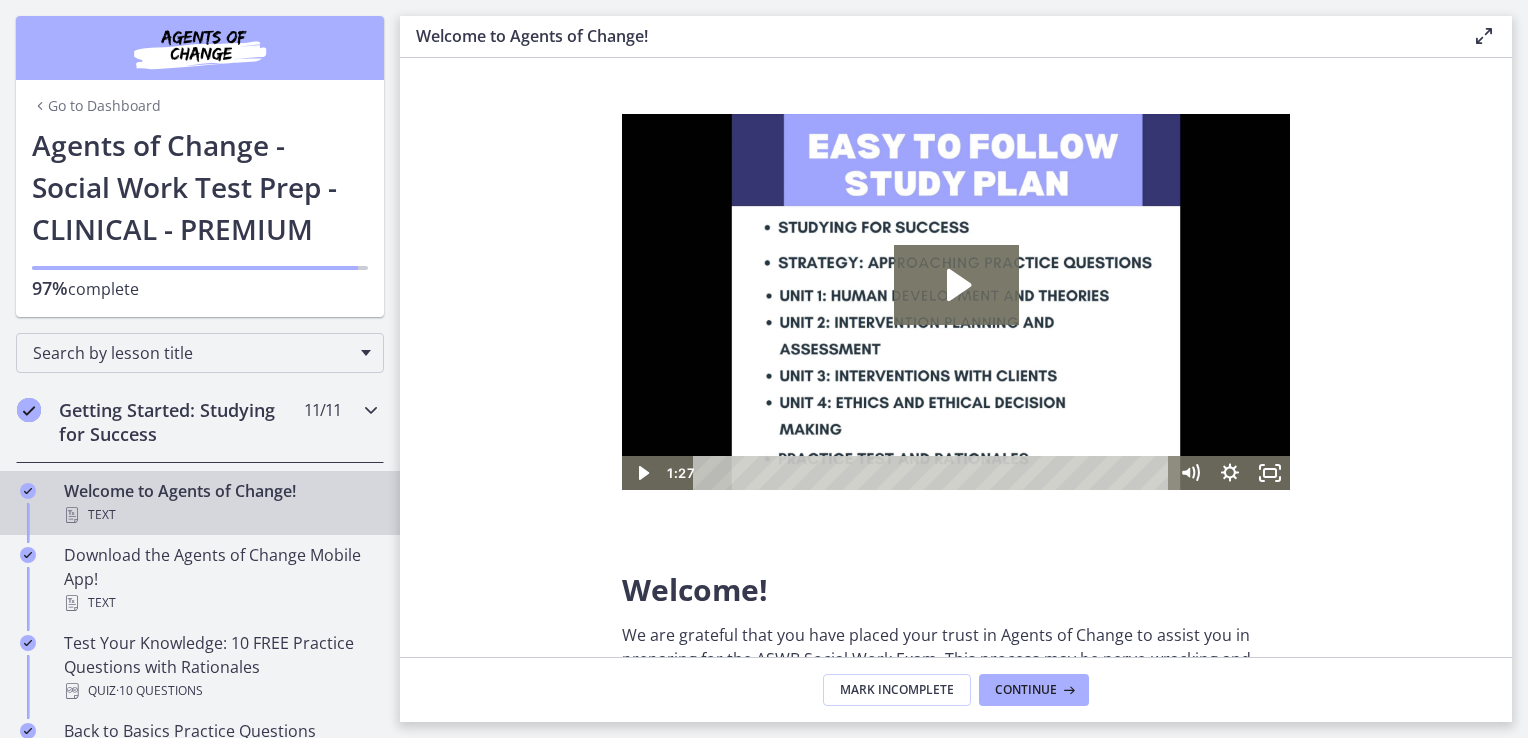 scroll, scrollTop: 0, scrollLeft: 0, axis: both 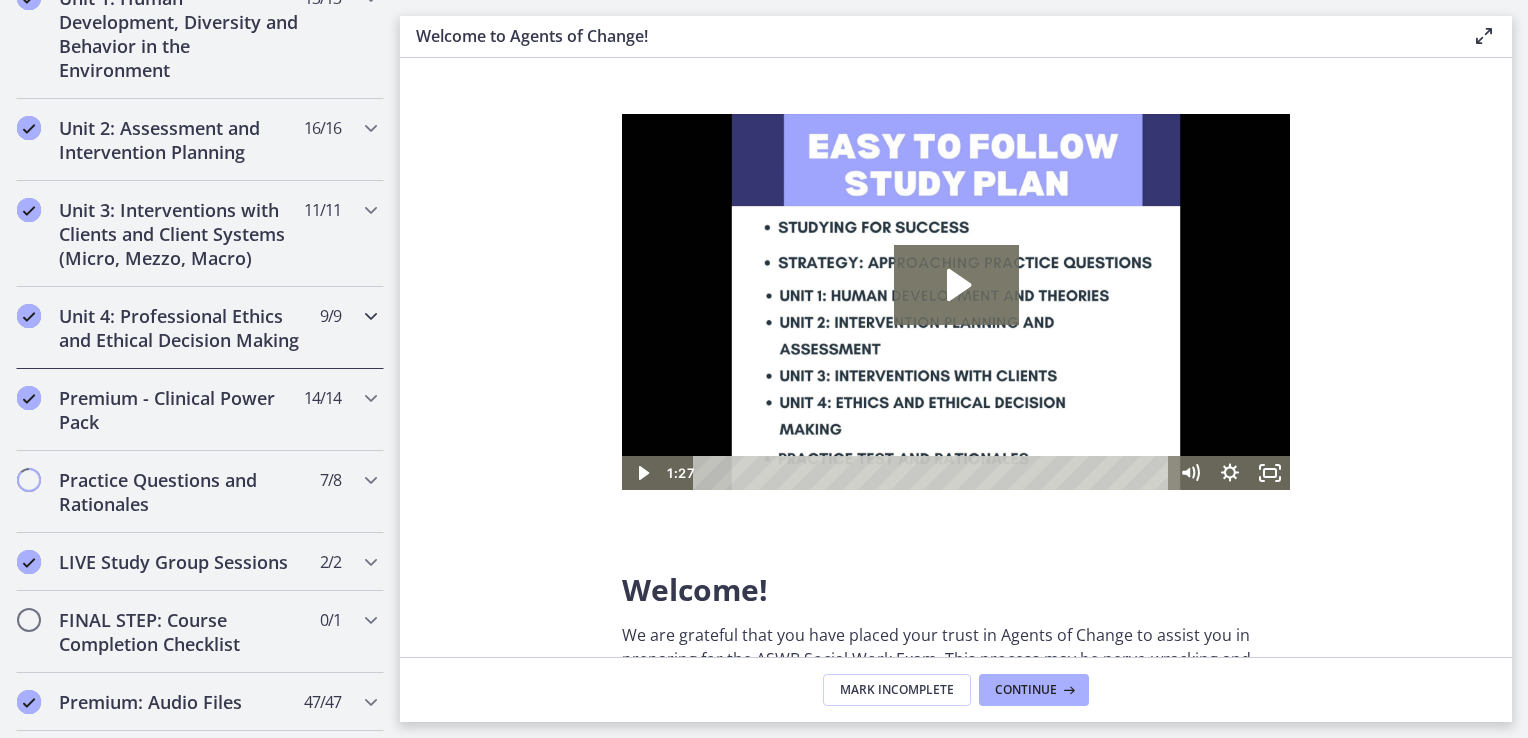 click on "Unit 4: Professional Ethics and Ethical Decision Making" at bounding box center [181, 328] 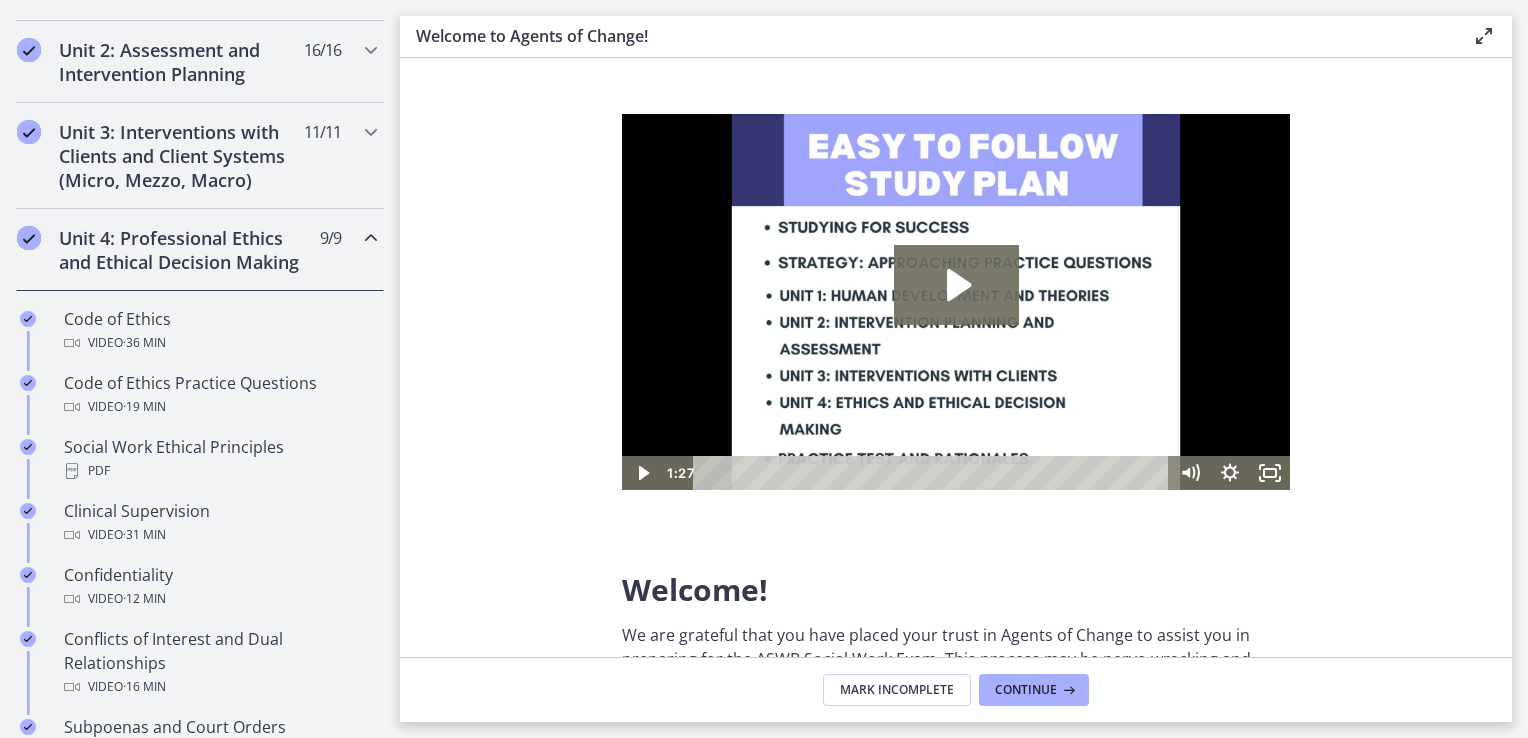 scroll, scrollTop: 700, scrollLeft: 0, axis: vertical 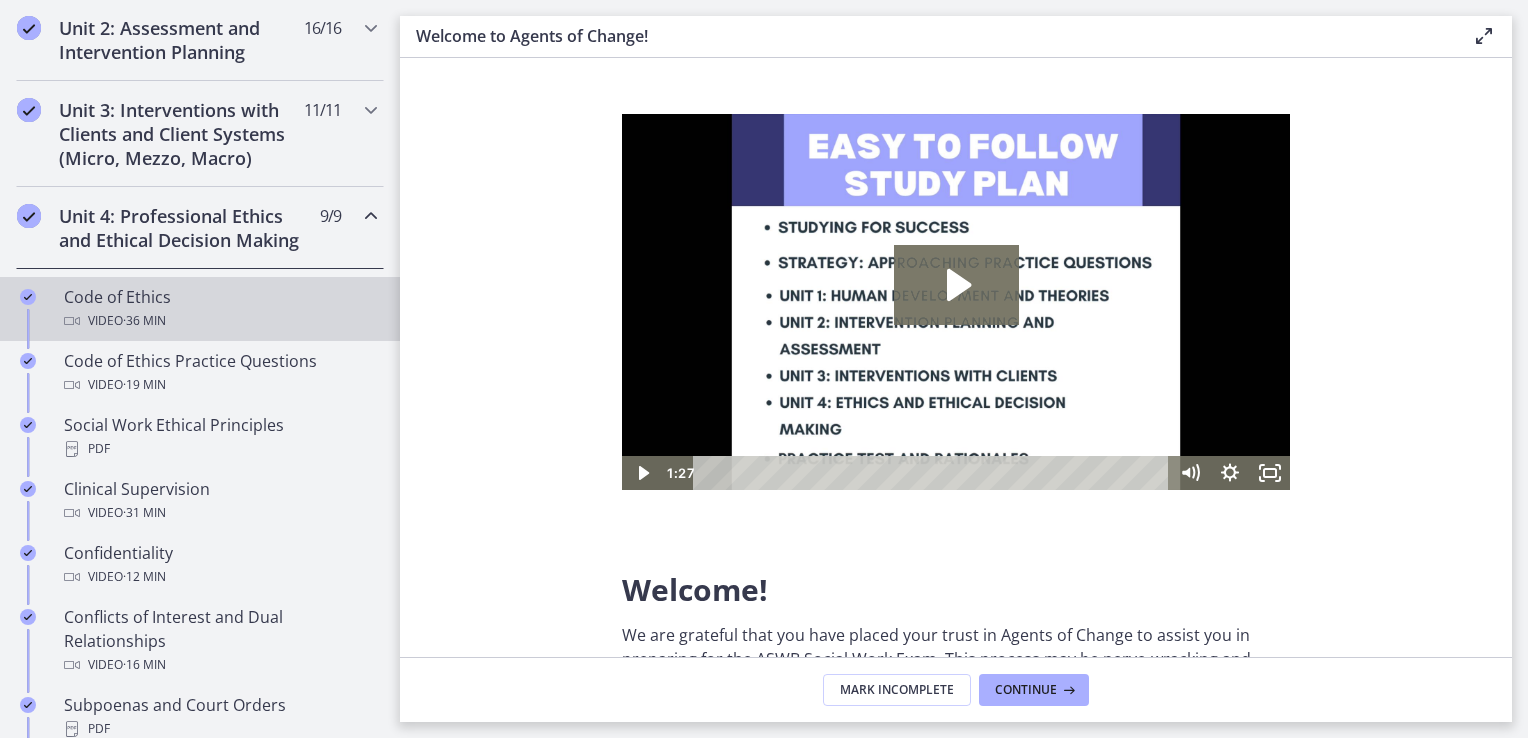 click on "Code of Ethics
Video
·  36 min" at bounding box center [220, 309] 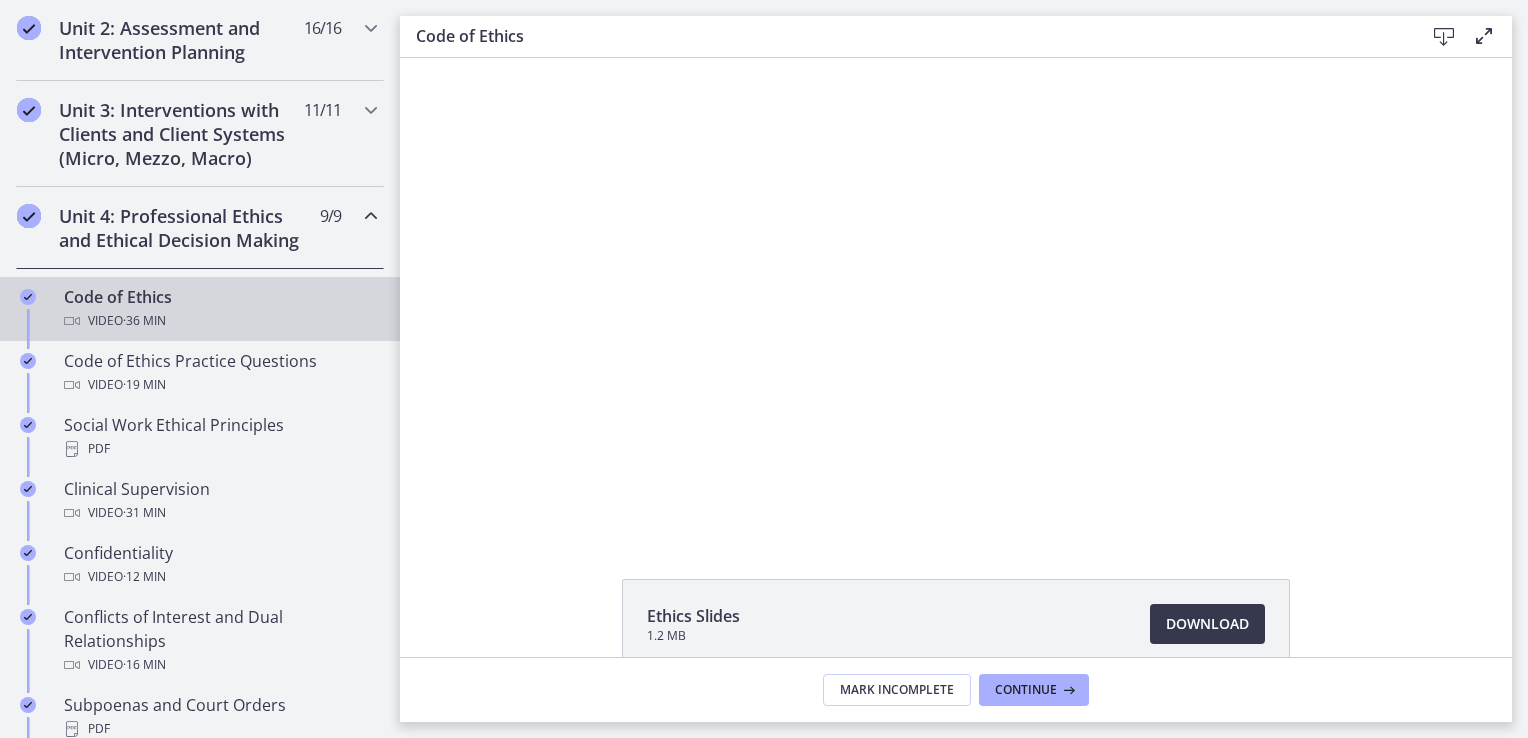 scroll, scrollTop: 0, scrollLeft: 0, axis: both 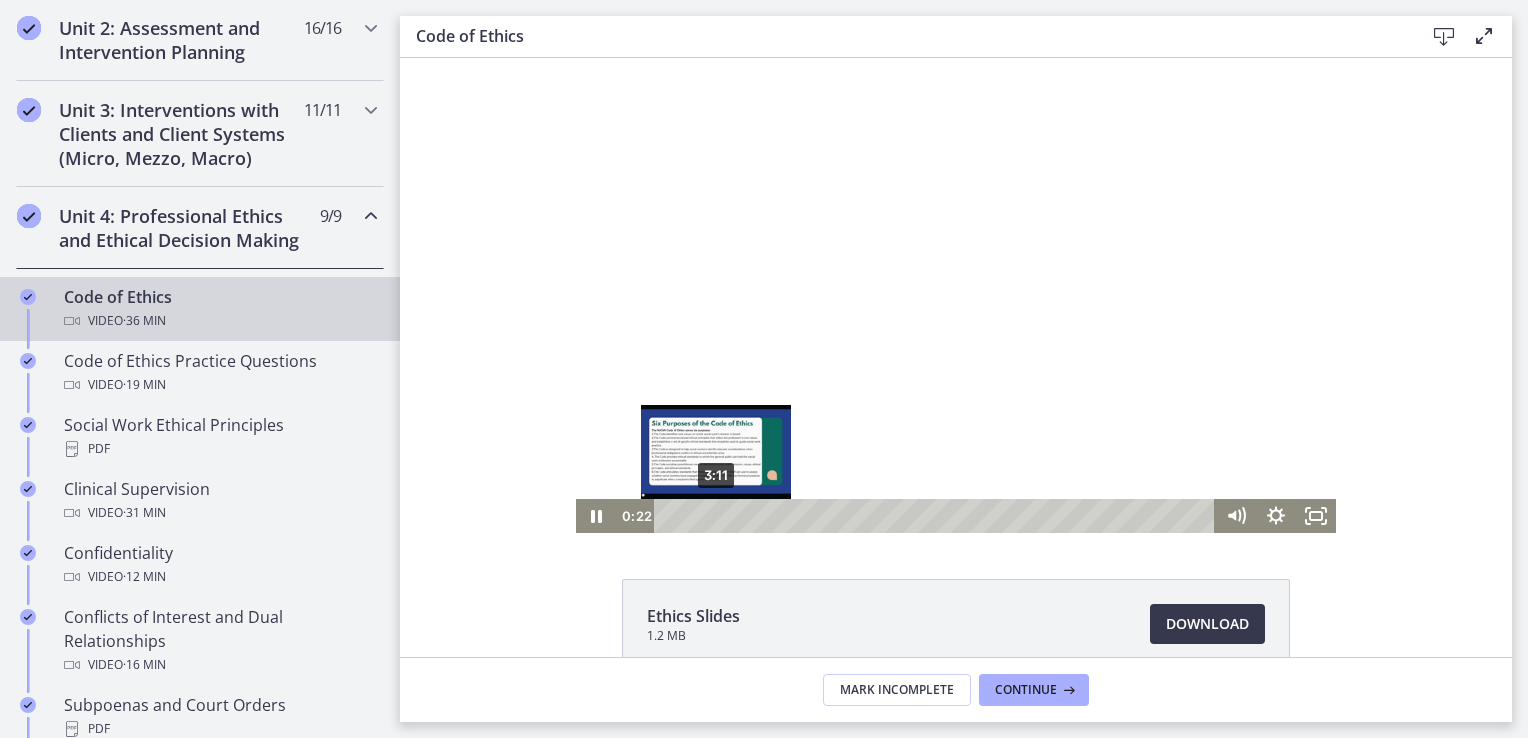 click on "3:11" at bounding box center [937, 516] 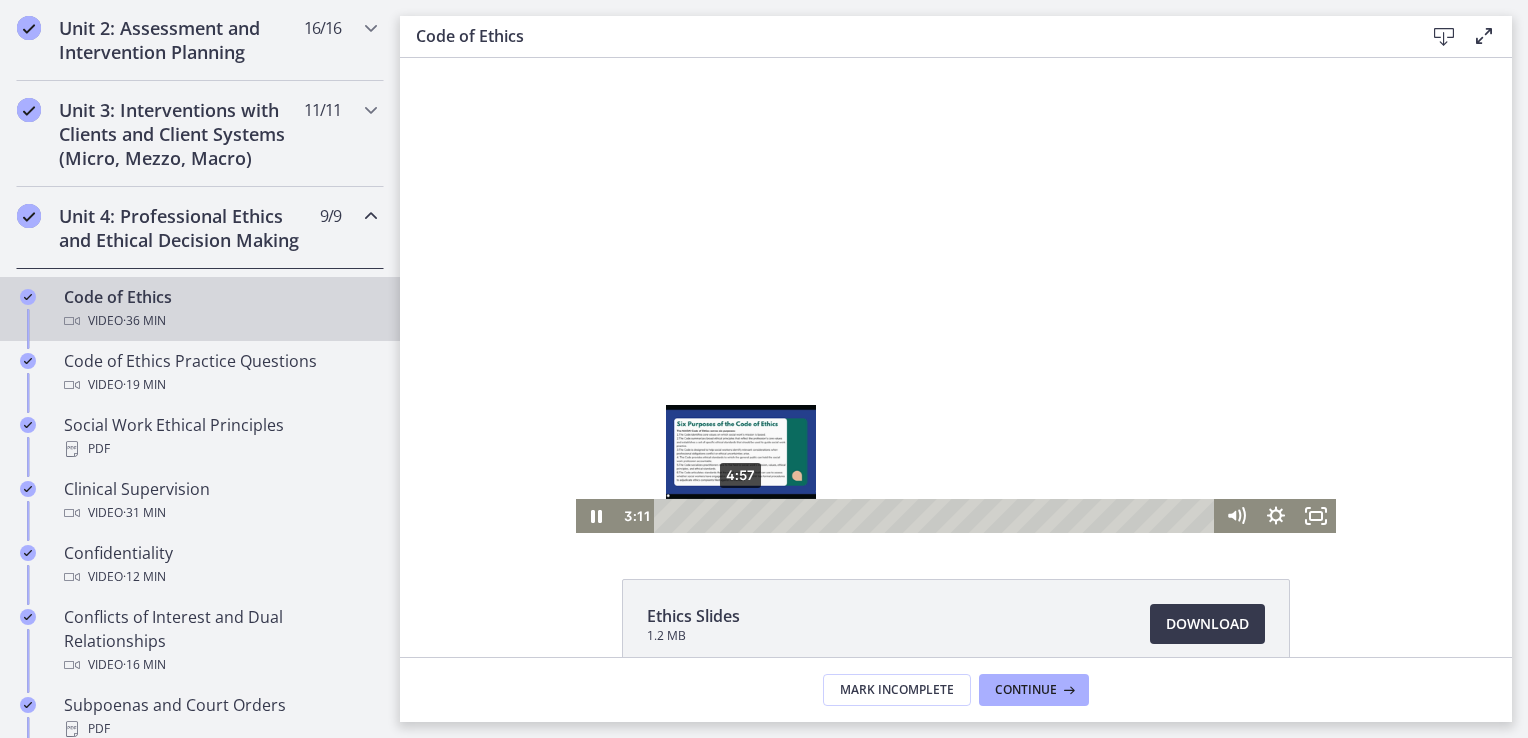 click on "4:57" at bounding box center (937, 516) 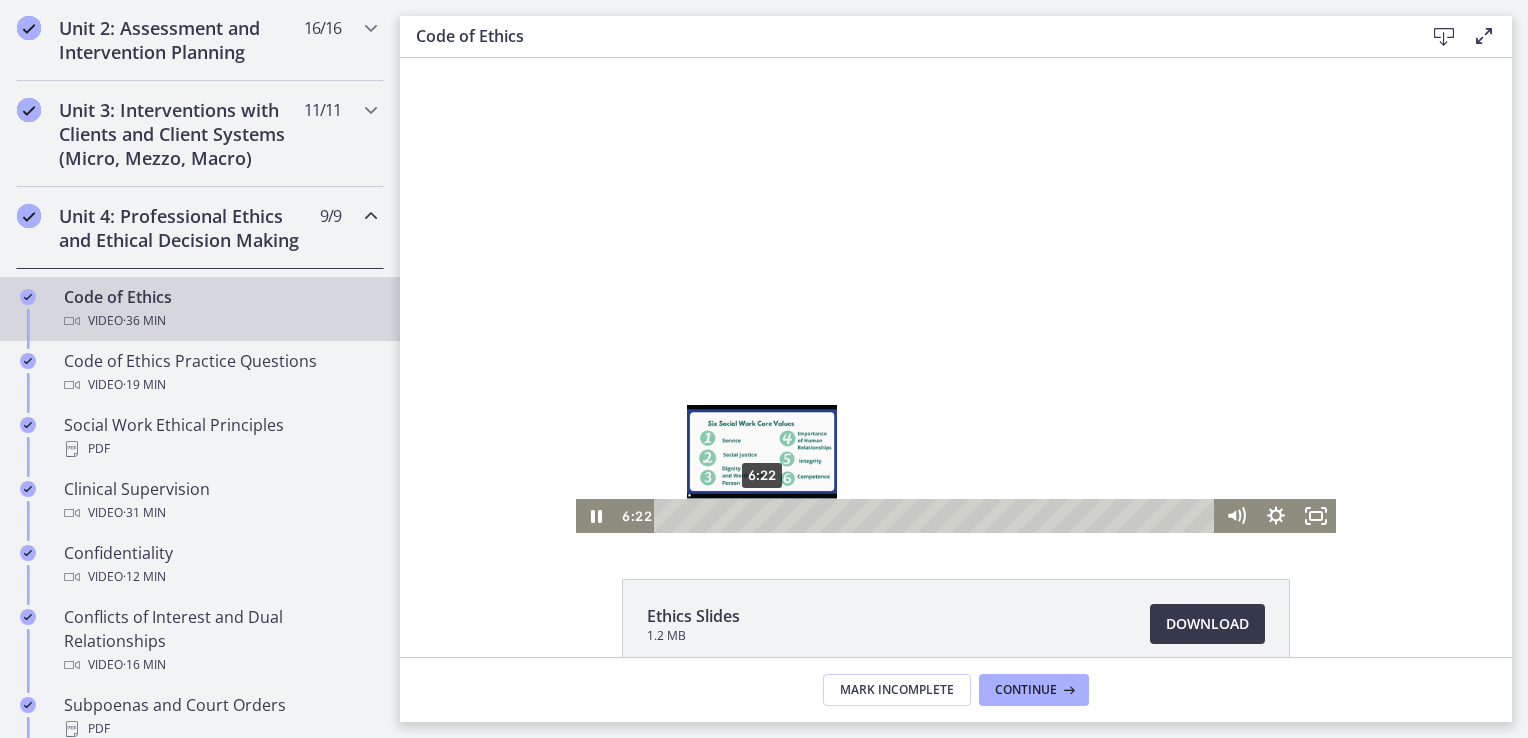 click on "6:22" at bounding box center [937, 516] 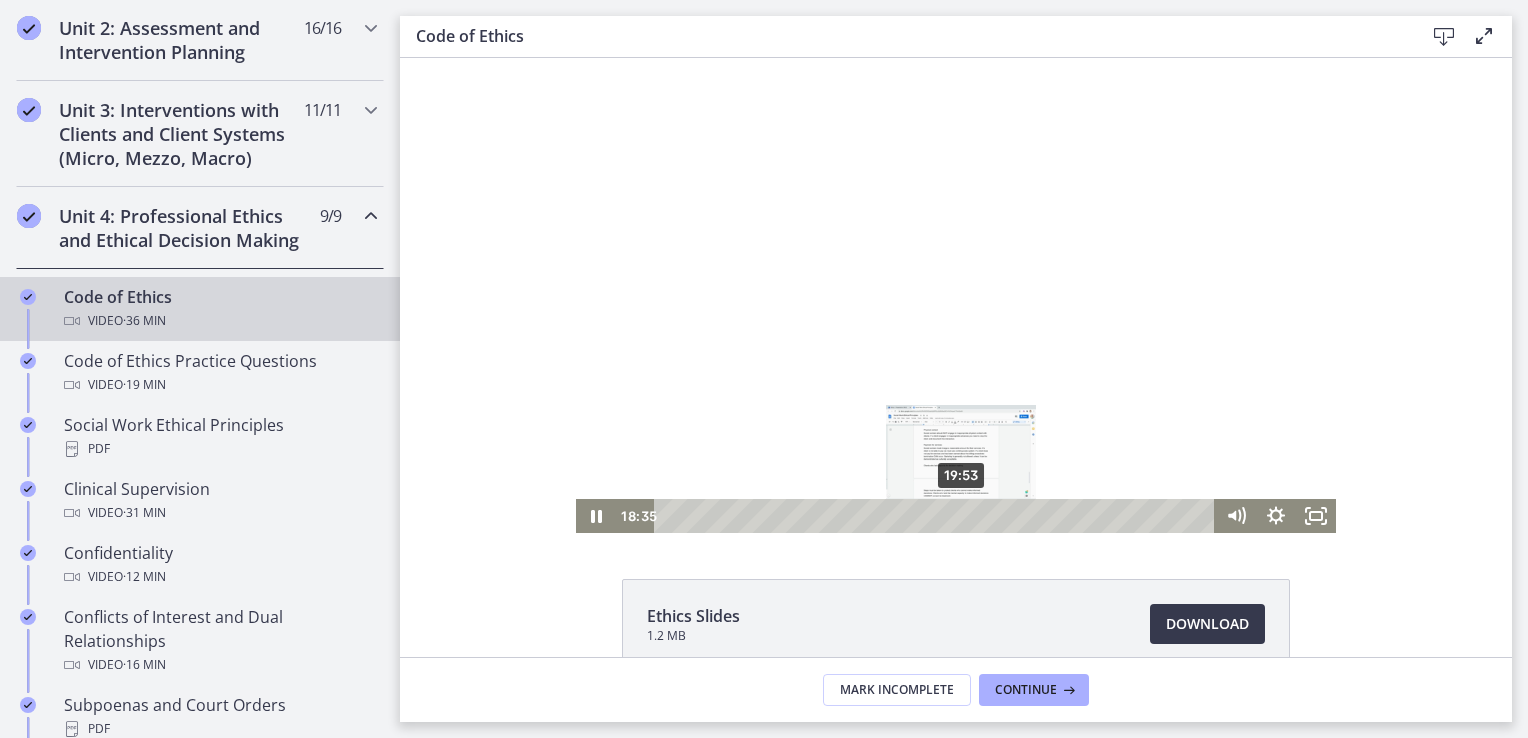 click on "19:53" at bounding box center (937, 516) 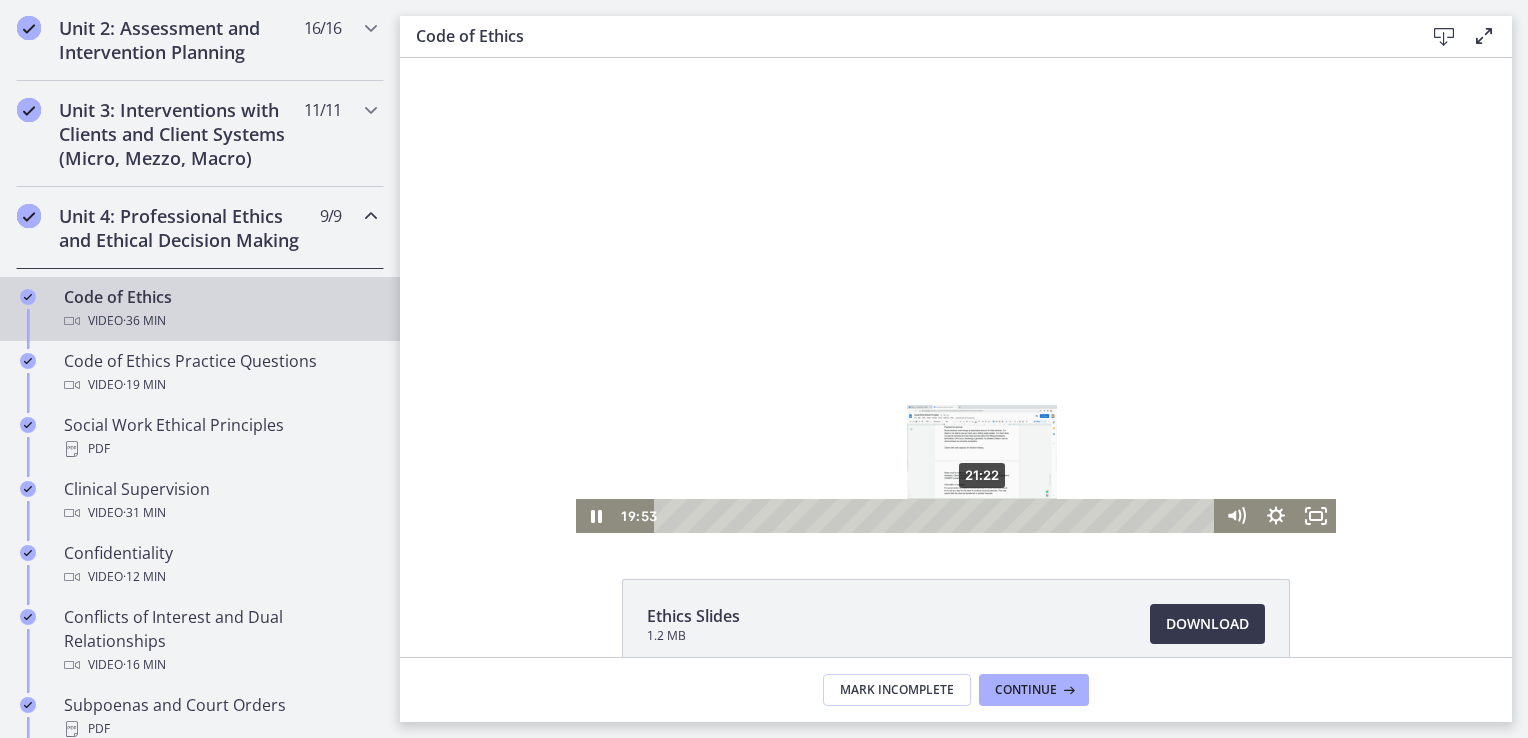 click on "21:22" at bounding box center [937, 516] 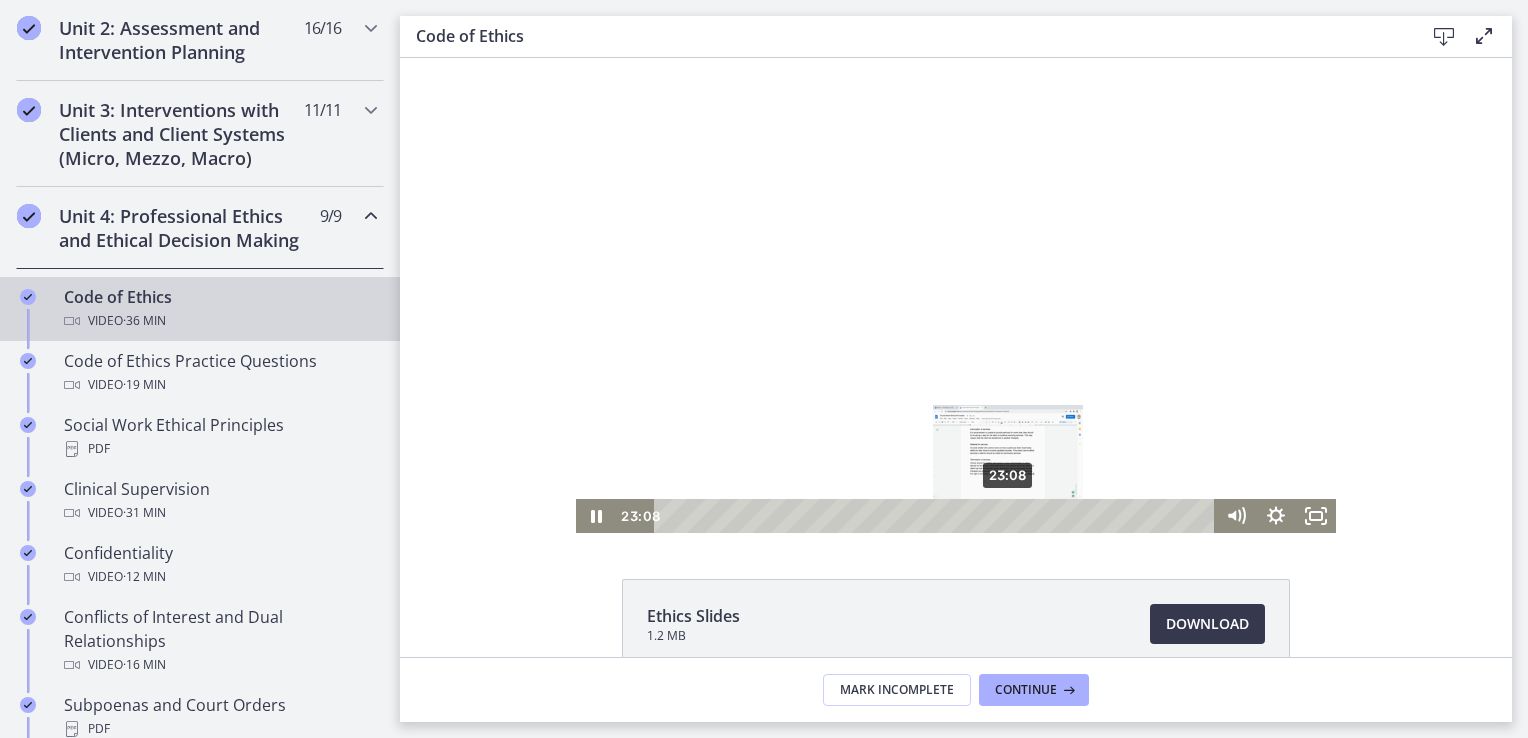 click on "23:08" at bounding box center [937, 516] 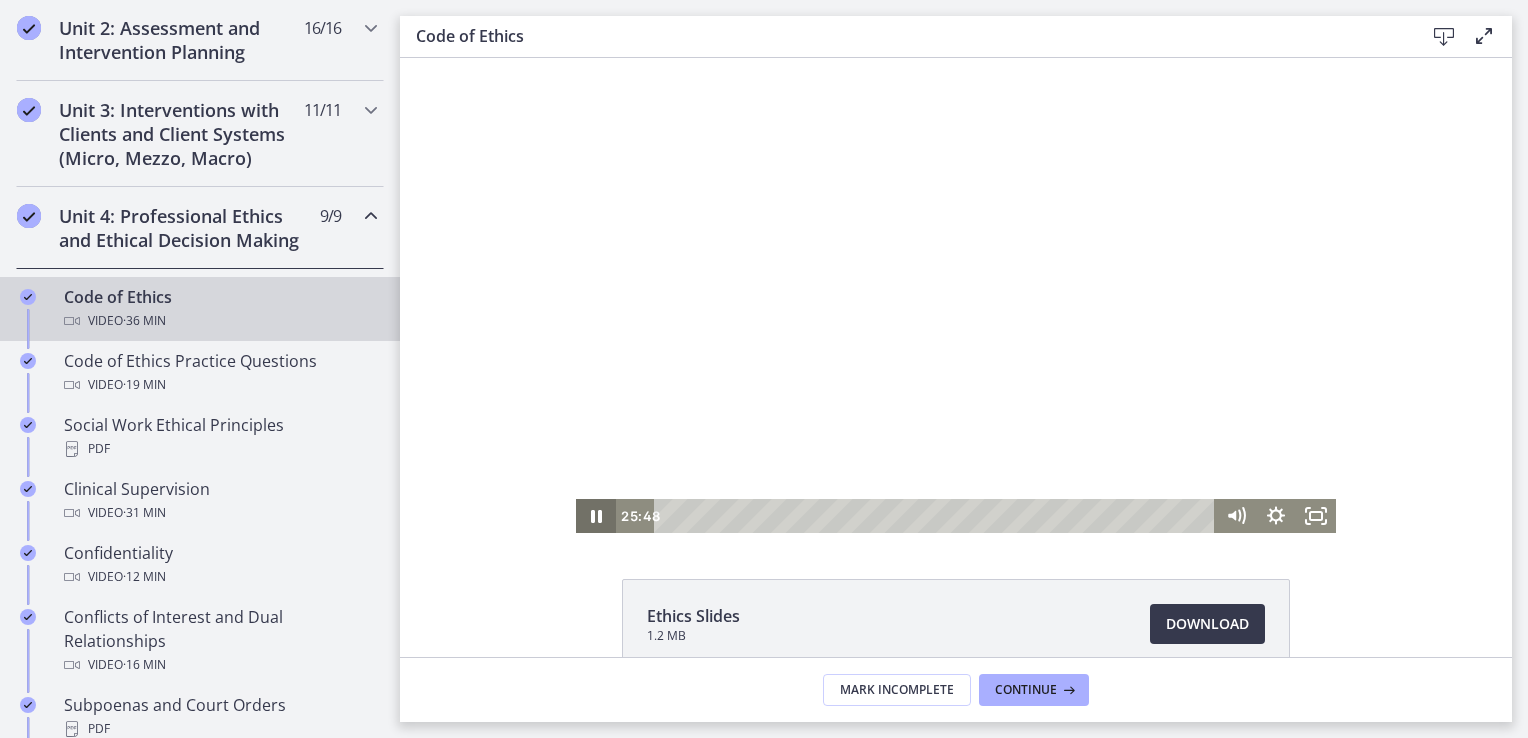 click 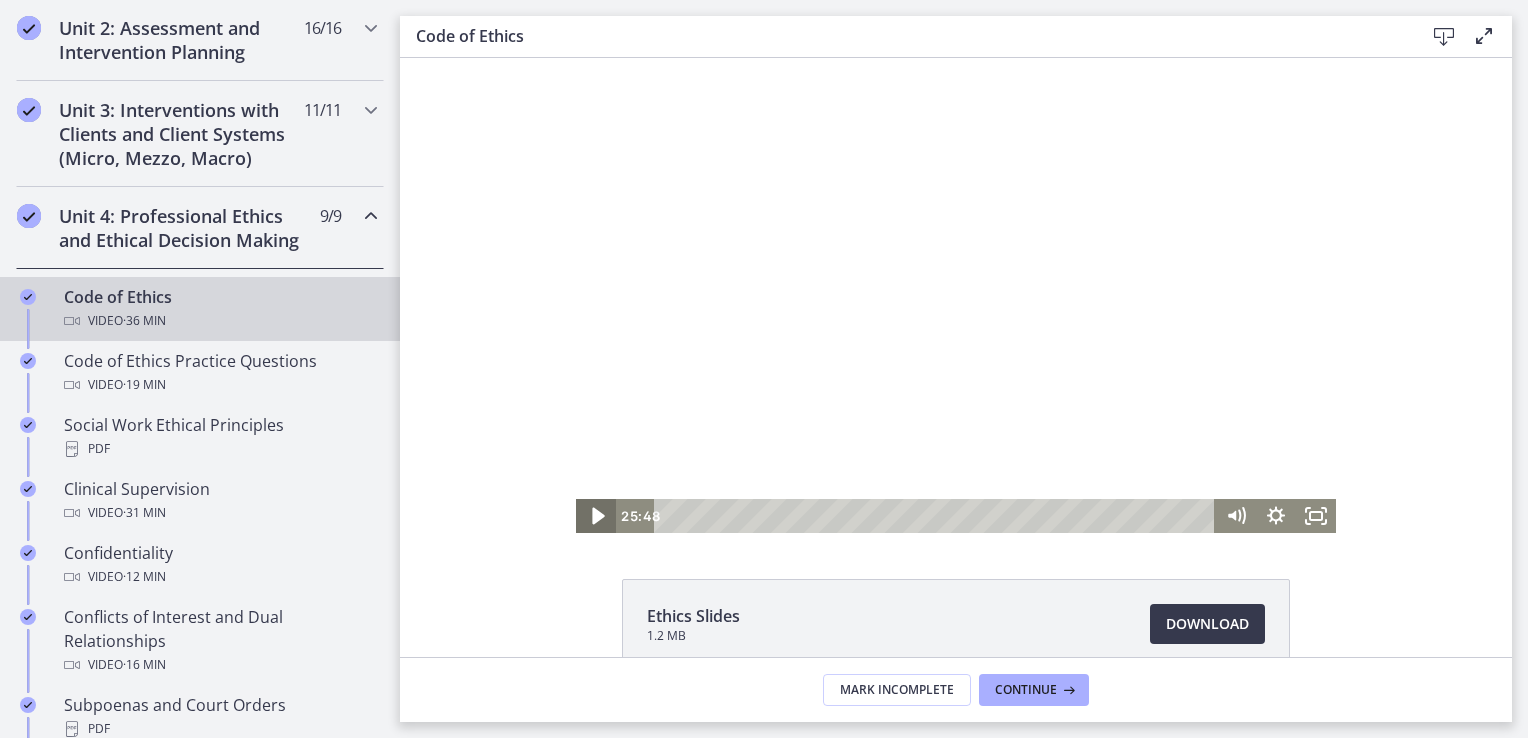 click 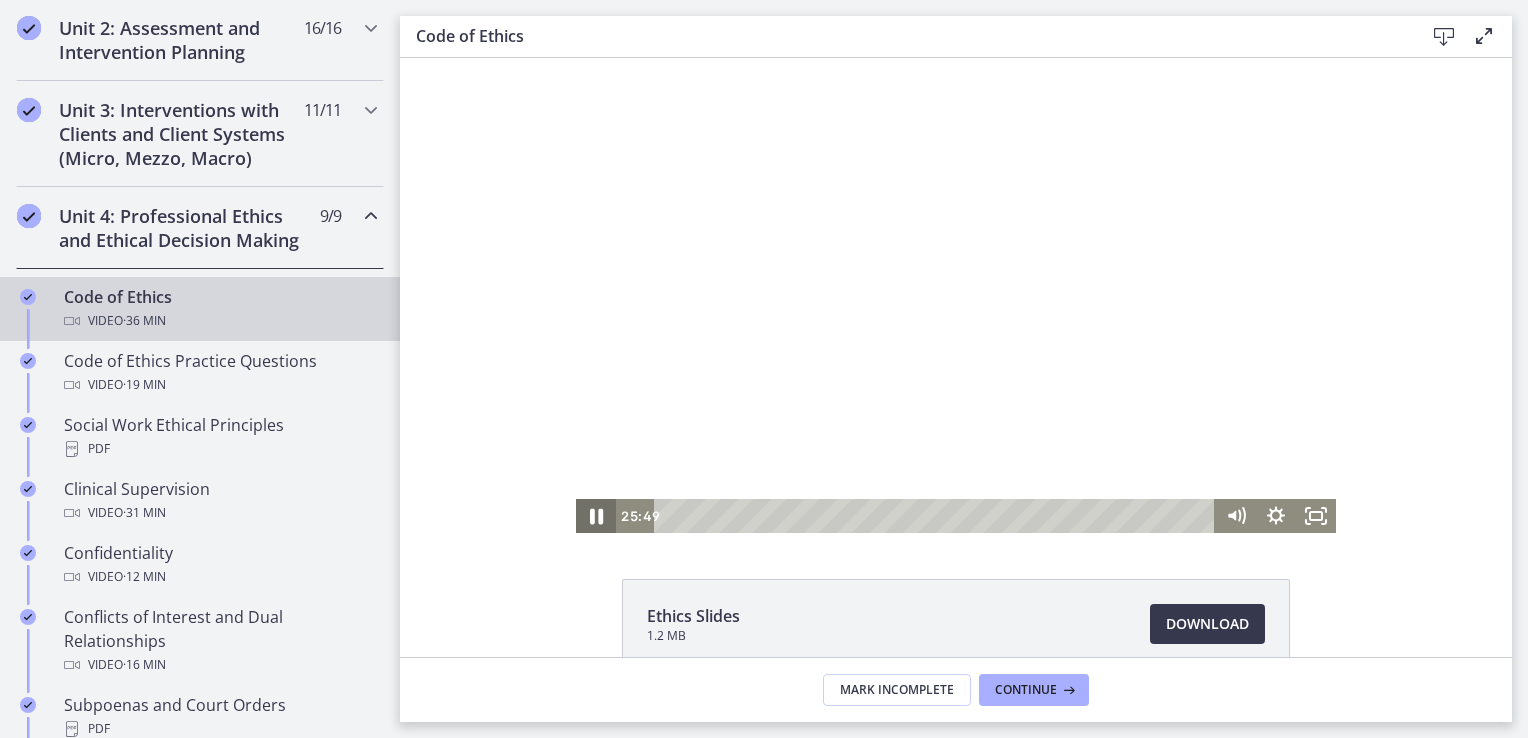 click 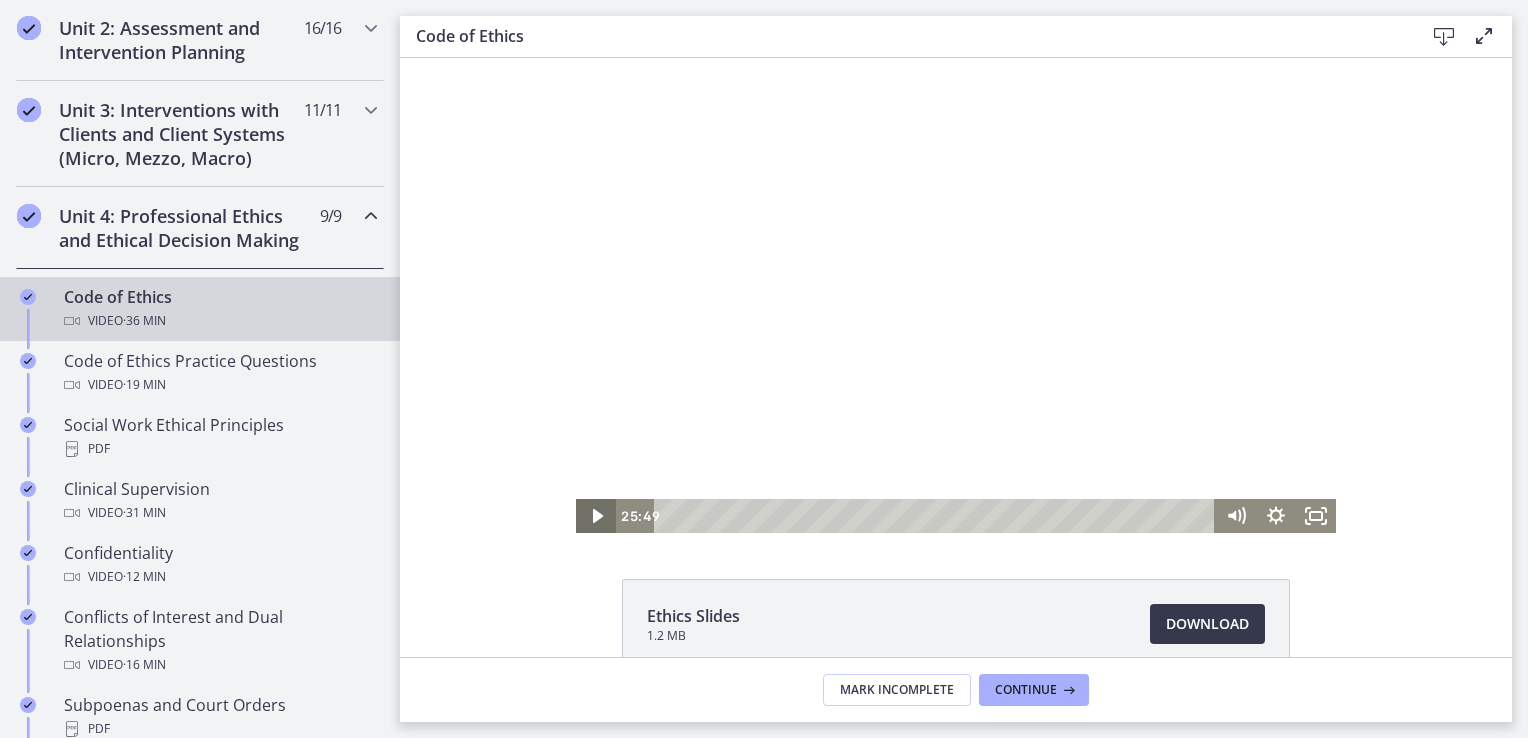 click 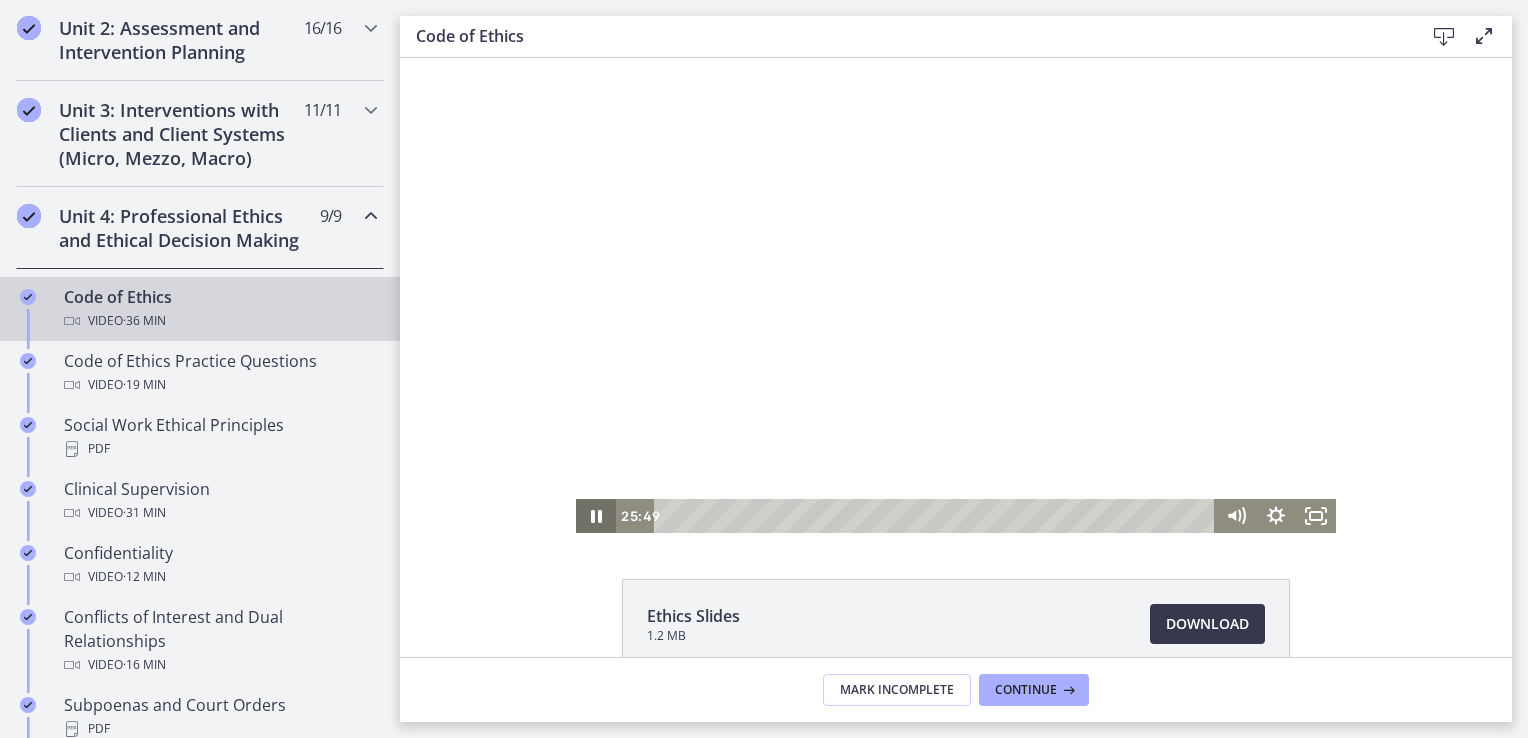 click 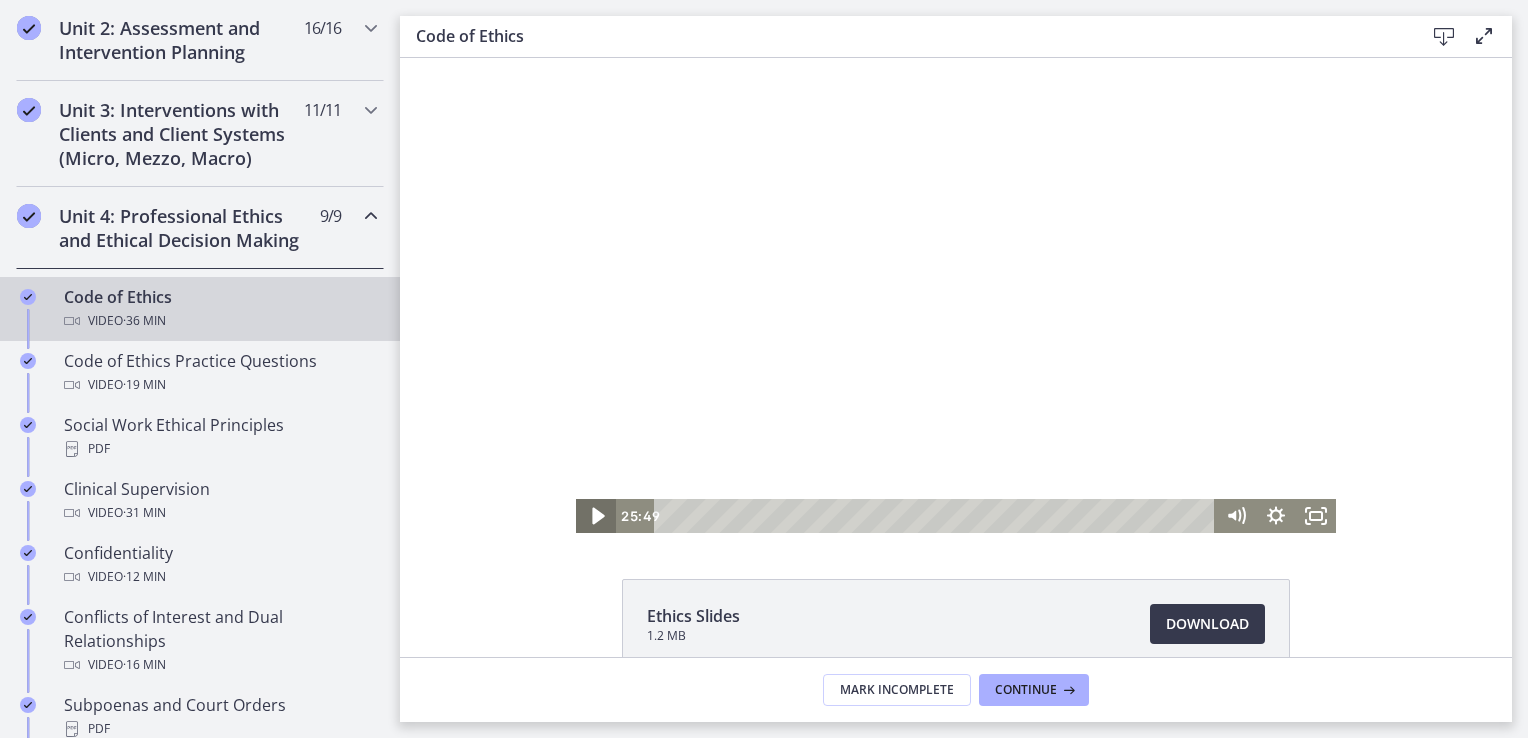 click 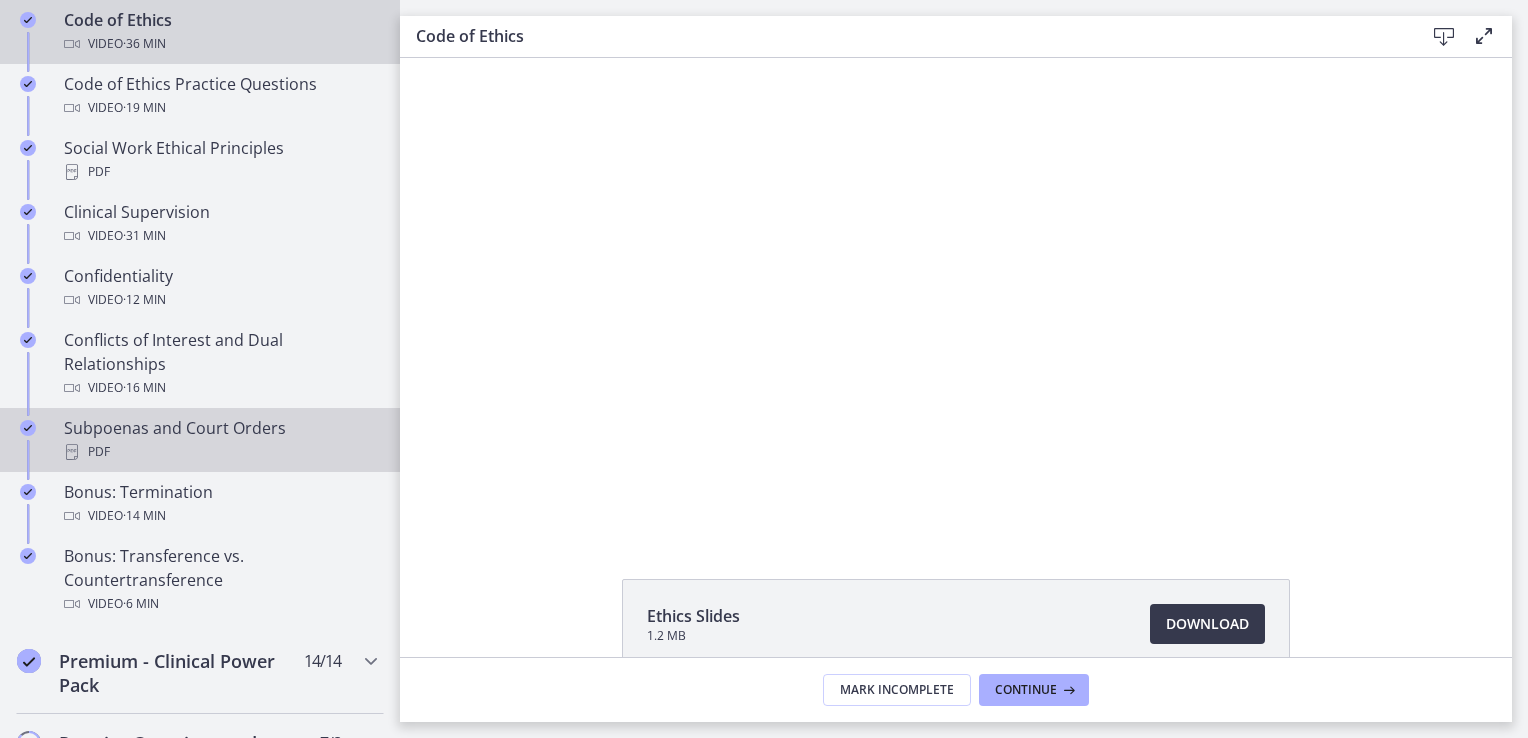 scroll, scrollTop: 1000, scrollLeft: 0, axis: vertical 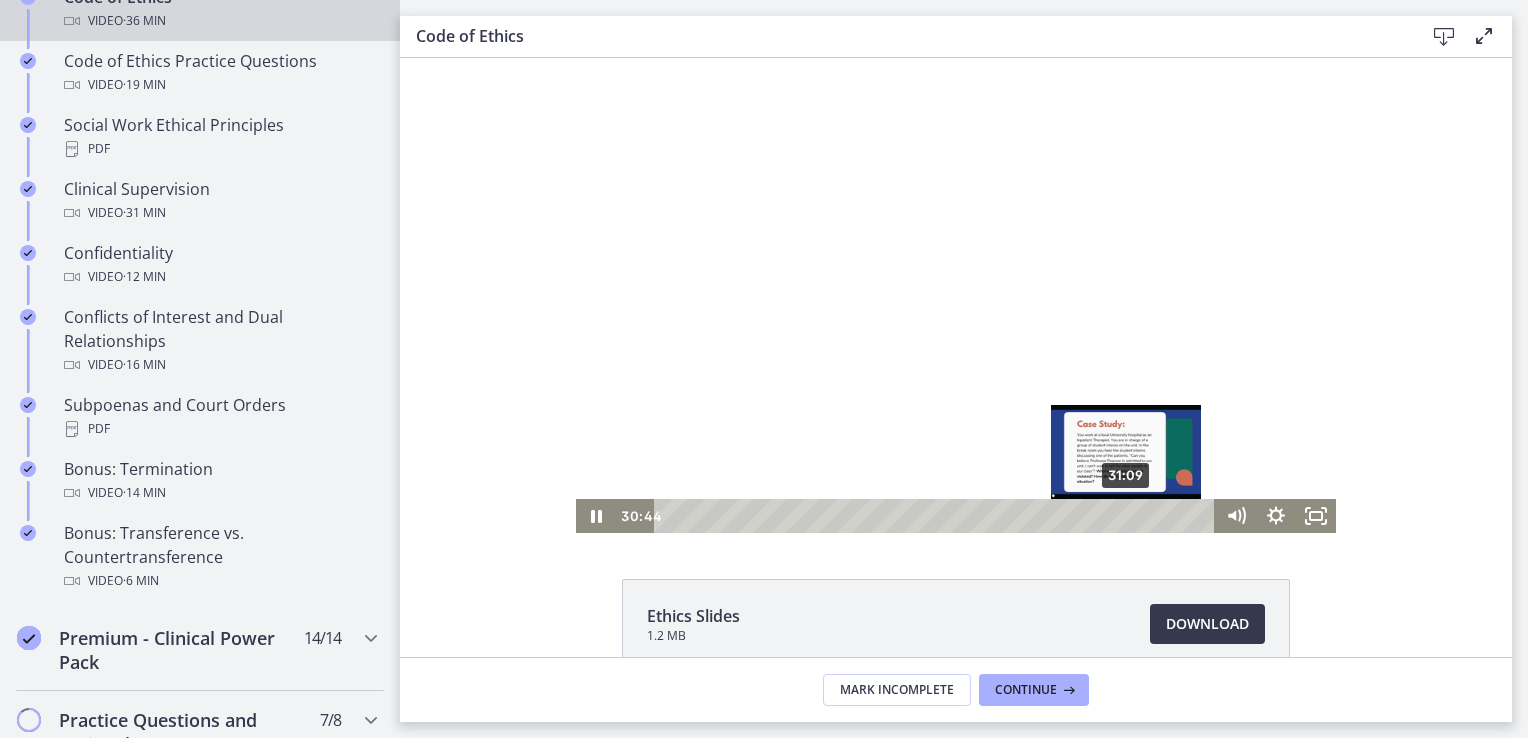 click on "31:09" at bounding box center (937, 516) 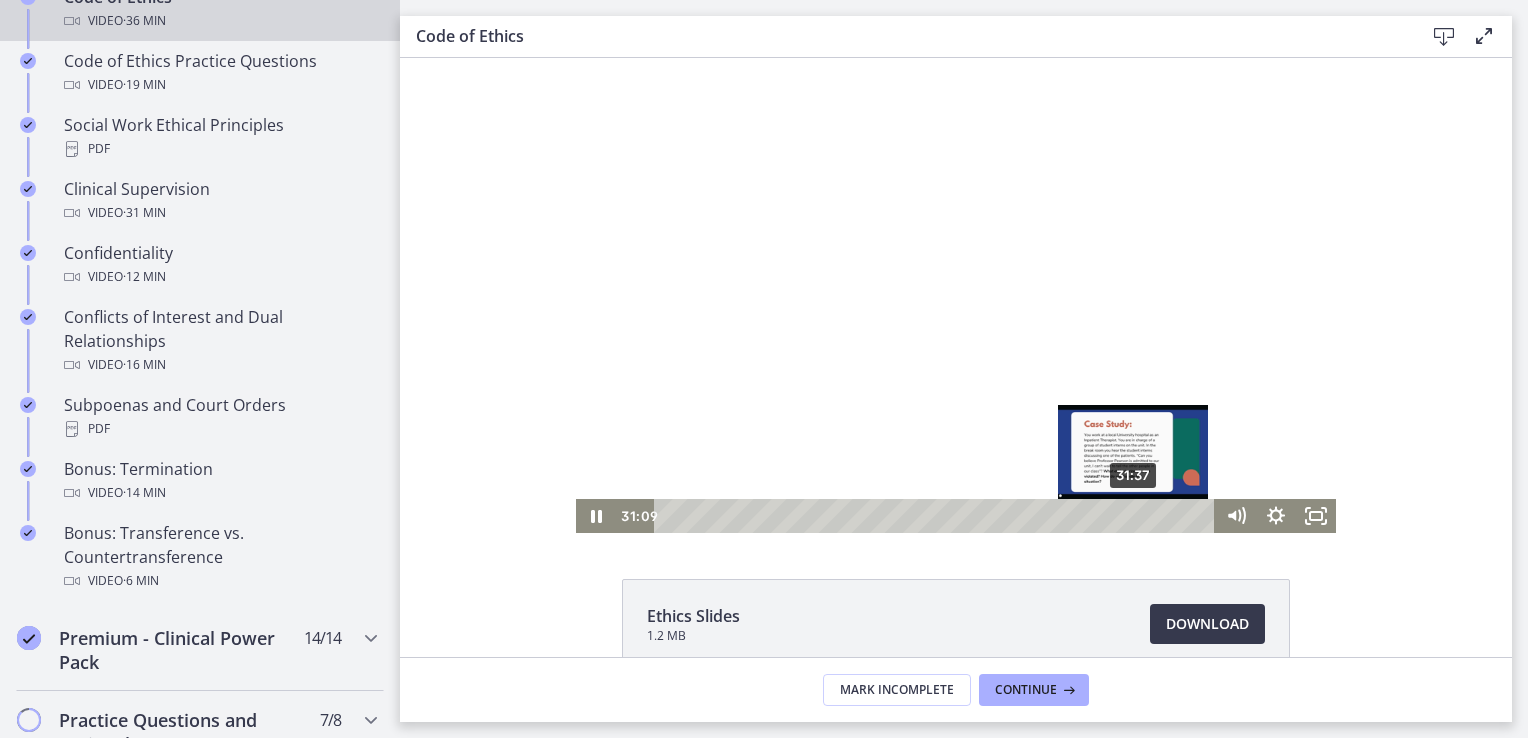 click on "31:37" at bounding box center (937, 516) 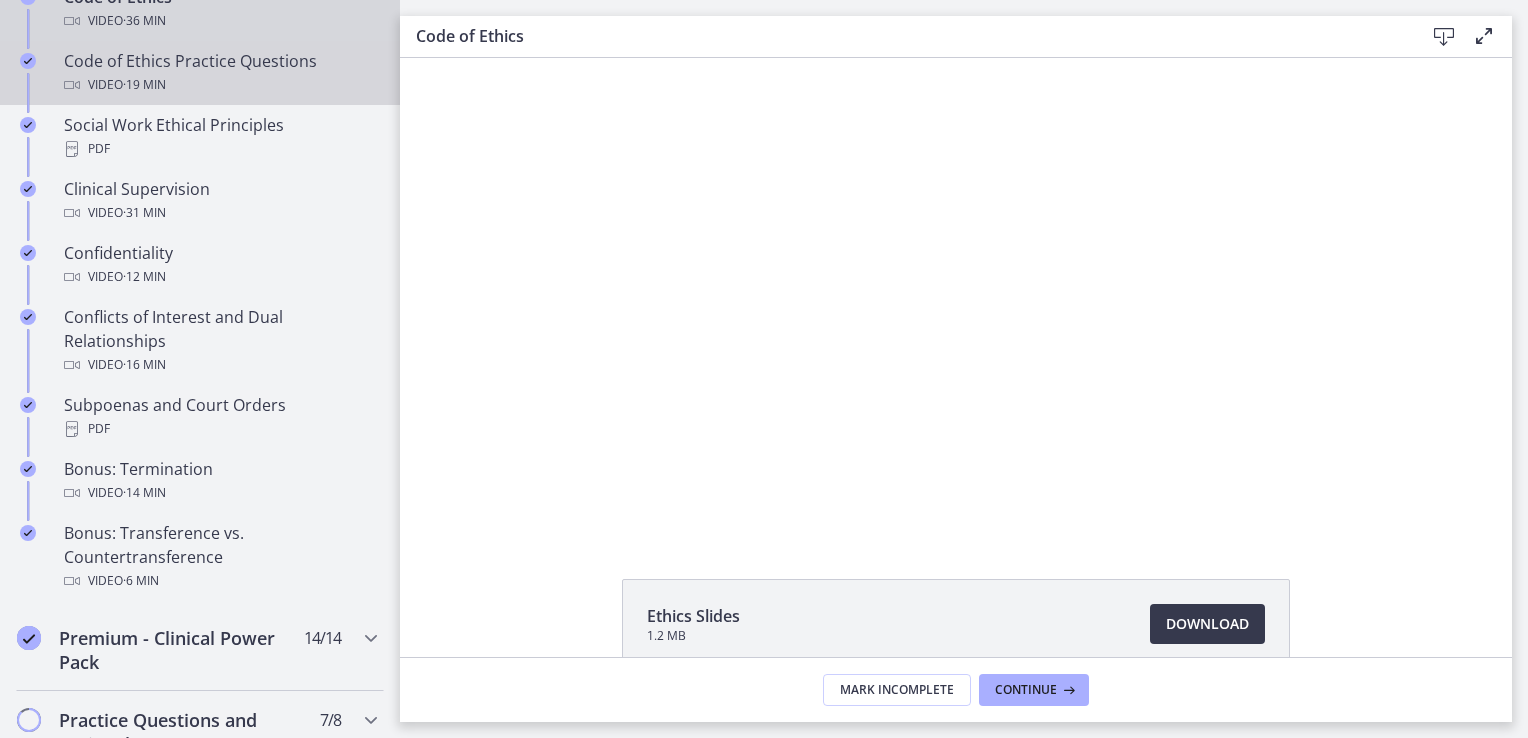 click on "Video
·  19 min" at bounding box center [220, 85] 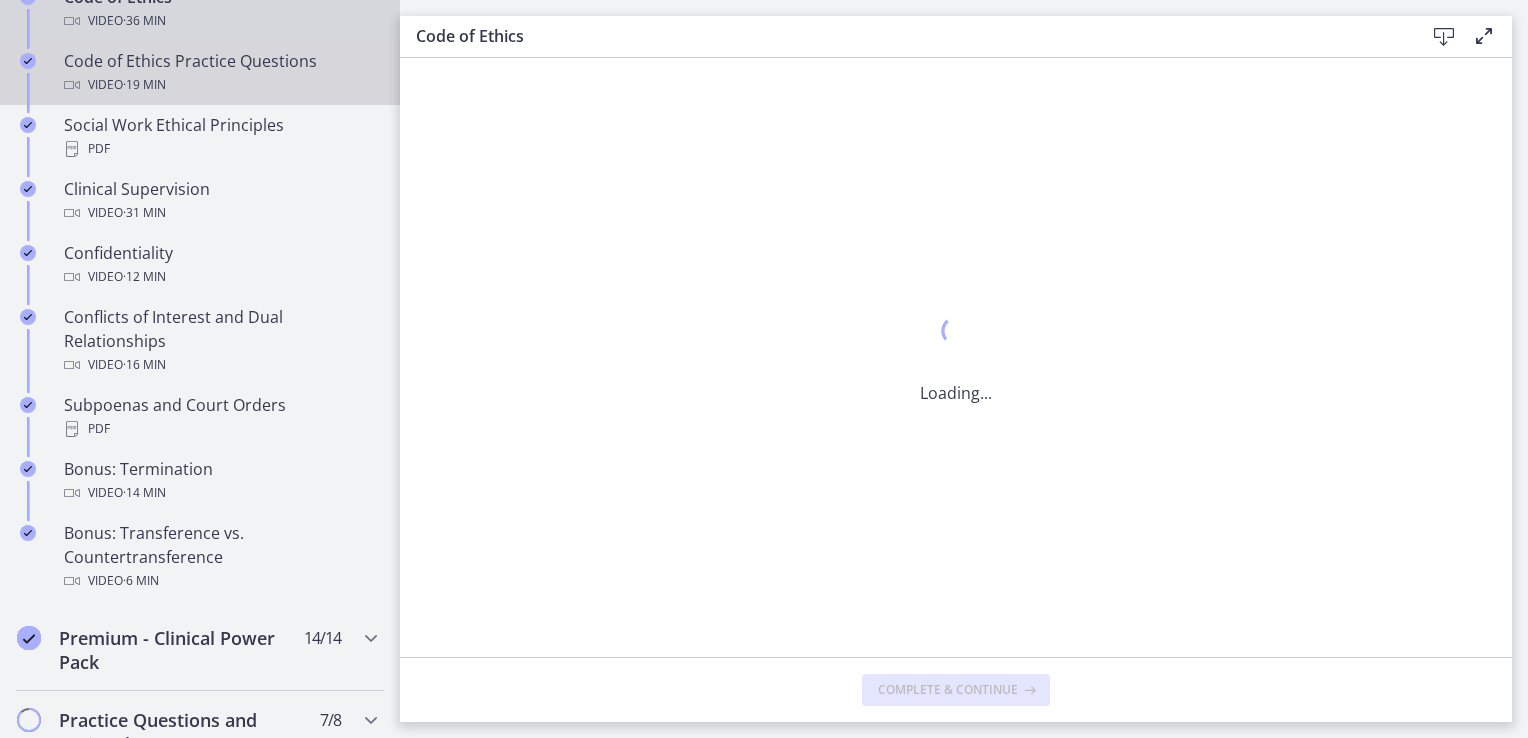 click on "Video
·  19 min" at bounding box center (220, 85) 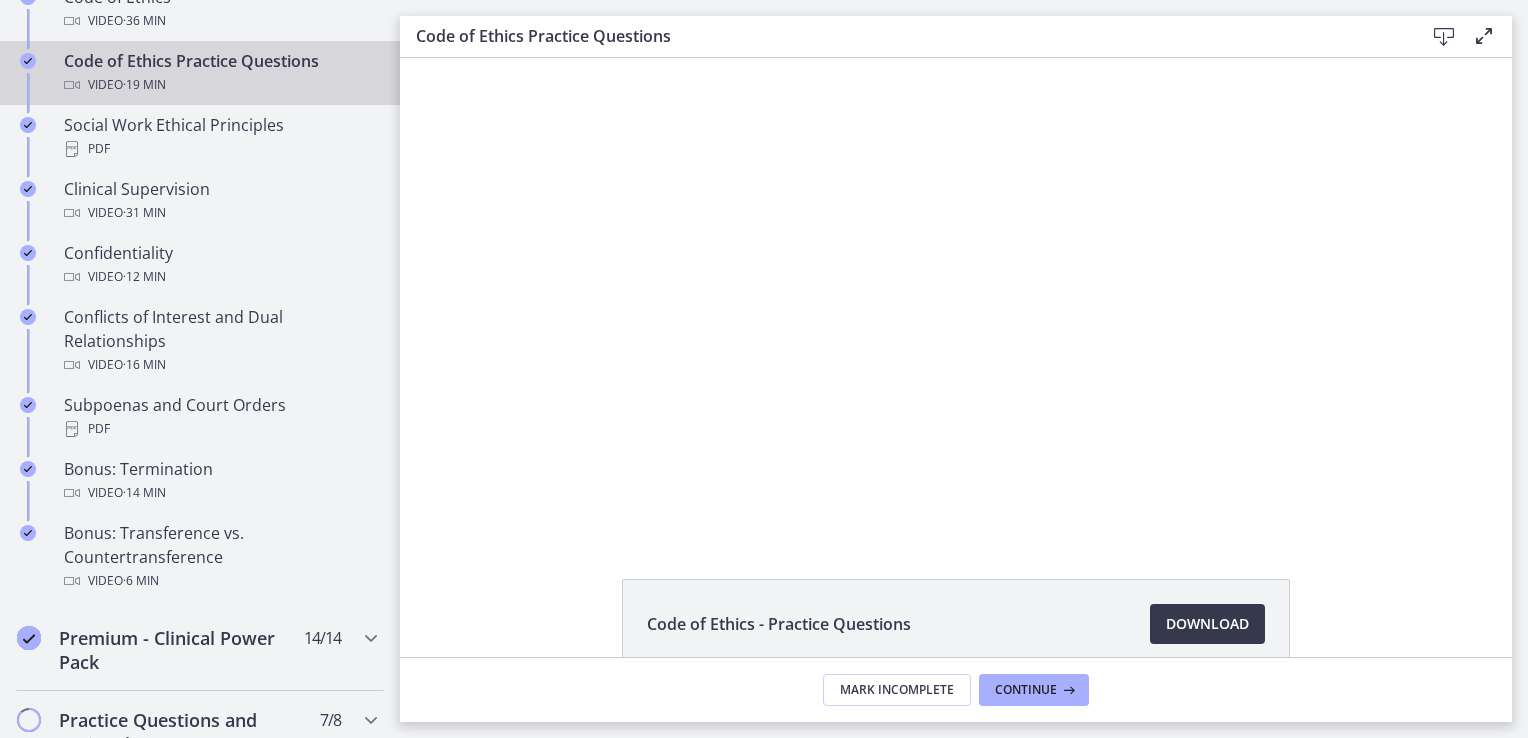 scroll, scrollTop: 700, scrollLeft: 0, axis: vertical 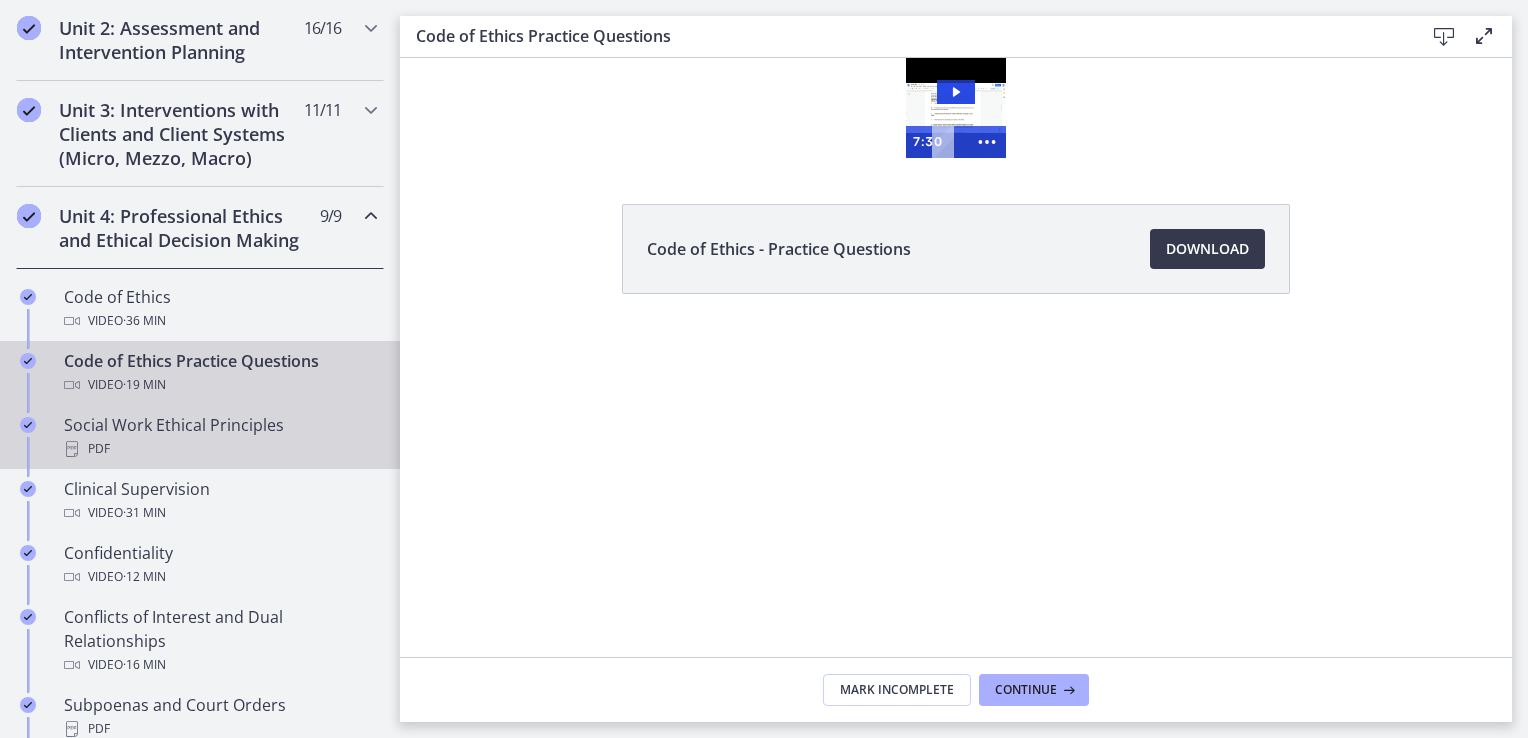 click on "Social Work Ethical Principles
PDF" at bounding box center [220, 437] 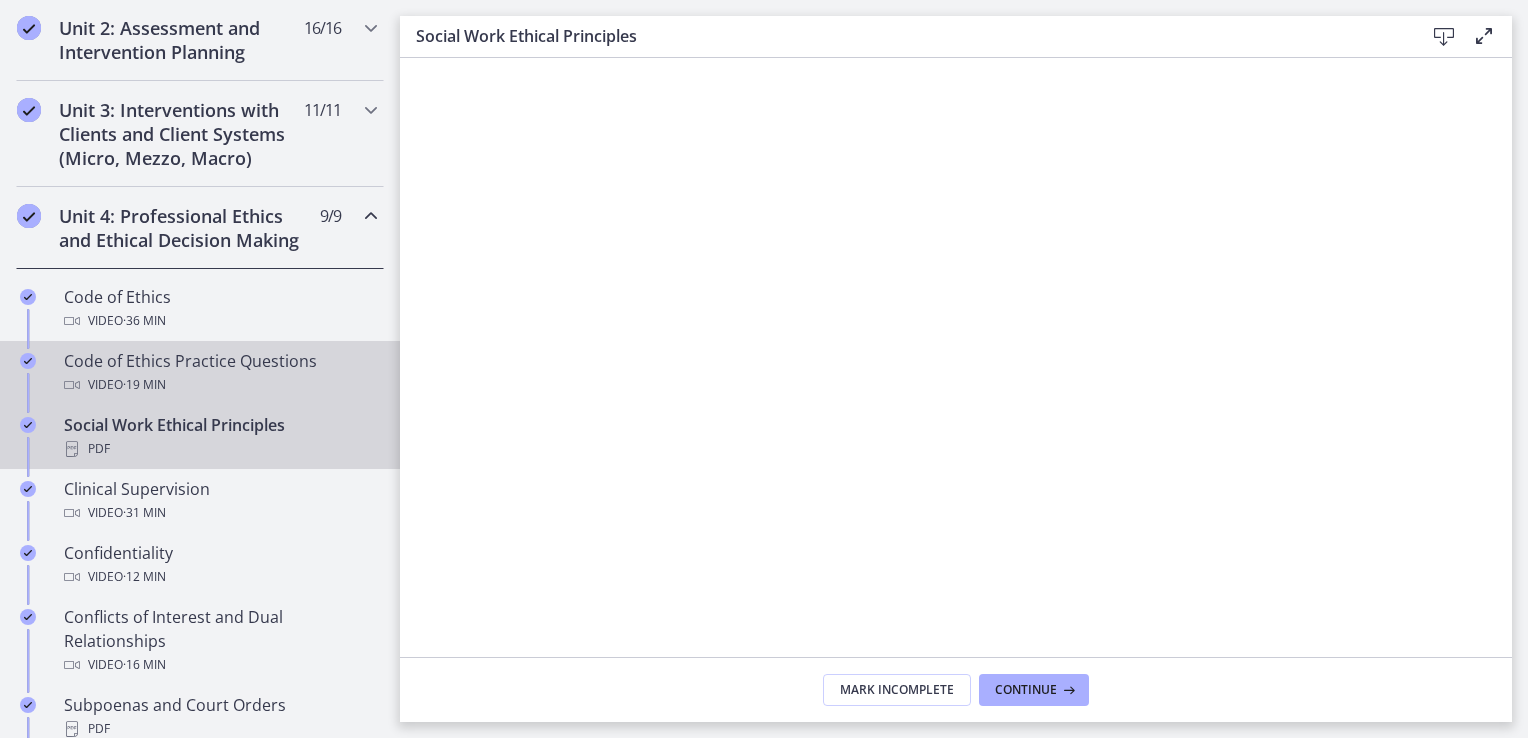 click on "Code of Ethics Practice Questions
Video
·  19 min" at bounding box center (200, 373) 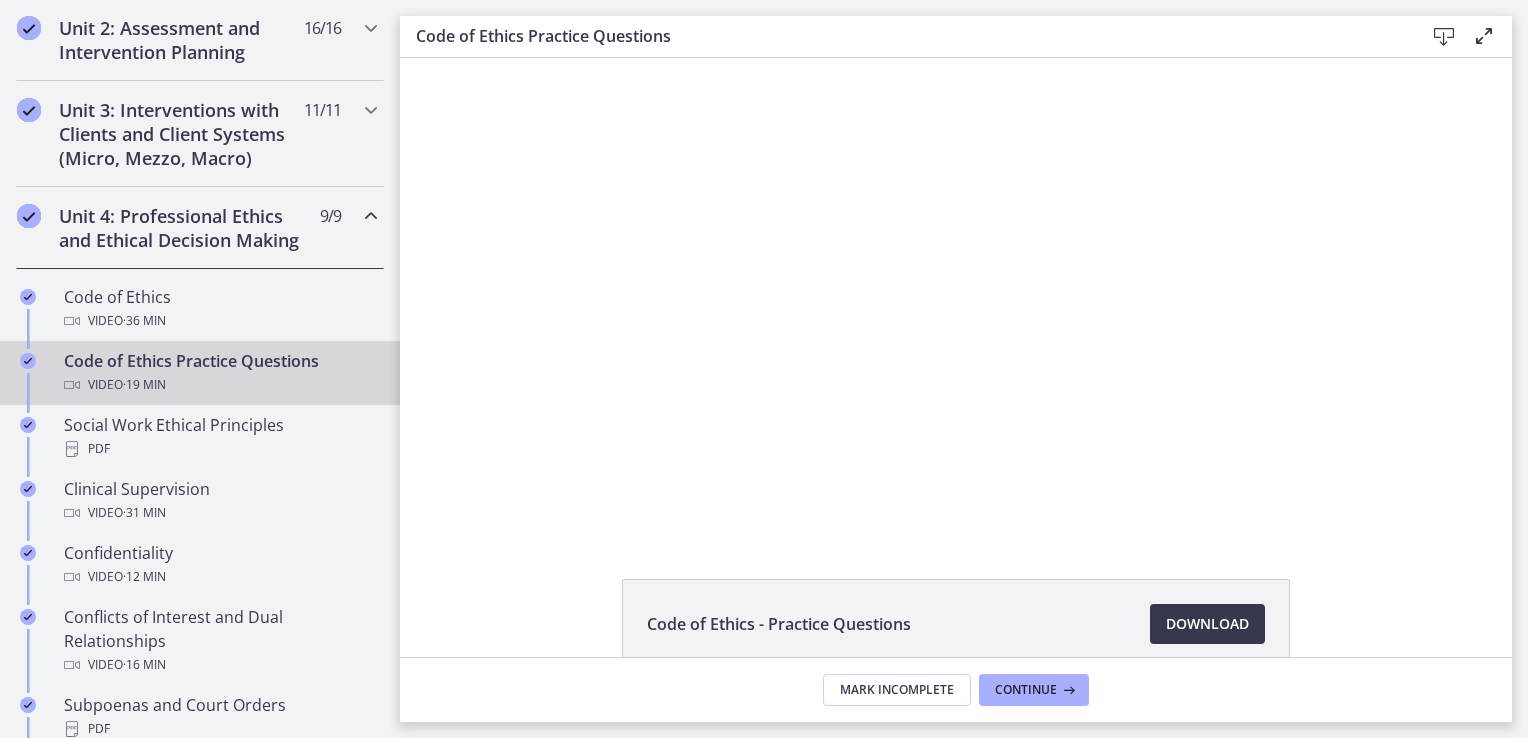 scroll, scrollTop: 0, scrollLeft: 0, axis: both 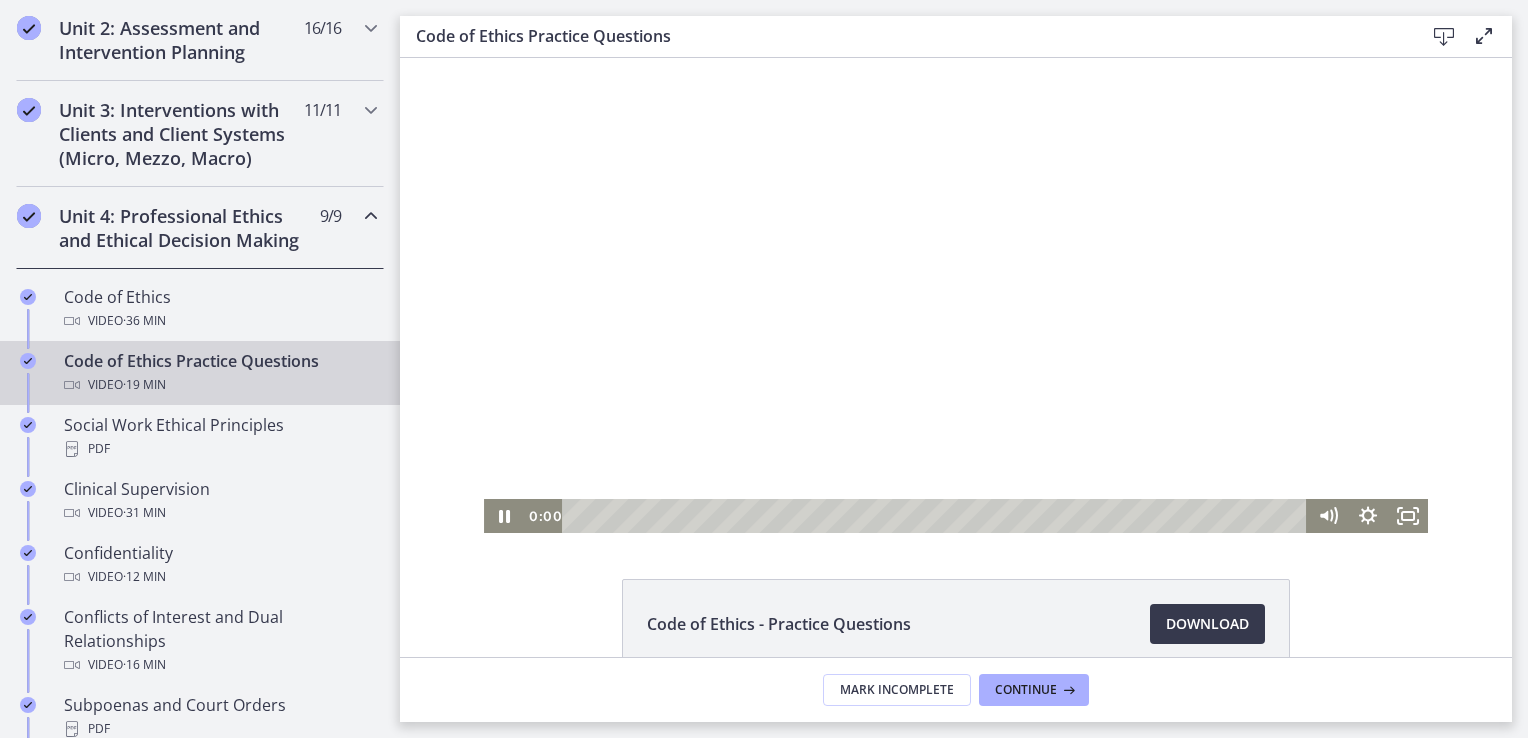 click at bounding box center (937, 516) 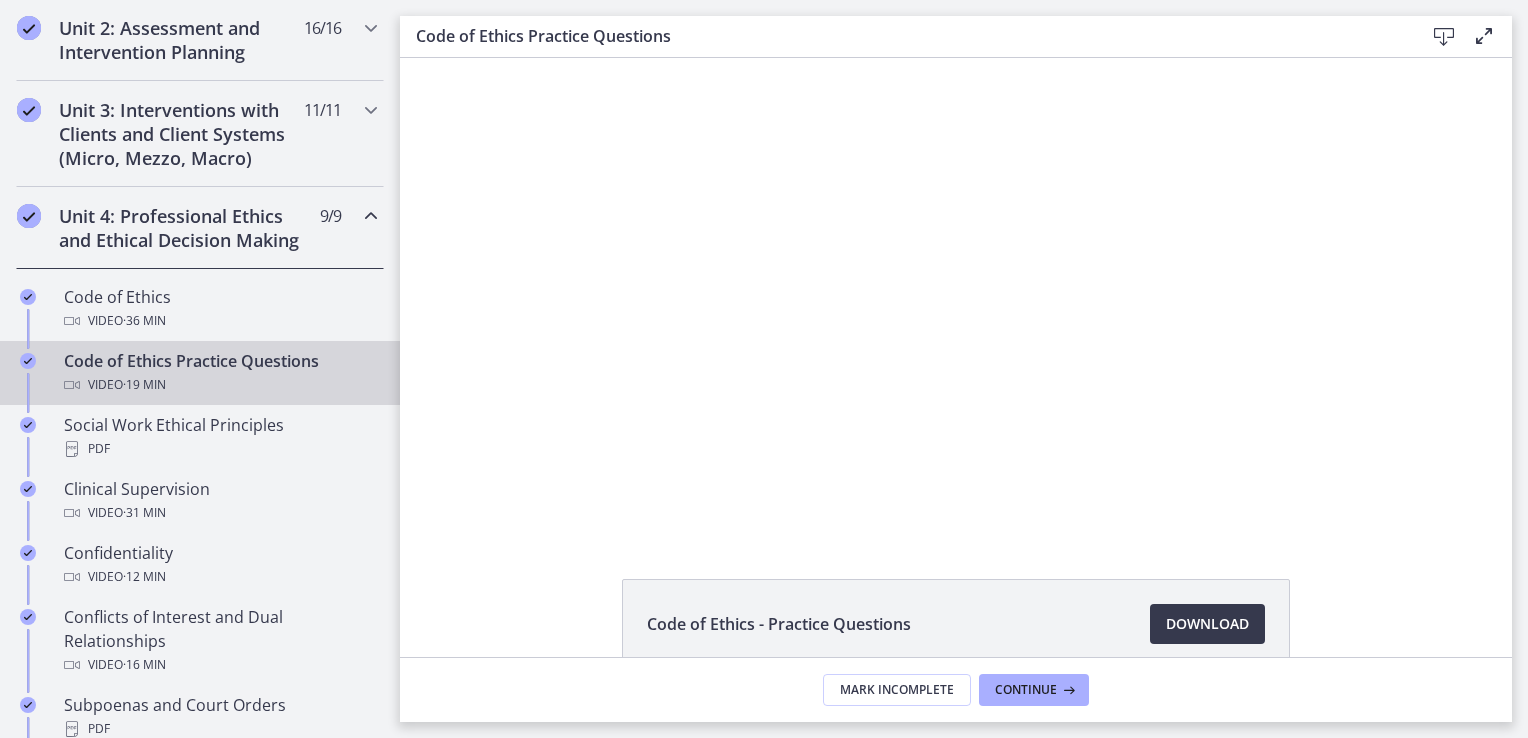 click on "Skip to main content
Go to Dashboard
Go to Dashboard
Go to Dashboard
Agents of Change - Social Work Test Prep - CLINICAL - PREMIUM
[PERCENTAGE]%  complete
Search by lesson title
Getting Started: Studying for Success
[NUMBER]  /  [NUMBER]
Completed
Welcome to Agents of Change!" at bounding box center [764, 369] 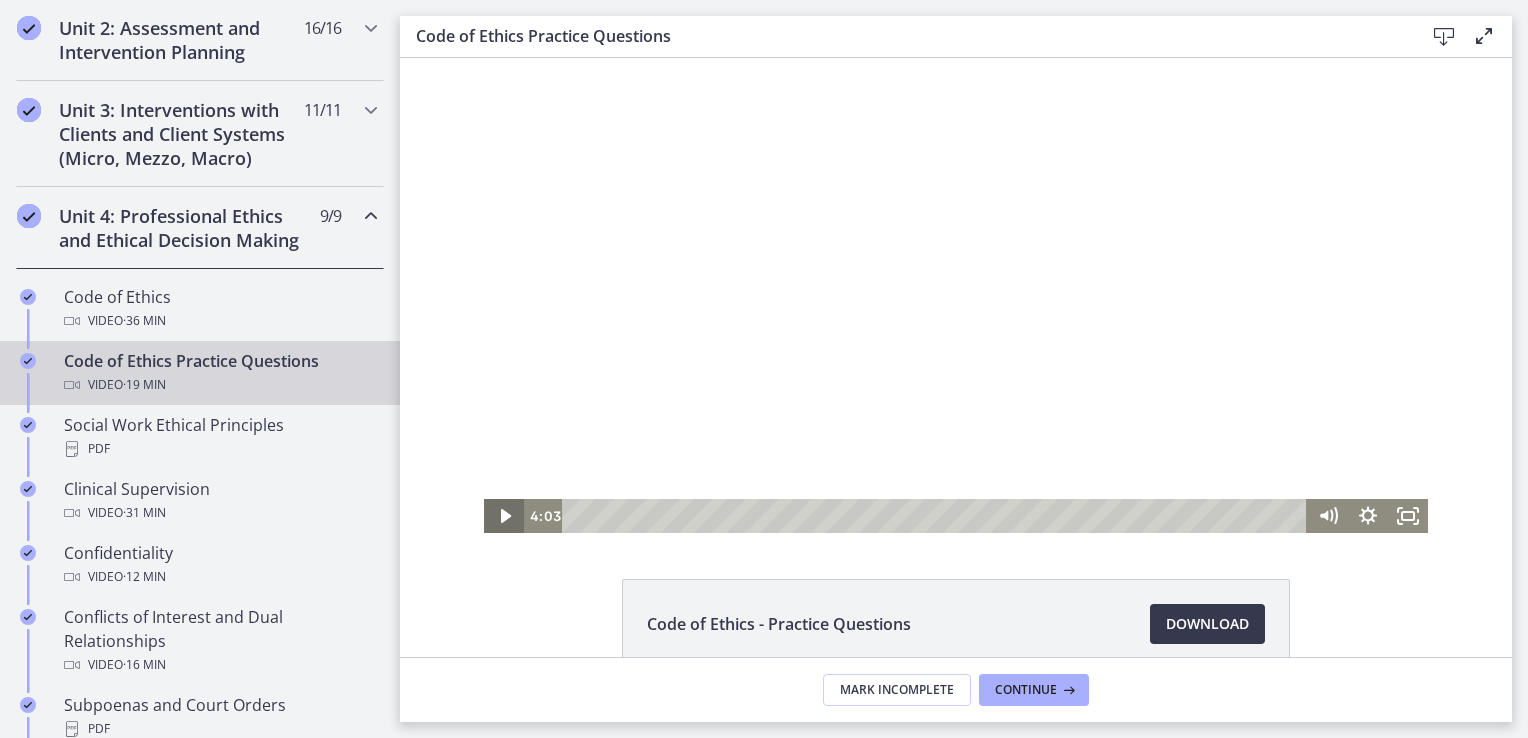 click 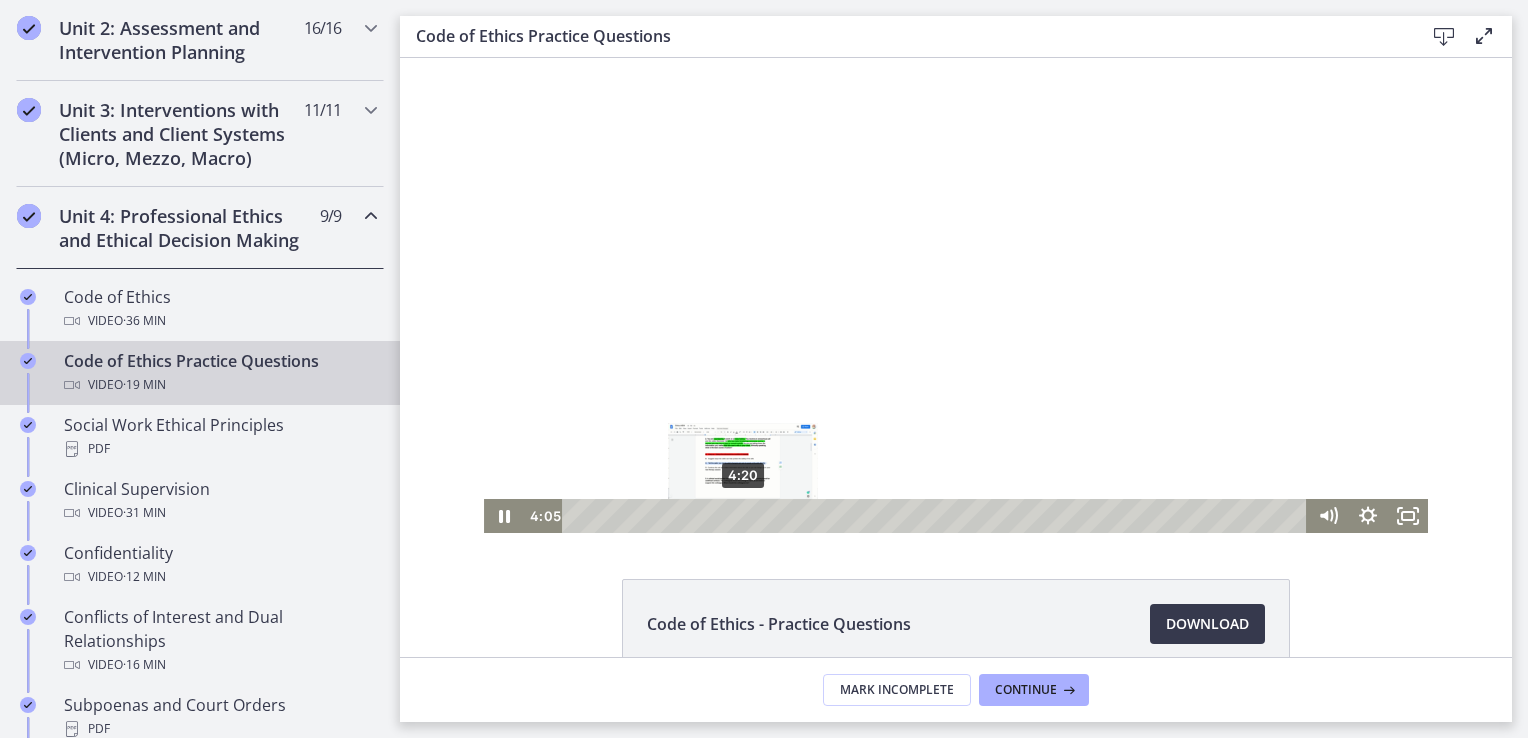 click on "4:20" at bounding box center [937, 516] 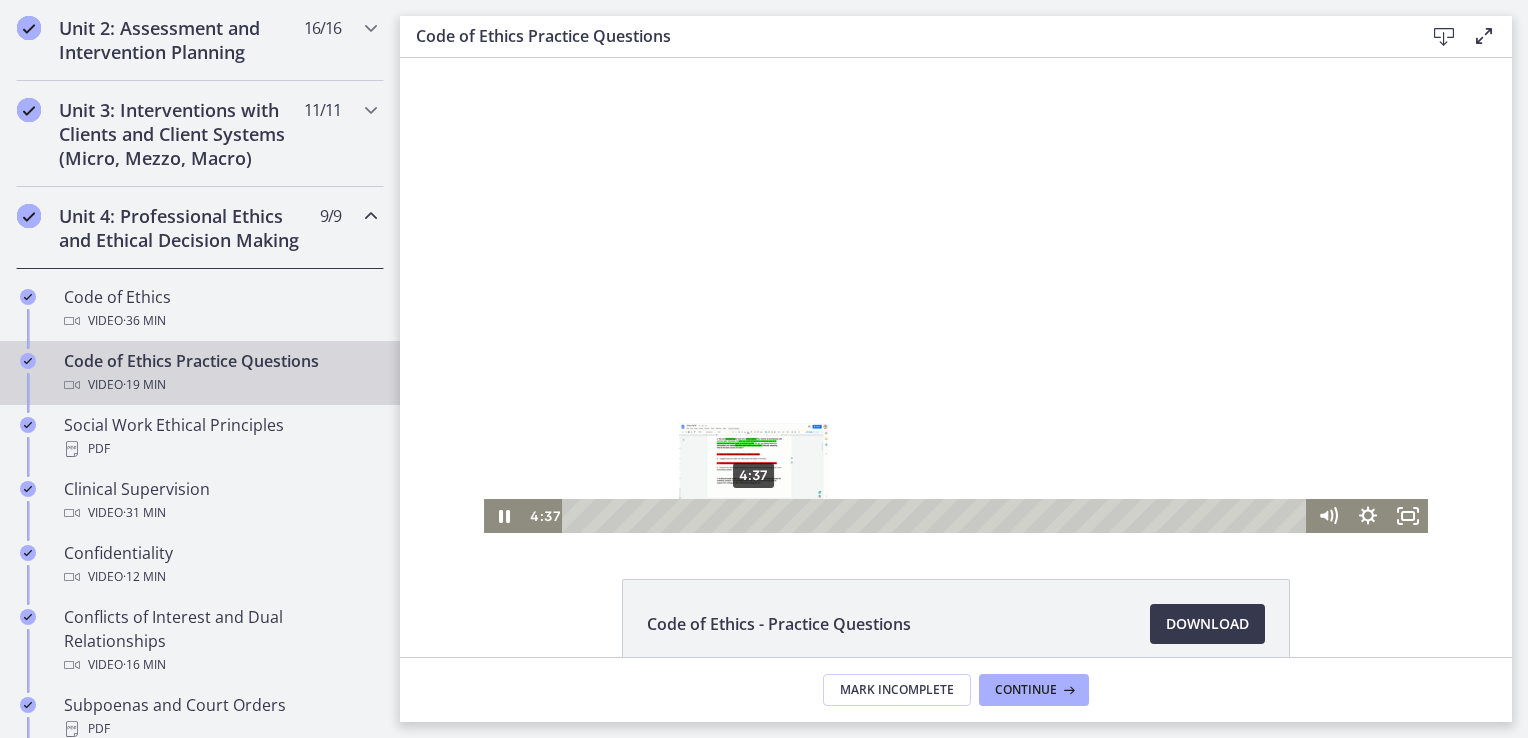 click on "4:37" at bounding box center [937, 516] 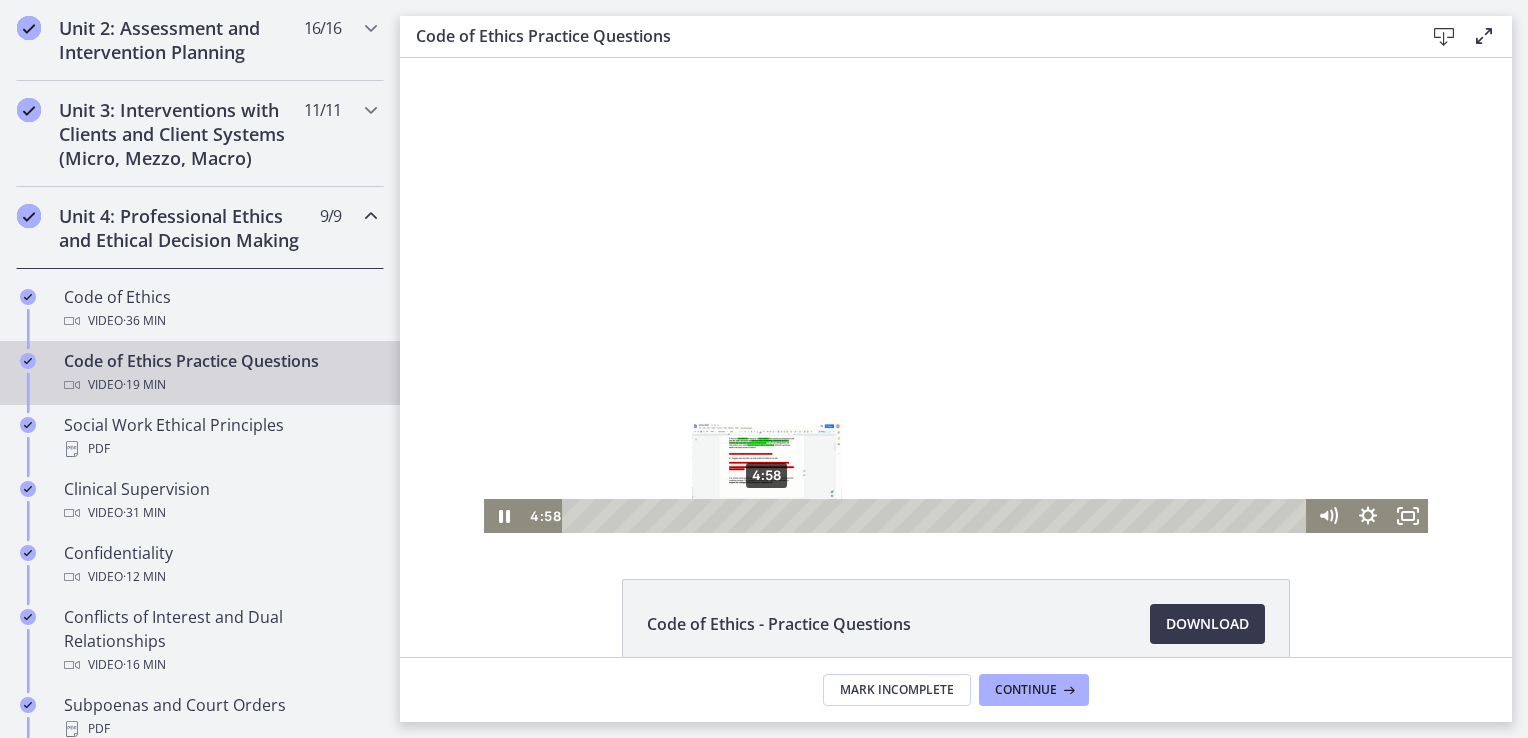 click on "4:58" at bounding box center (937, 516) 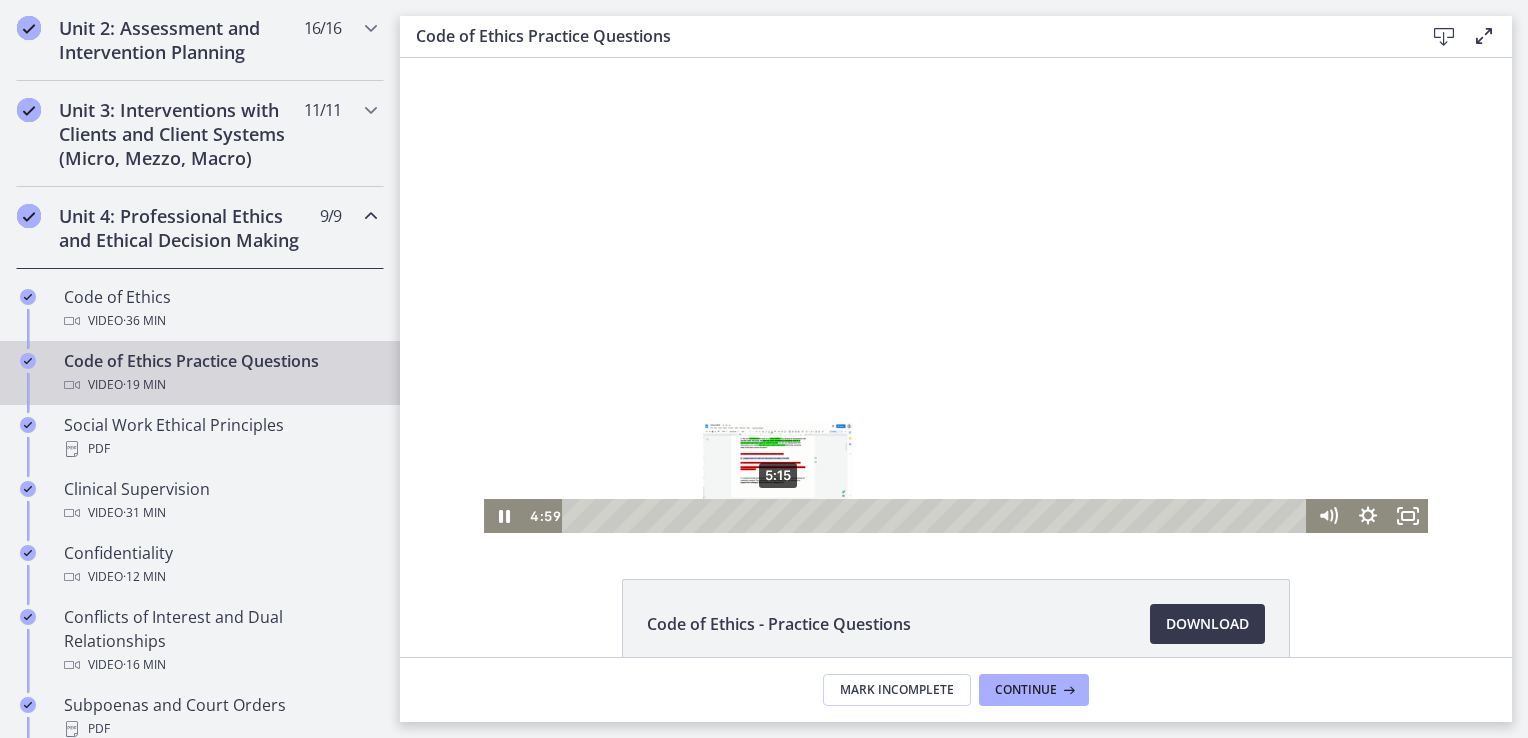 click on "5:15" at bounding box center (937, 516) 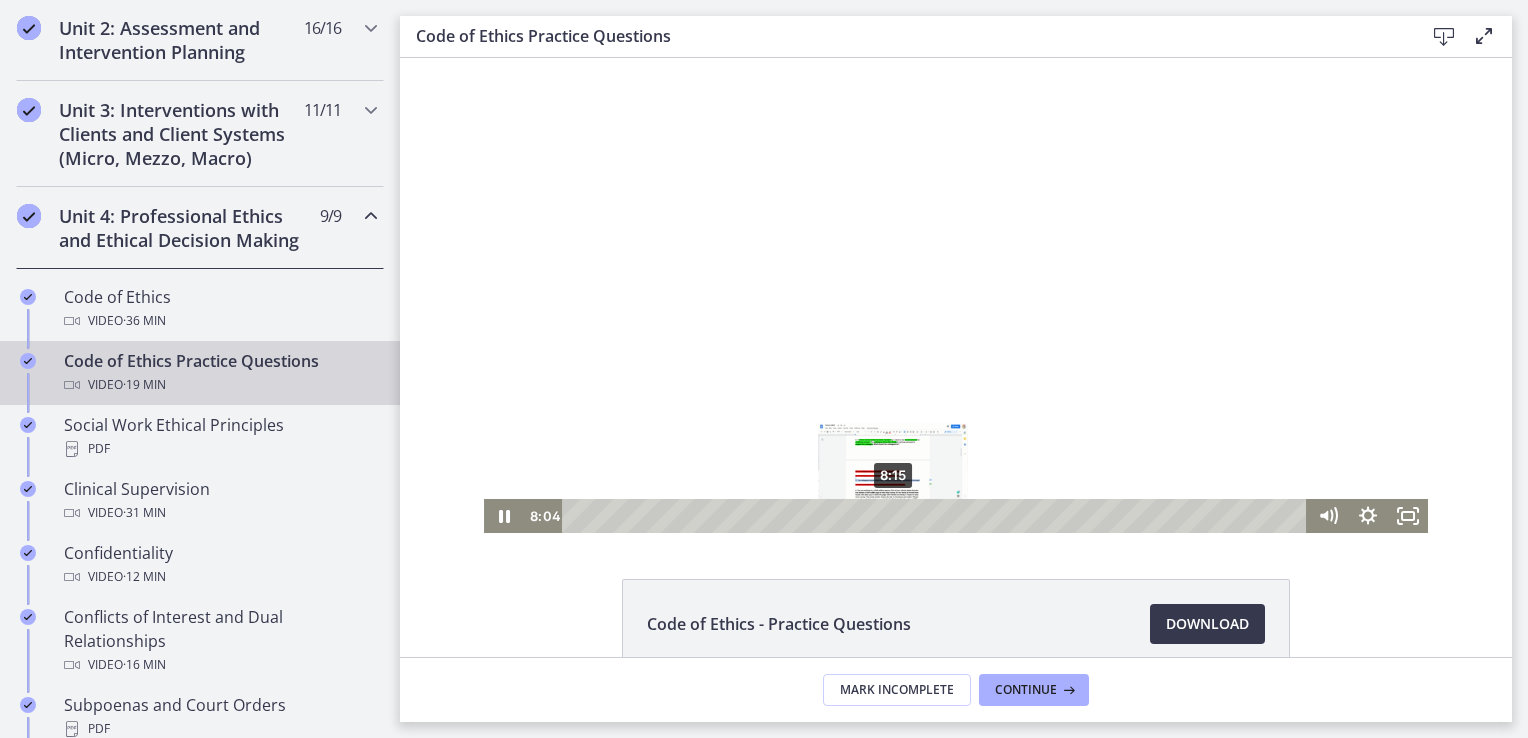 click on "8:15" at bounding box center [937, 516] 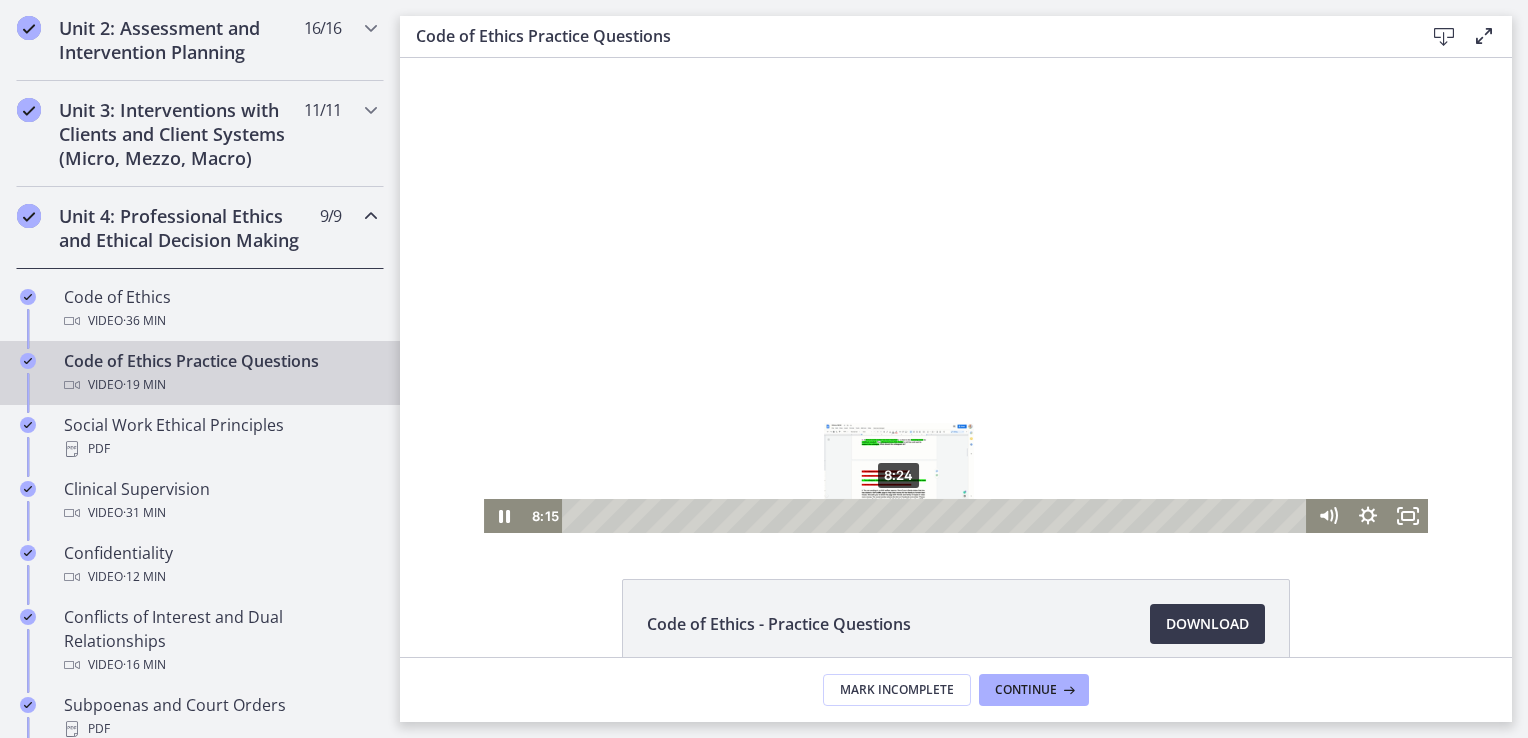 click on "8:24" at bounding box center [937, 516] 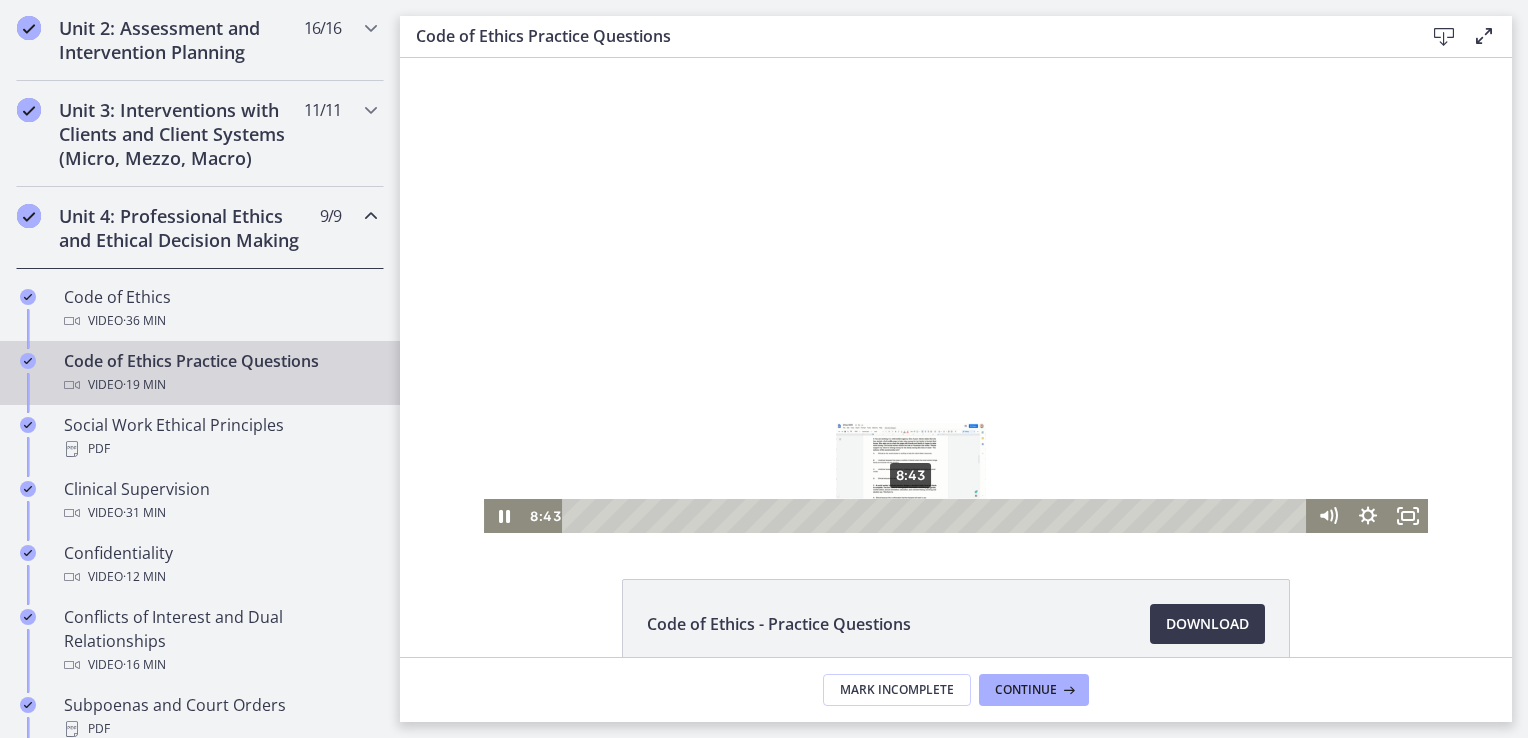 click on "8:43" at bounding box center (937, 516) 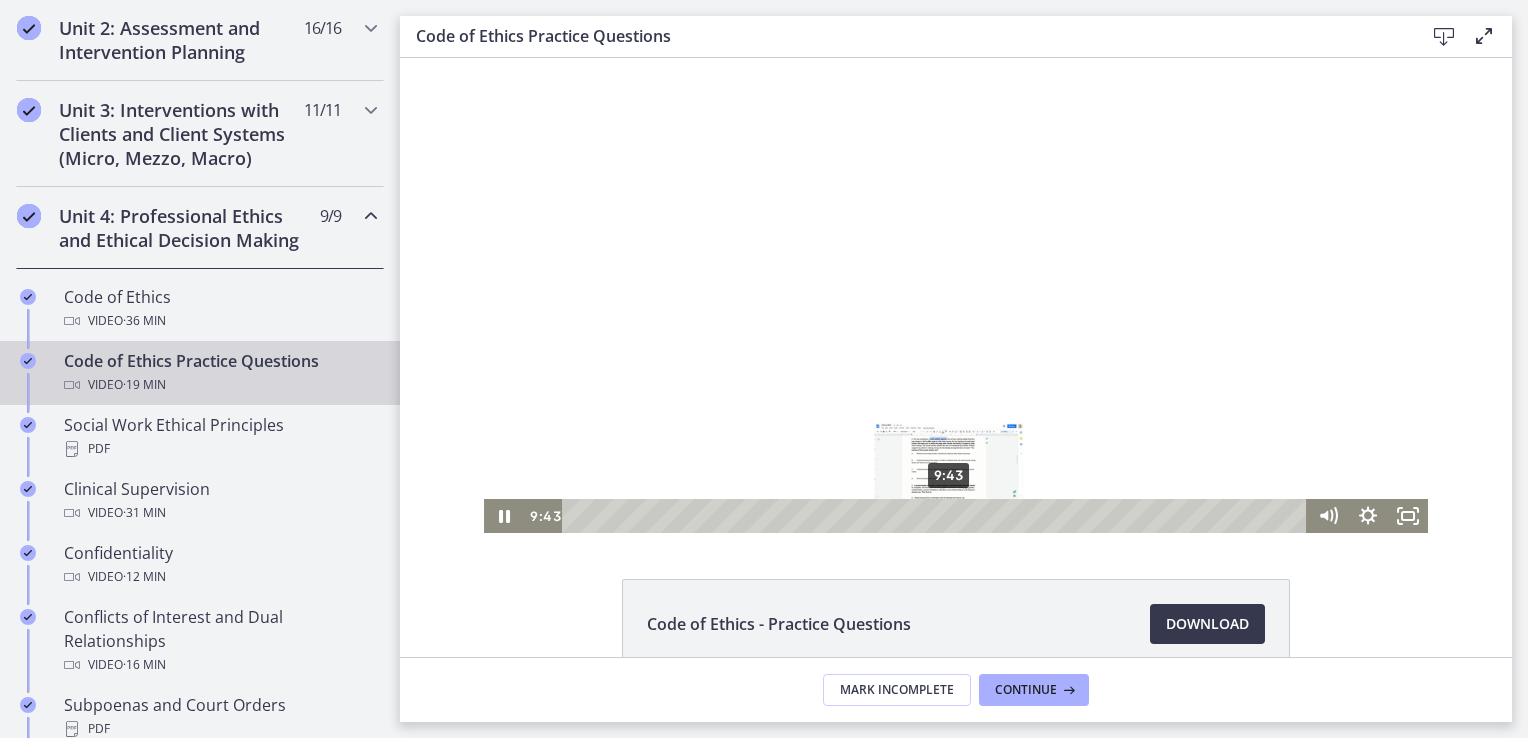 click on "9:43" at bounding box center [937, 516] 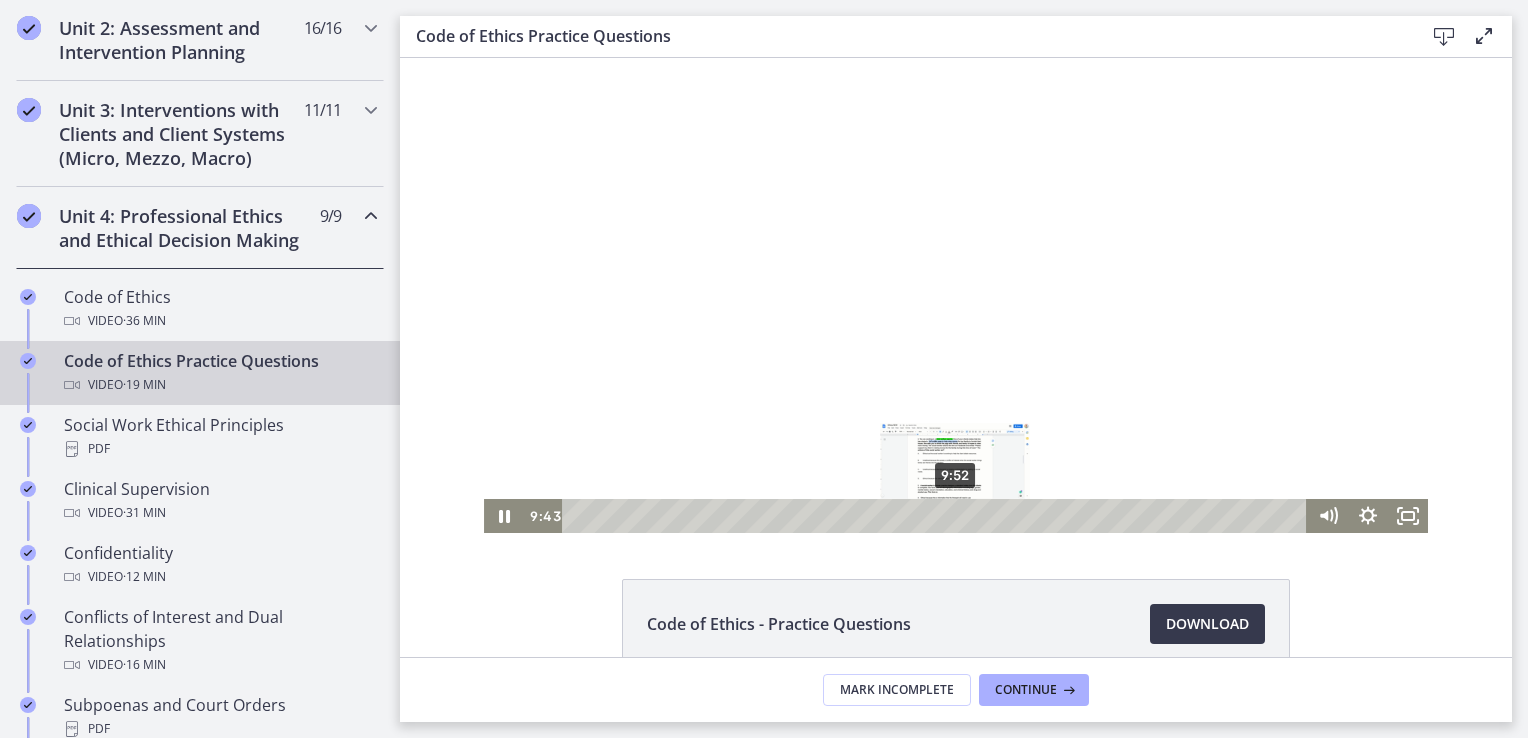click on "9:52" at bounding box center [937, 516] 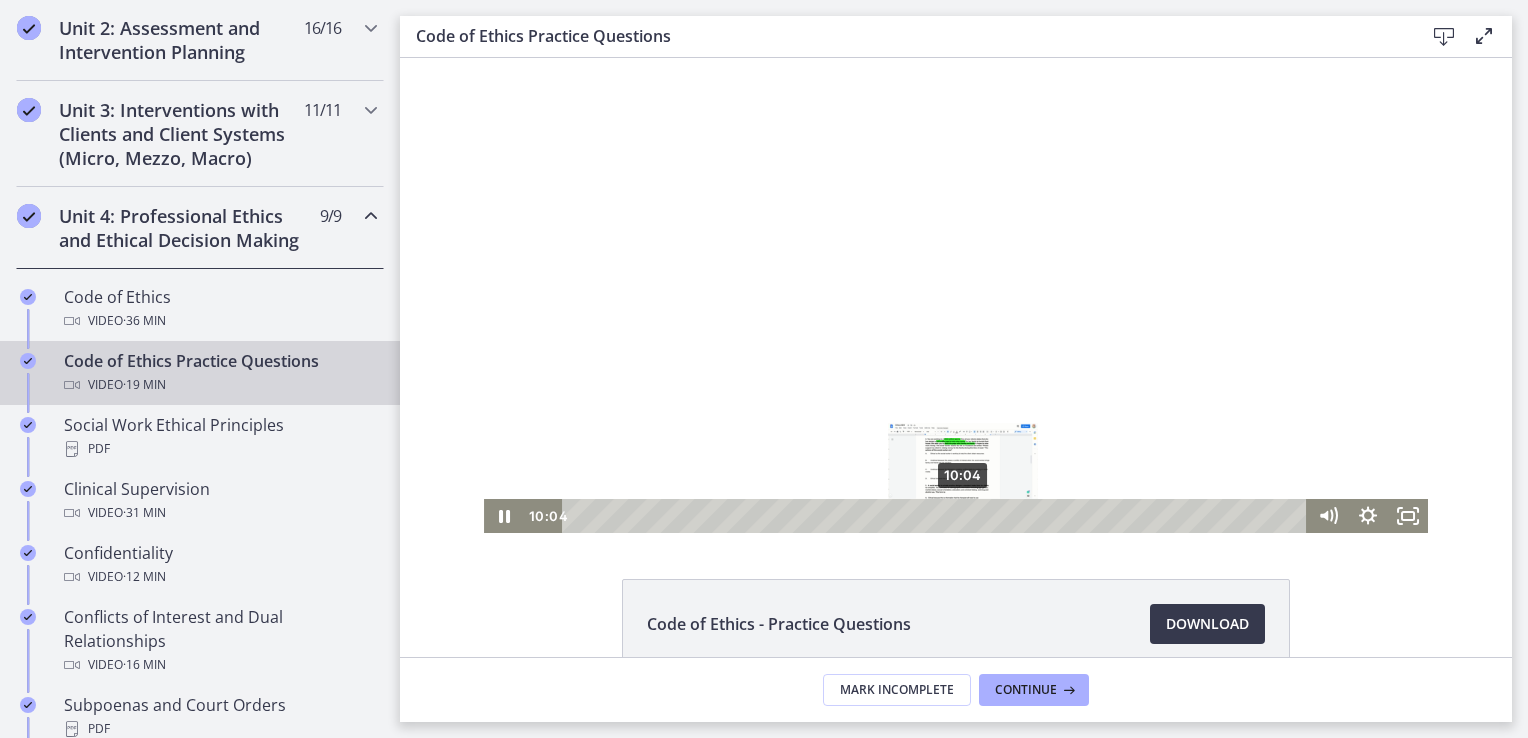 click on "10:04" at bounding box center (937, 516) 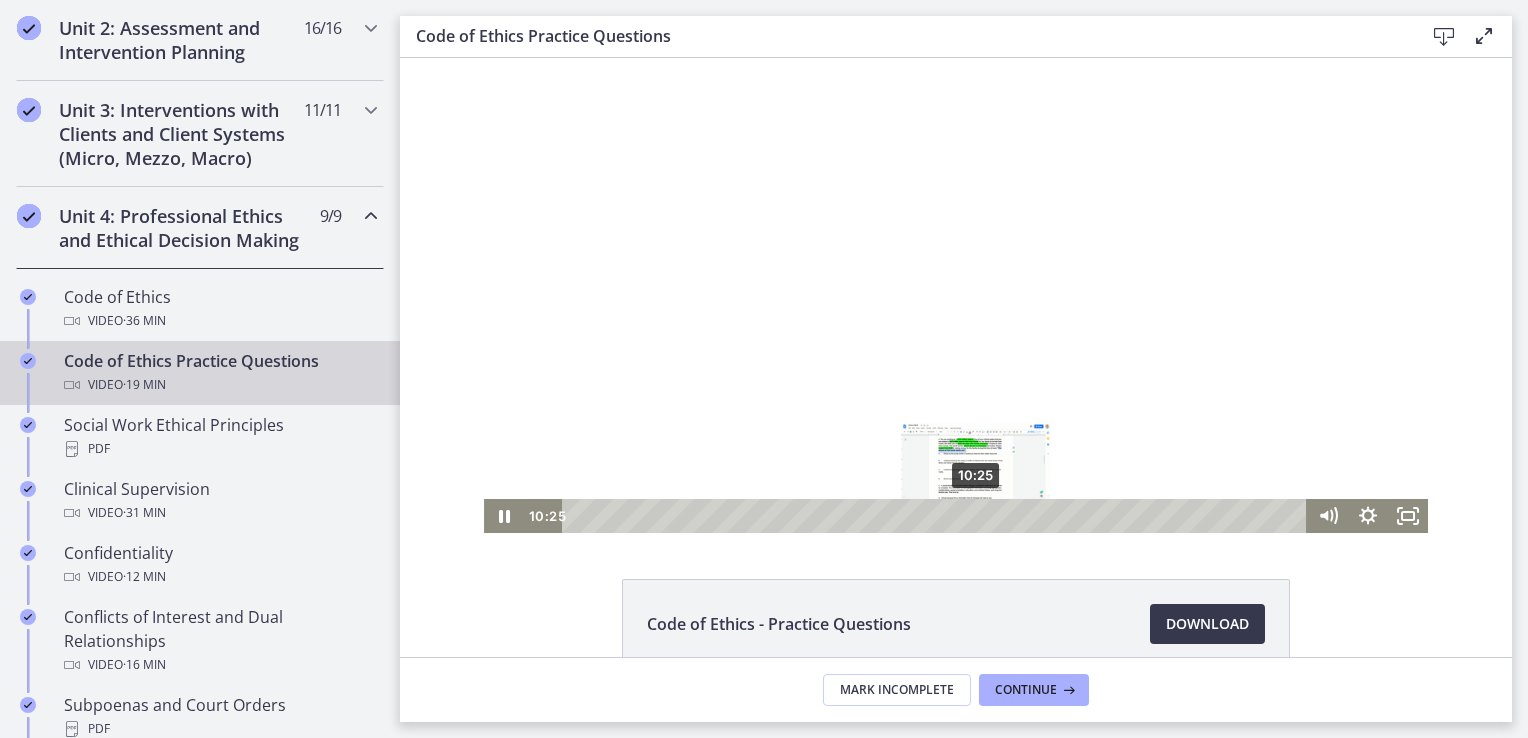 click on "10:25" at bounding box center [937, 516] 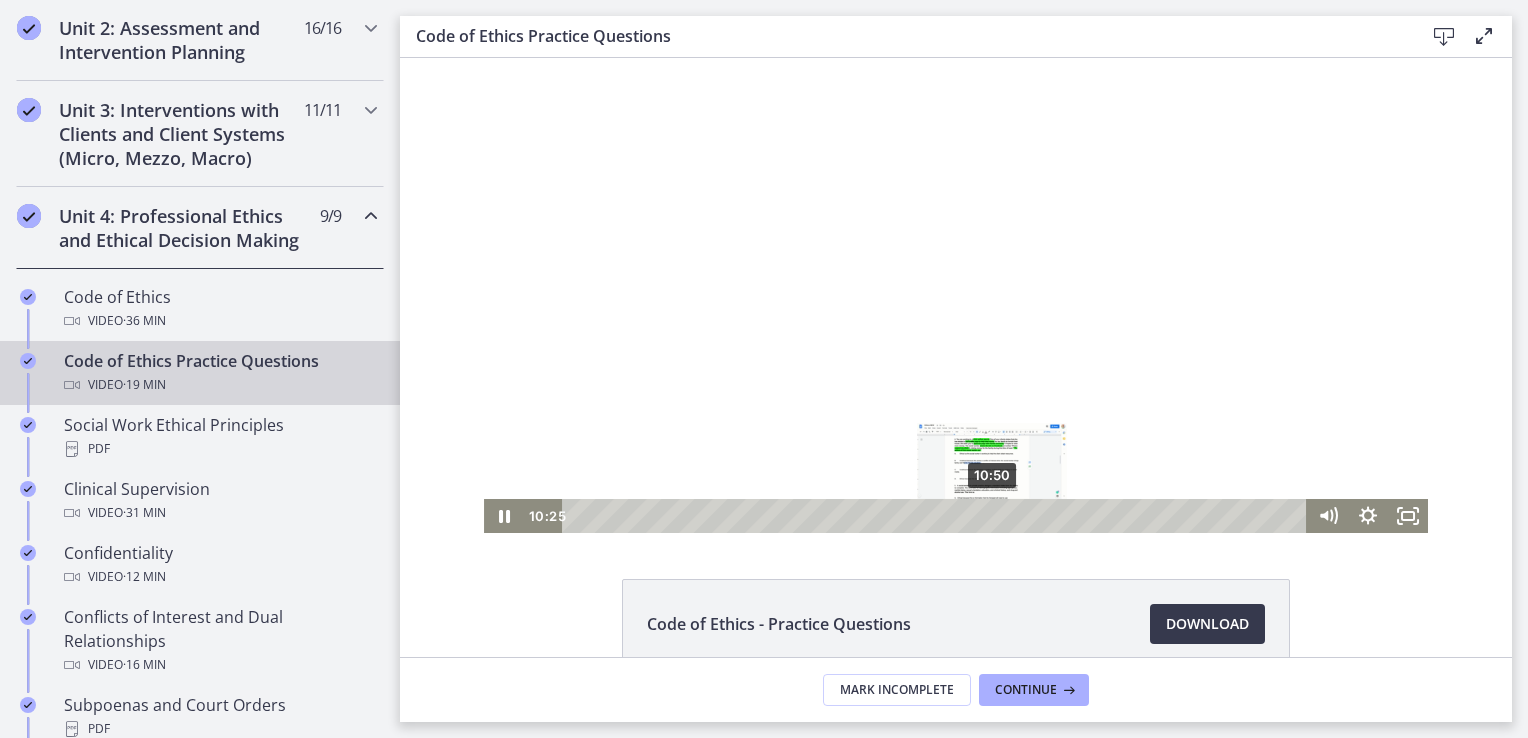 click on "10:50" at bounding box center (937, 516) 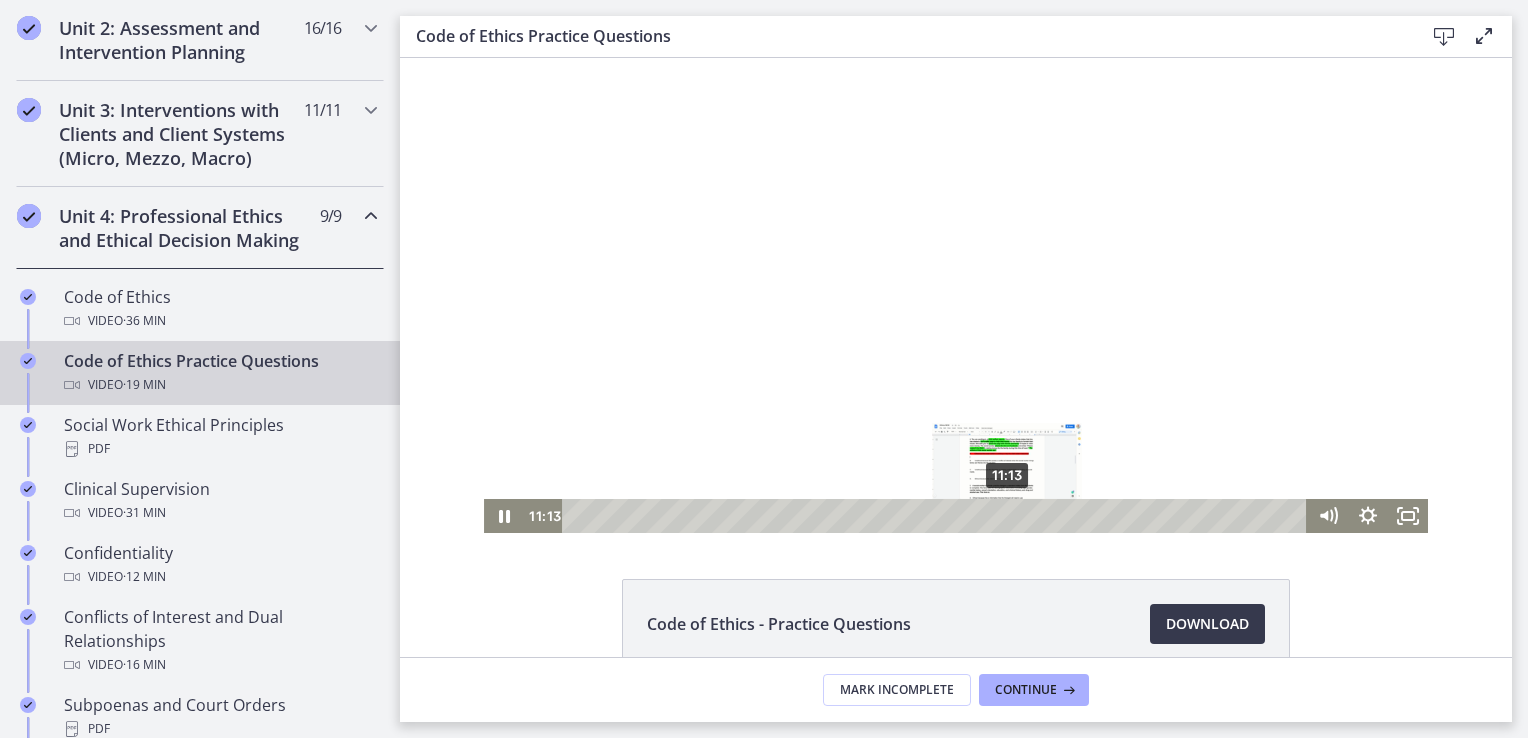 click on "11:13" at bounding box center [937, 516] 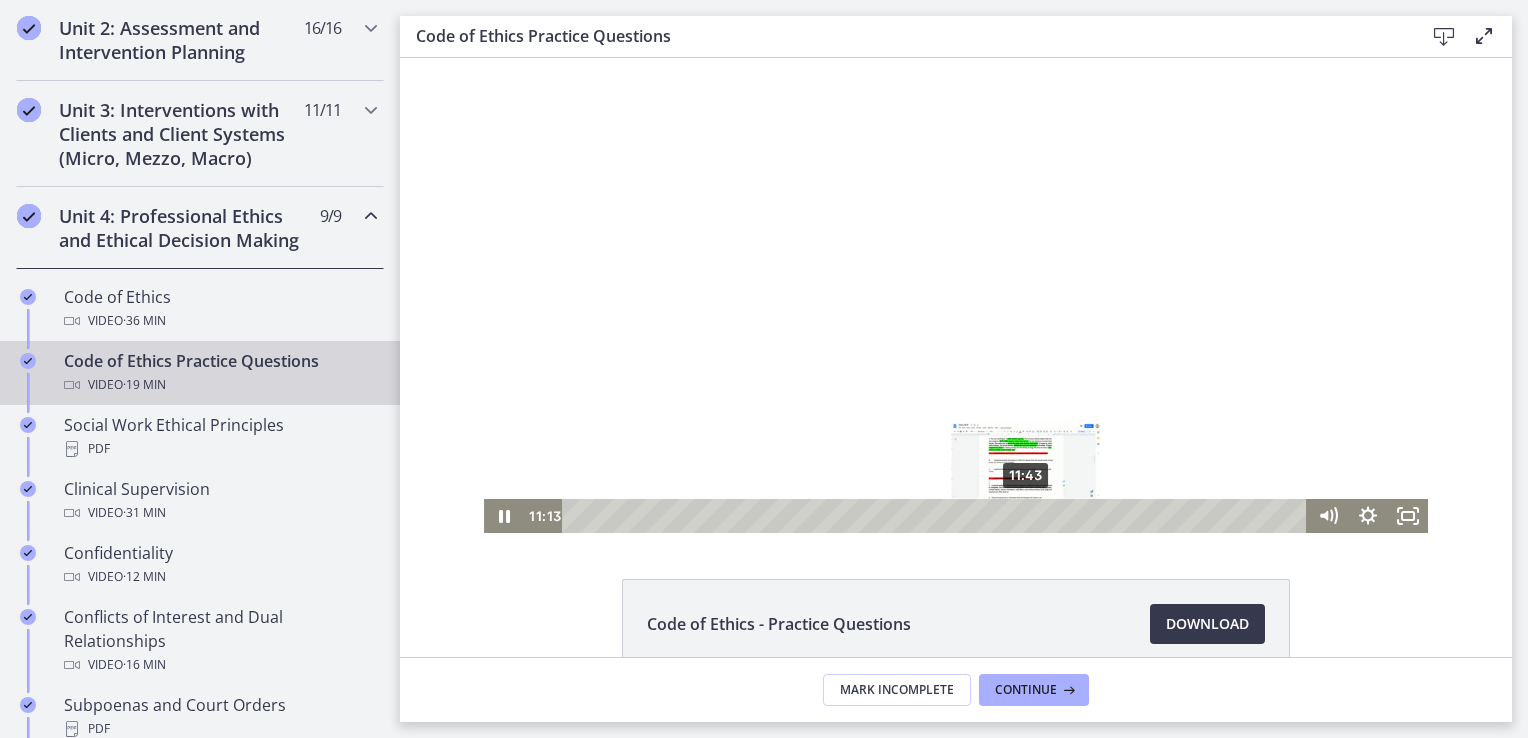 click on "11:43" at bounding box center (937, 516) 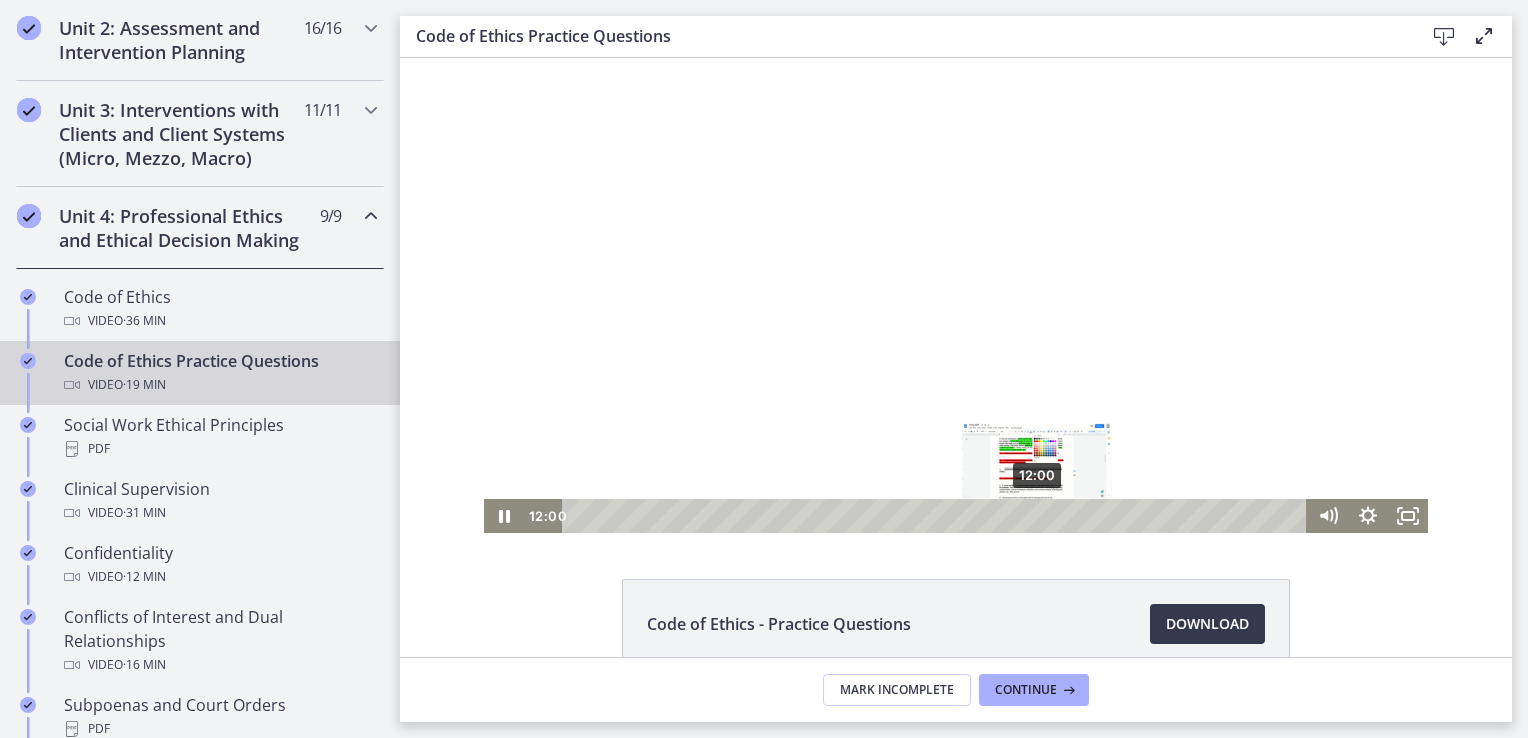 click on "12:00" at bounding box center (937, 516) 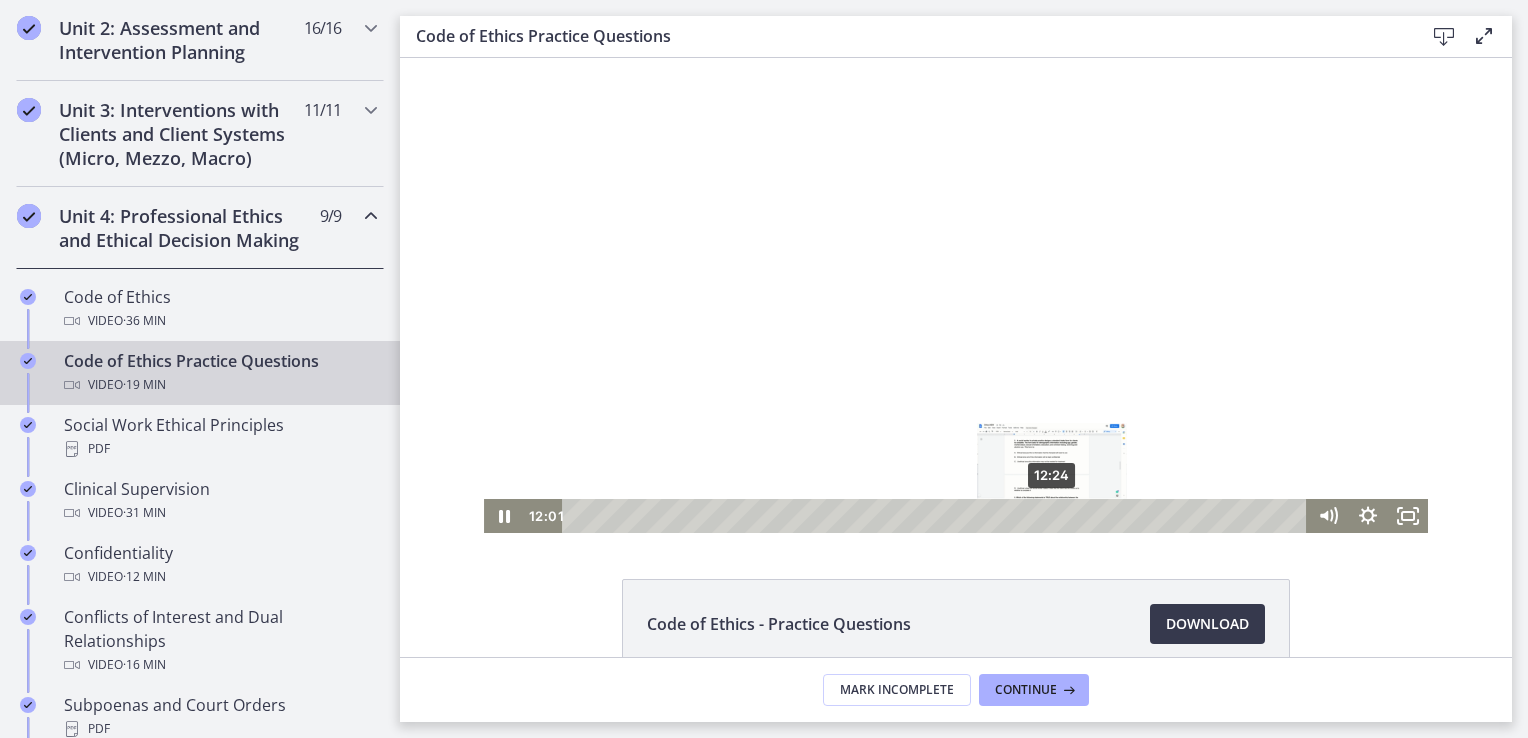 click on "12:24" at bounding box center [937, 516] 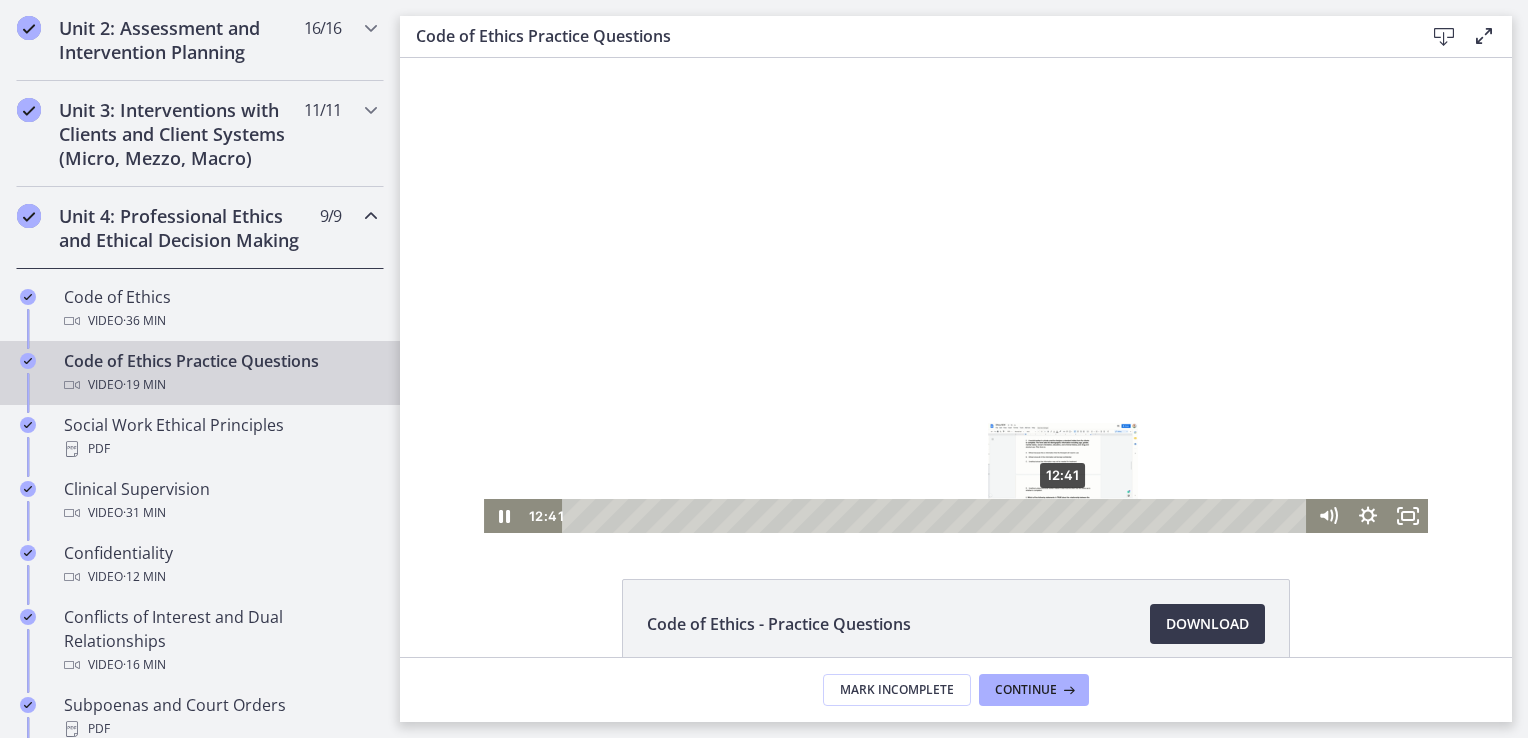 click on "12:41" at bounding box center (937, 516) 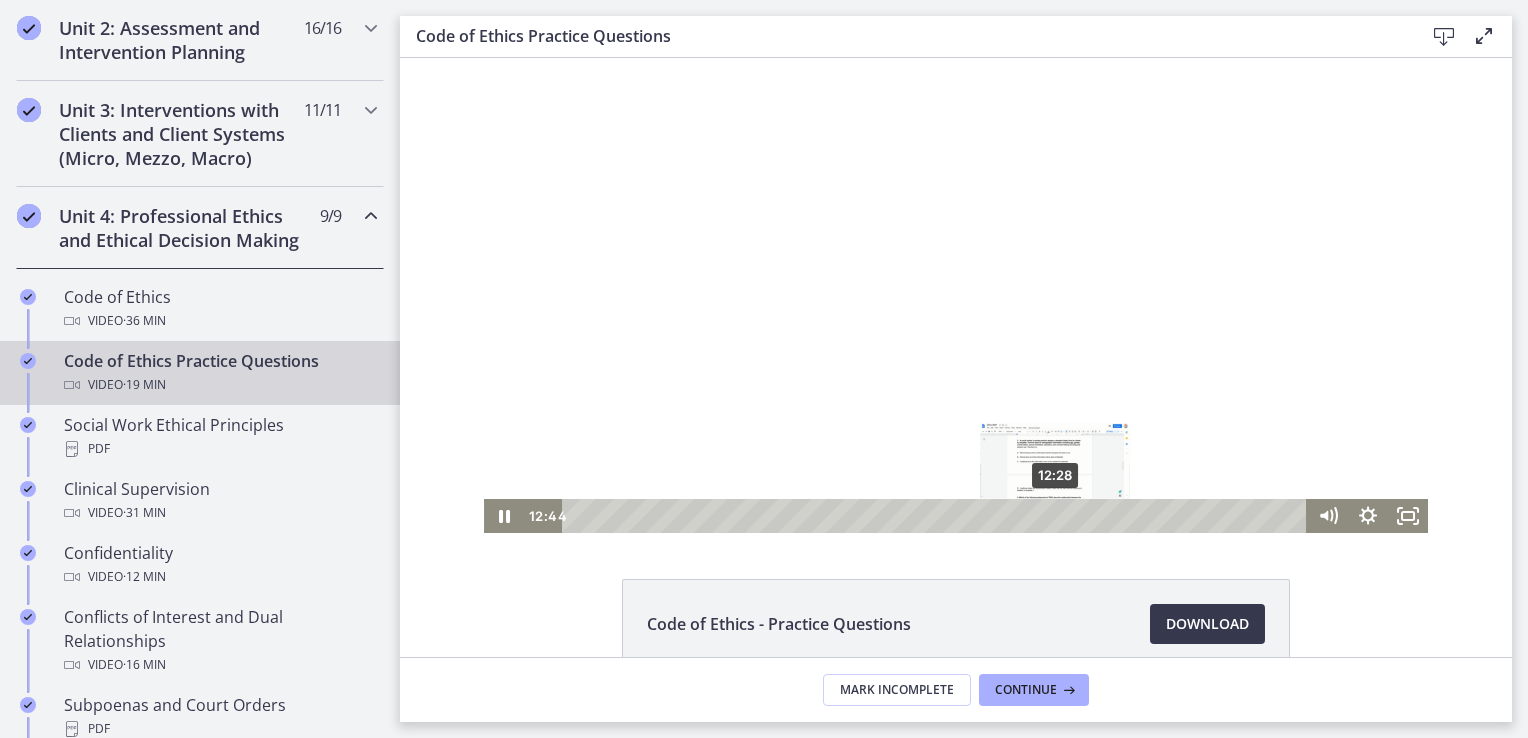 click on "12:28" at bounding box center (937, 516) 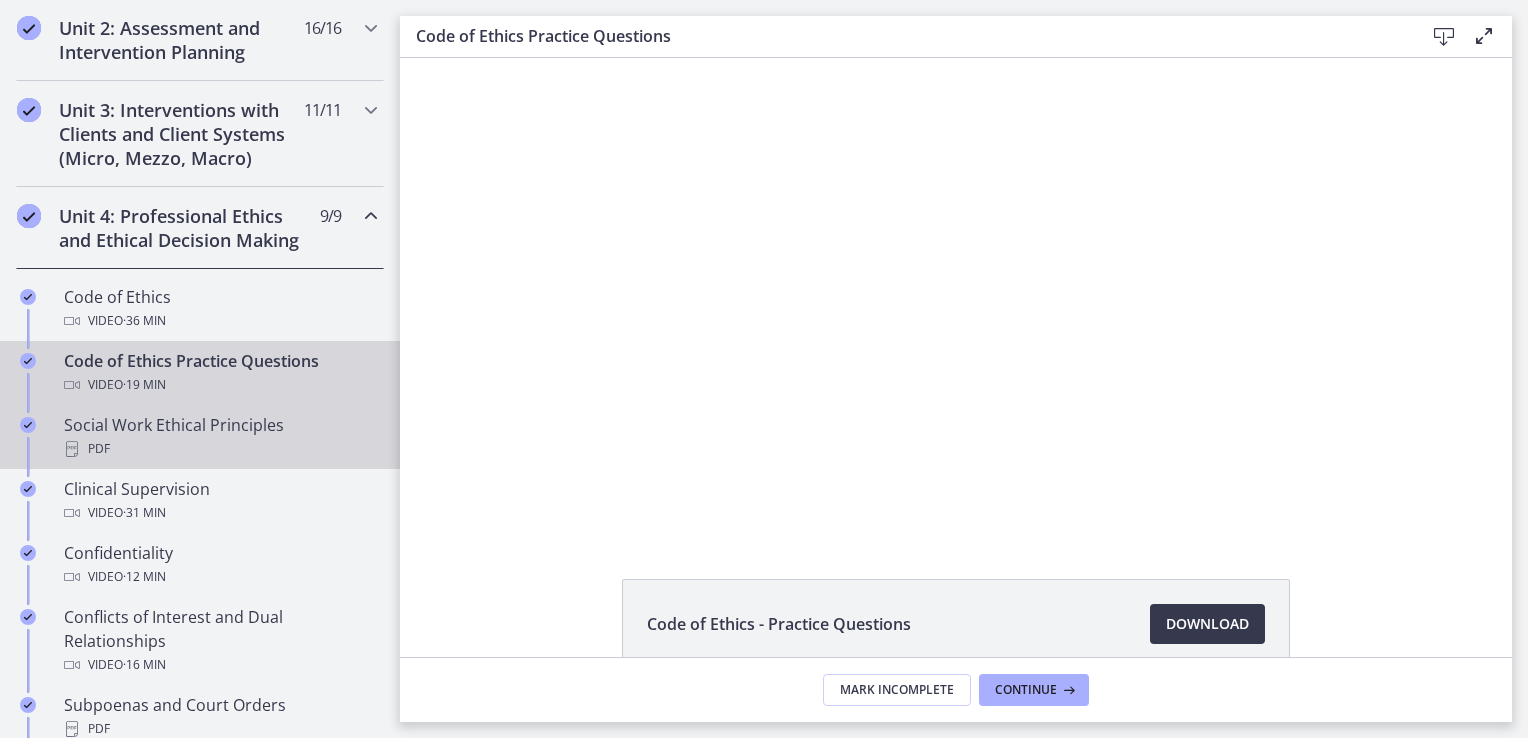 click on "Social Work Ethical Principles
PDF" at bounding box center (220, 437) 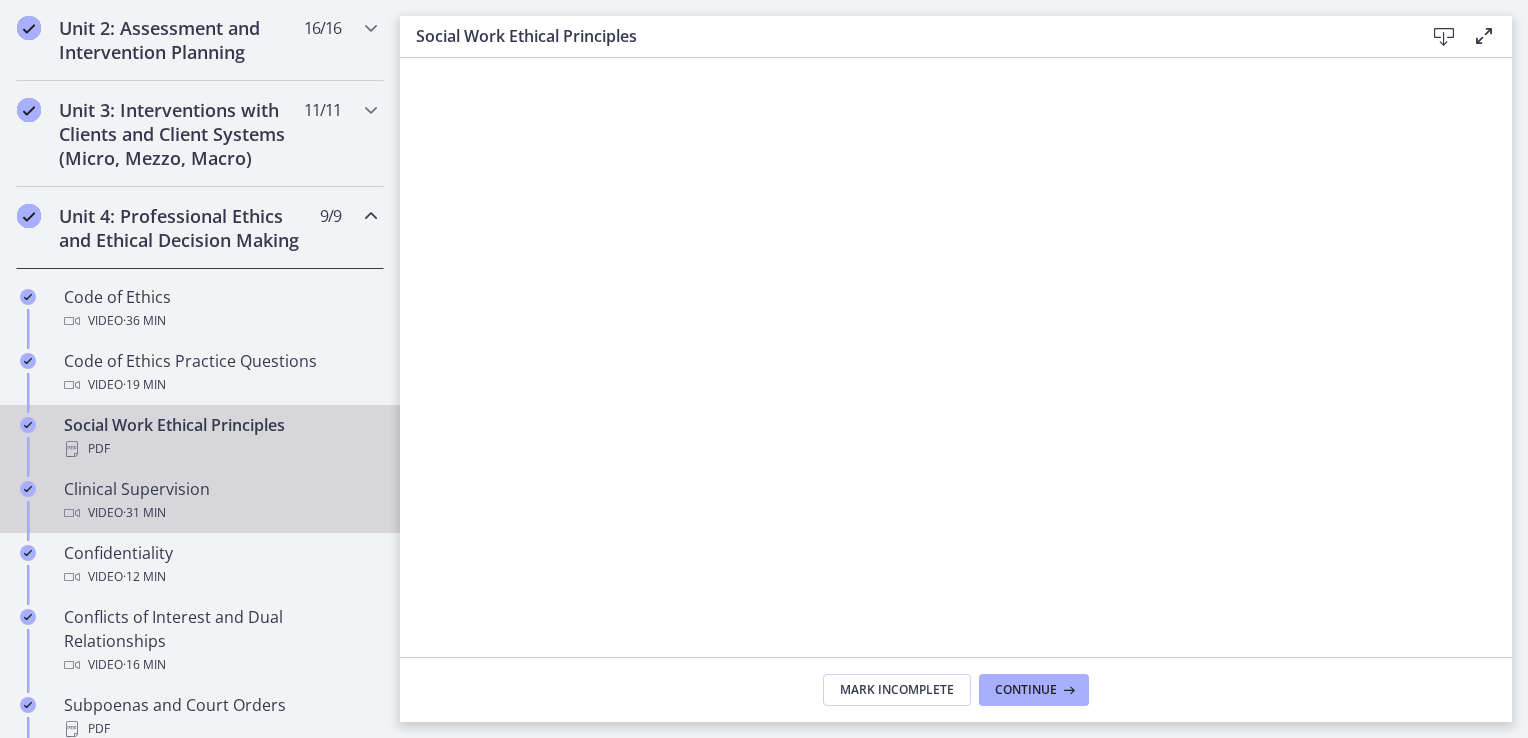 click on "Clinical Supervision
Video
·  31 min" at bounding box center (220, 501) 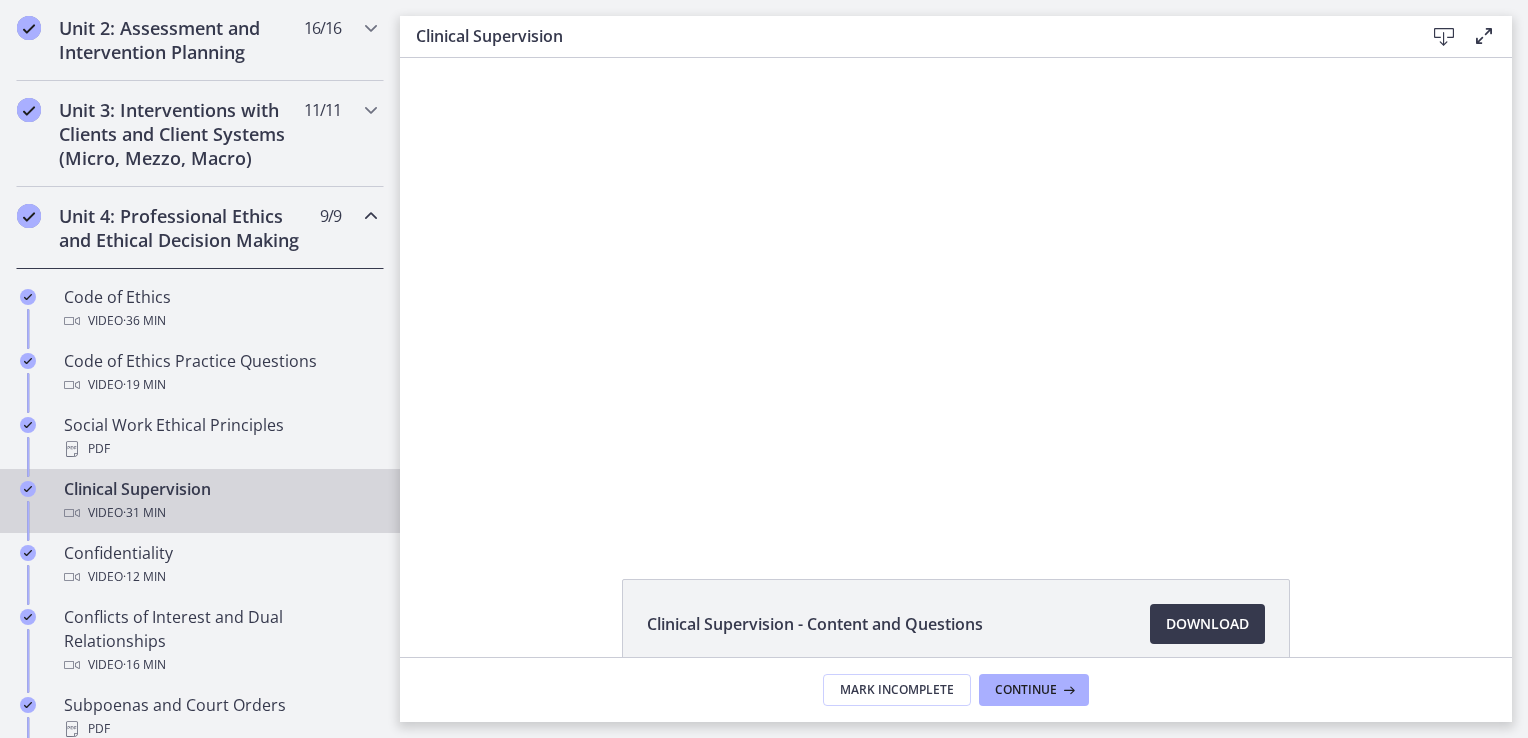 scroll, scrollTop: 0, scrollLeft: 0, axis: both 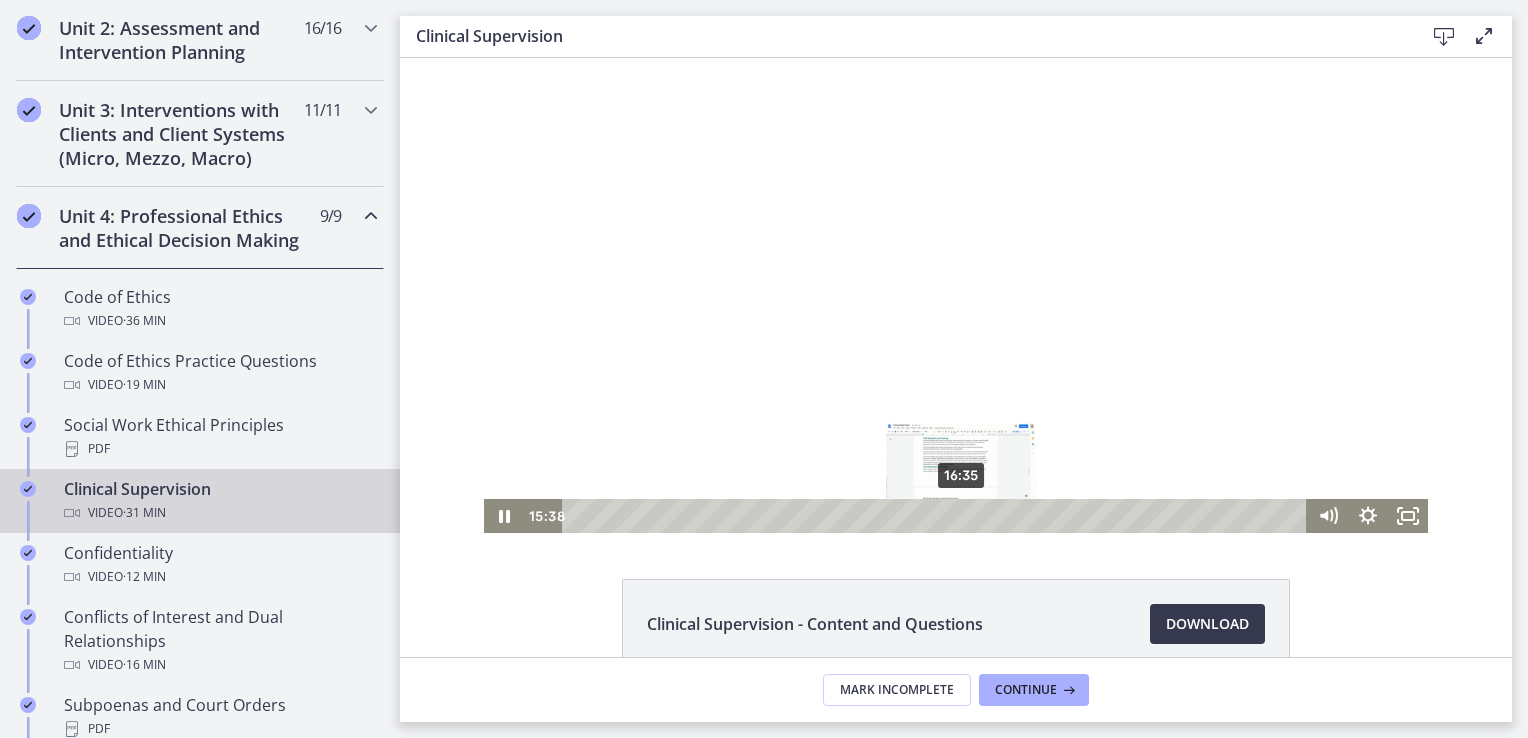 click on "Clinical Supervision - Content and Questions
Download
Opens in a new window" 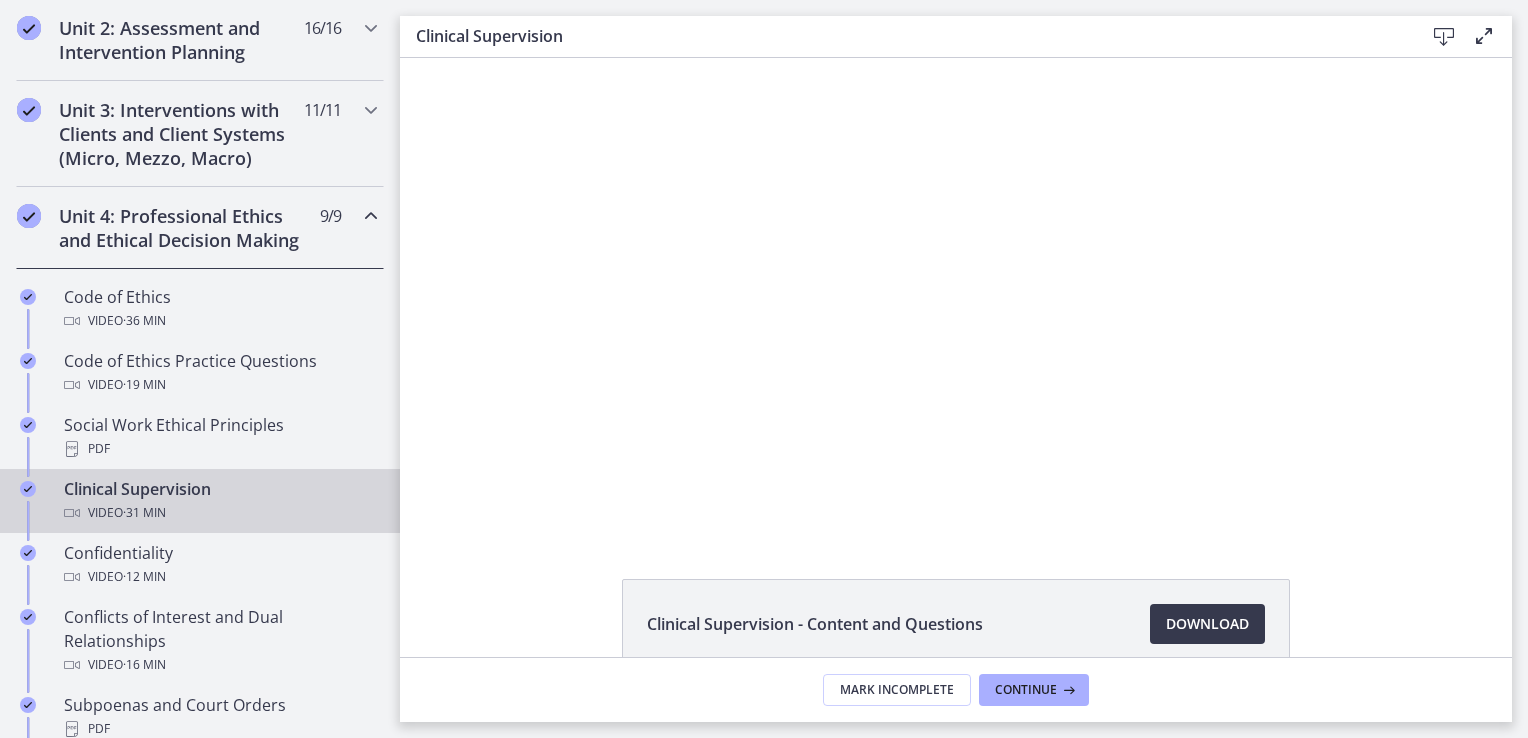 click on "Clinical Supervision - Content and Questions
Download
Opens in a new window" 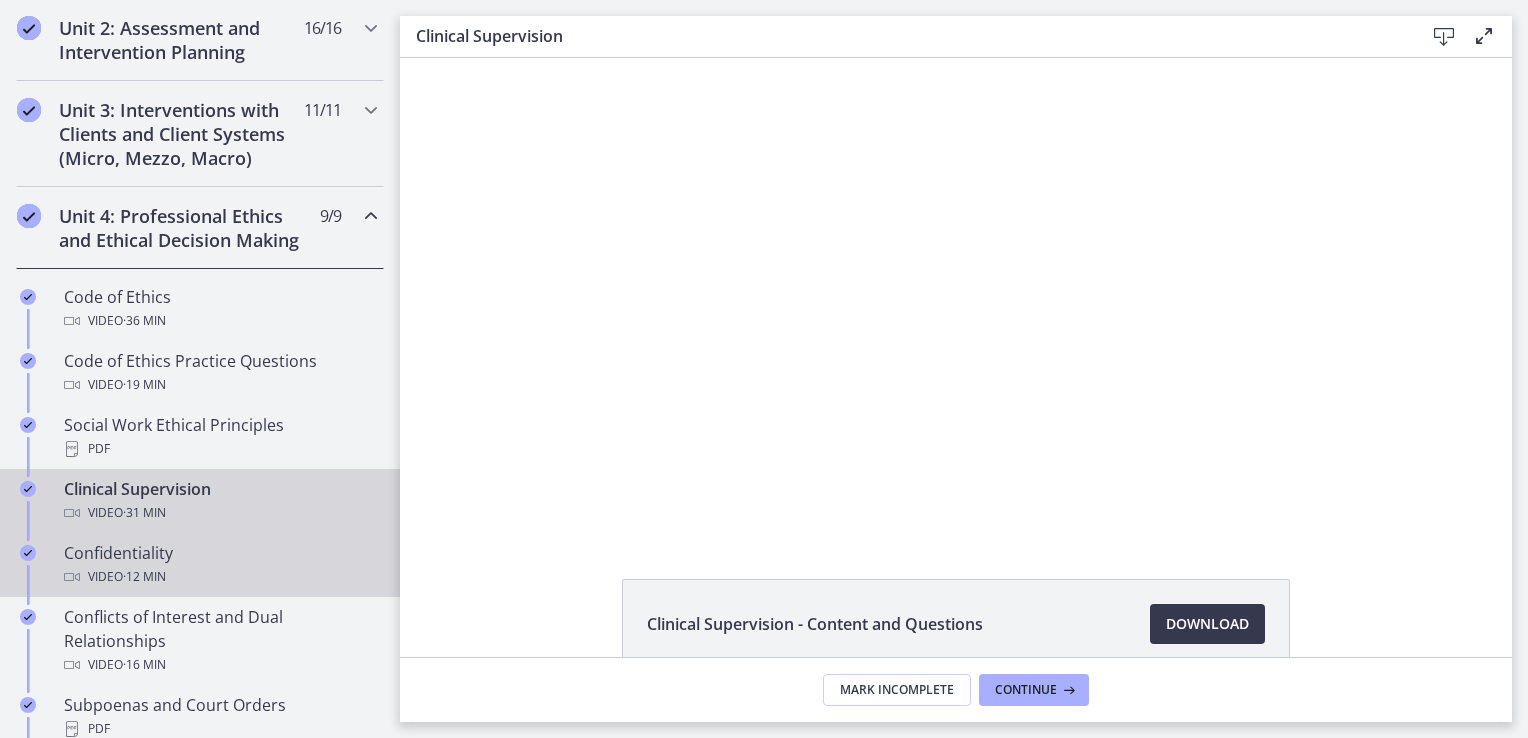 click on "Confidentiality
Video
·  12 min" at bounding box center [220, 565] 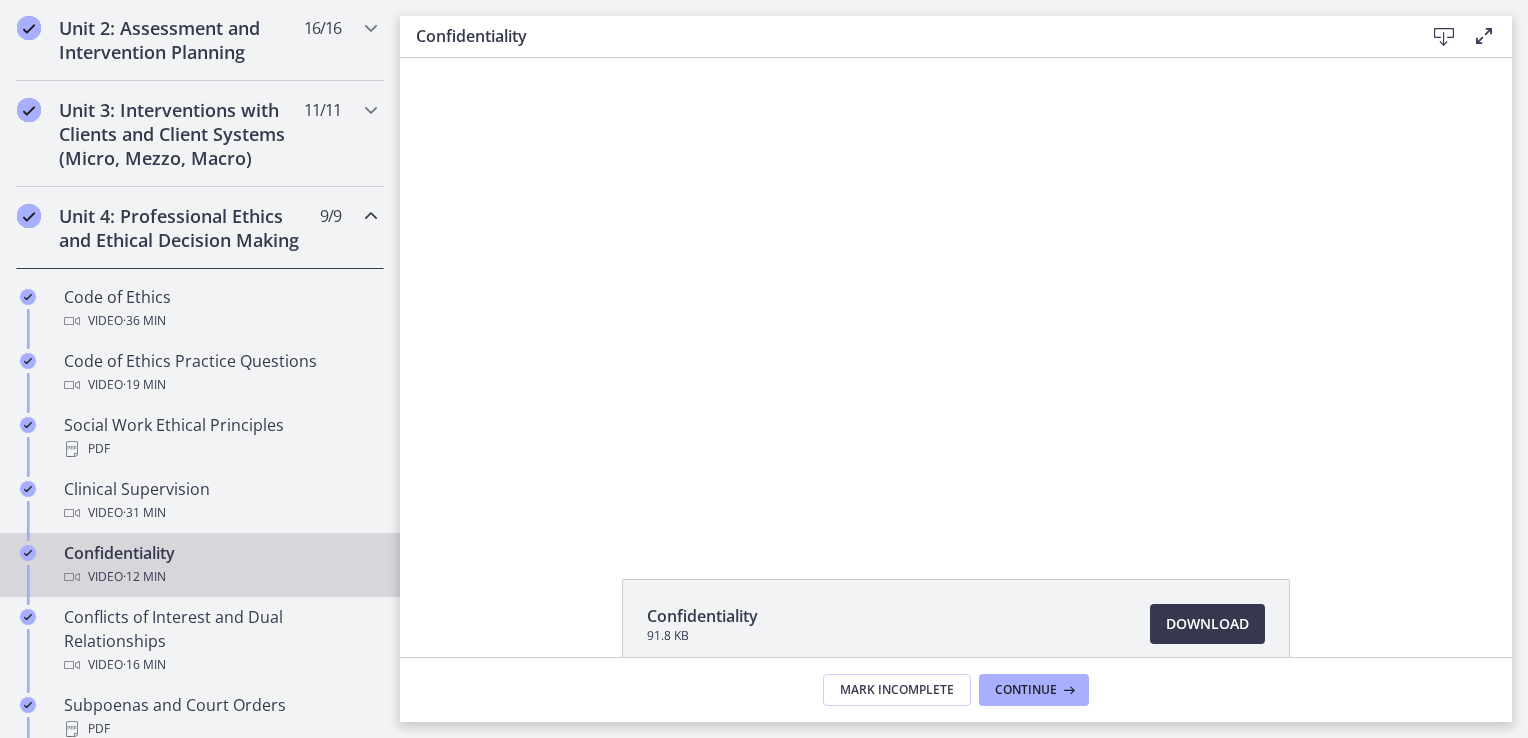 scroll, scrollTop: 0, scrollLeft: 0, axis: both 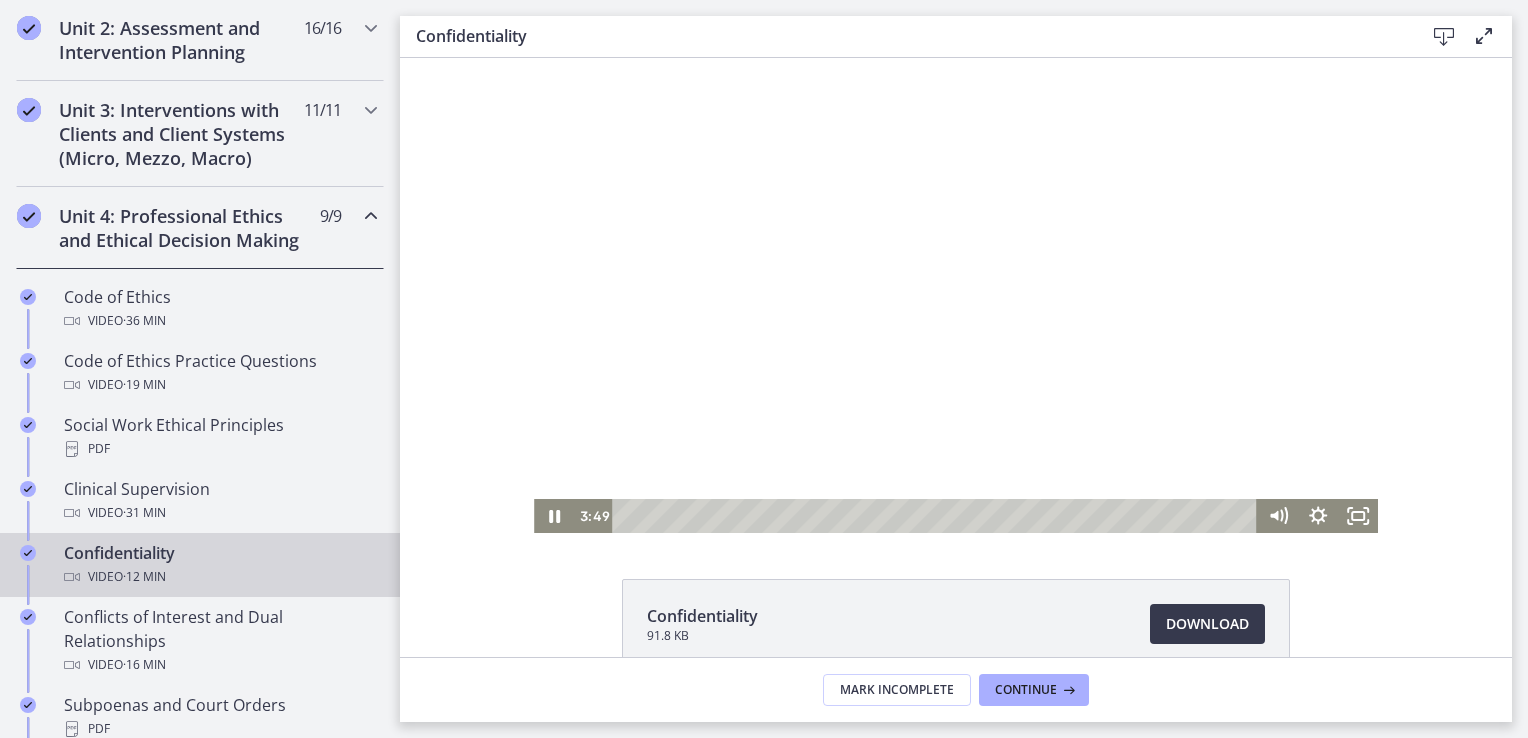 click at bounding box center (937, 516) 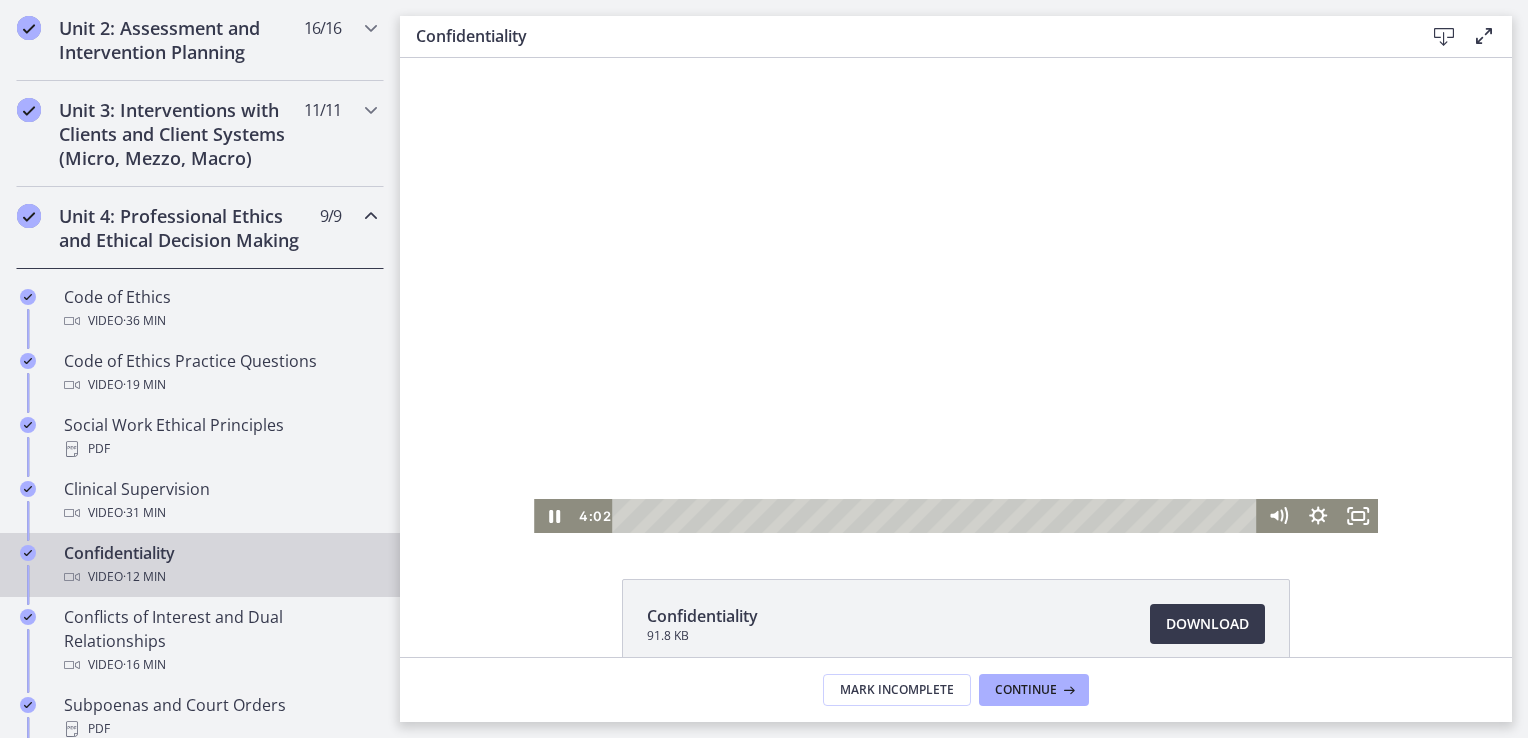 click at bounding box center (840, 515) 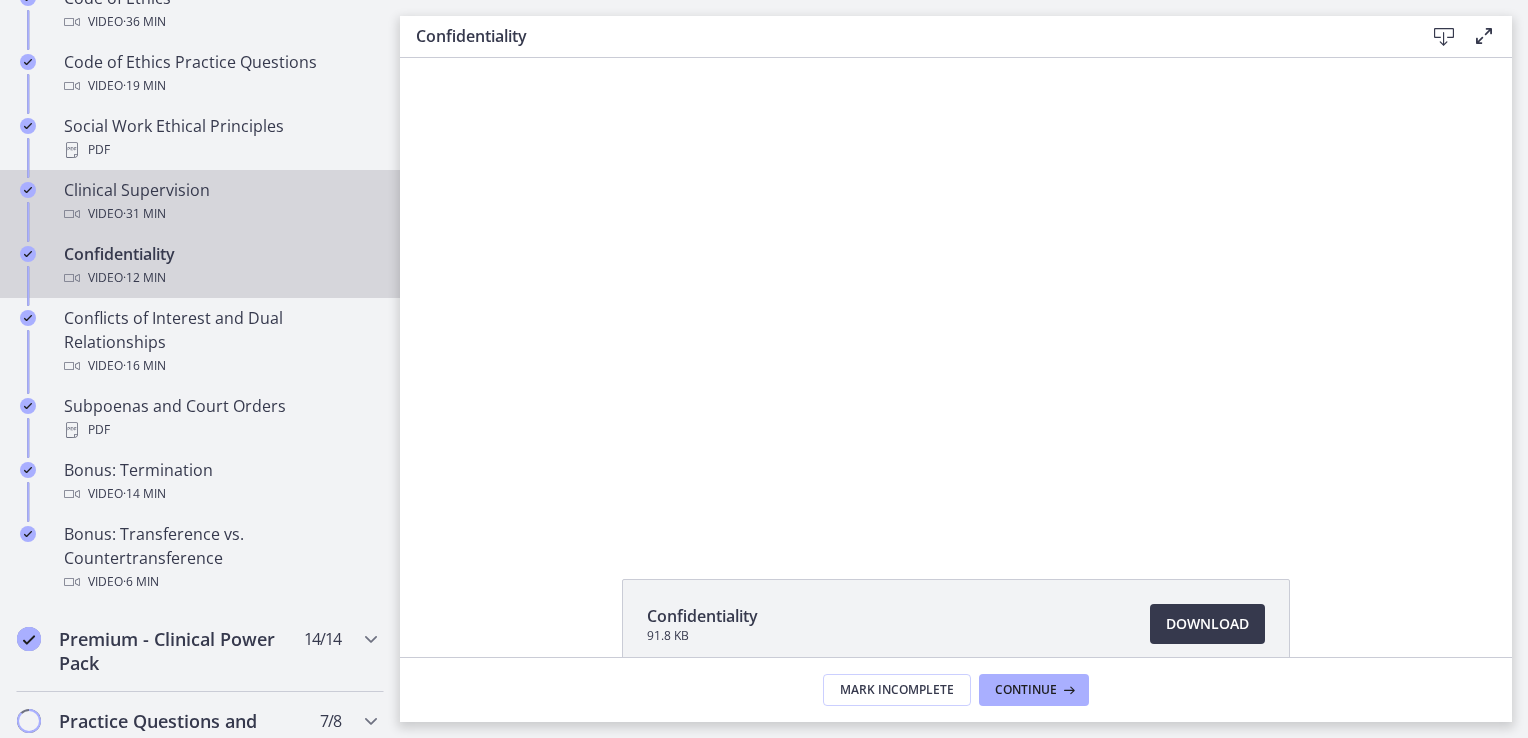 scroll, scrollTop: 1000, scrollLeft: 0, axis: vertical 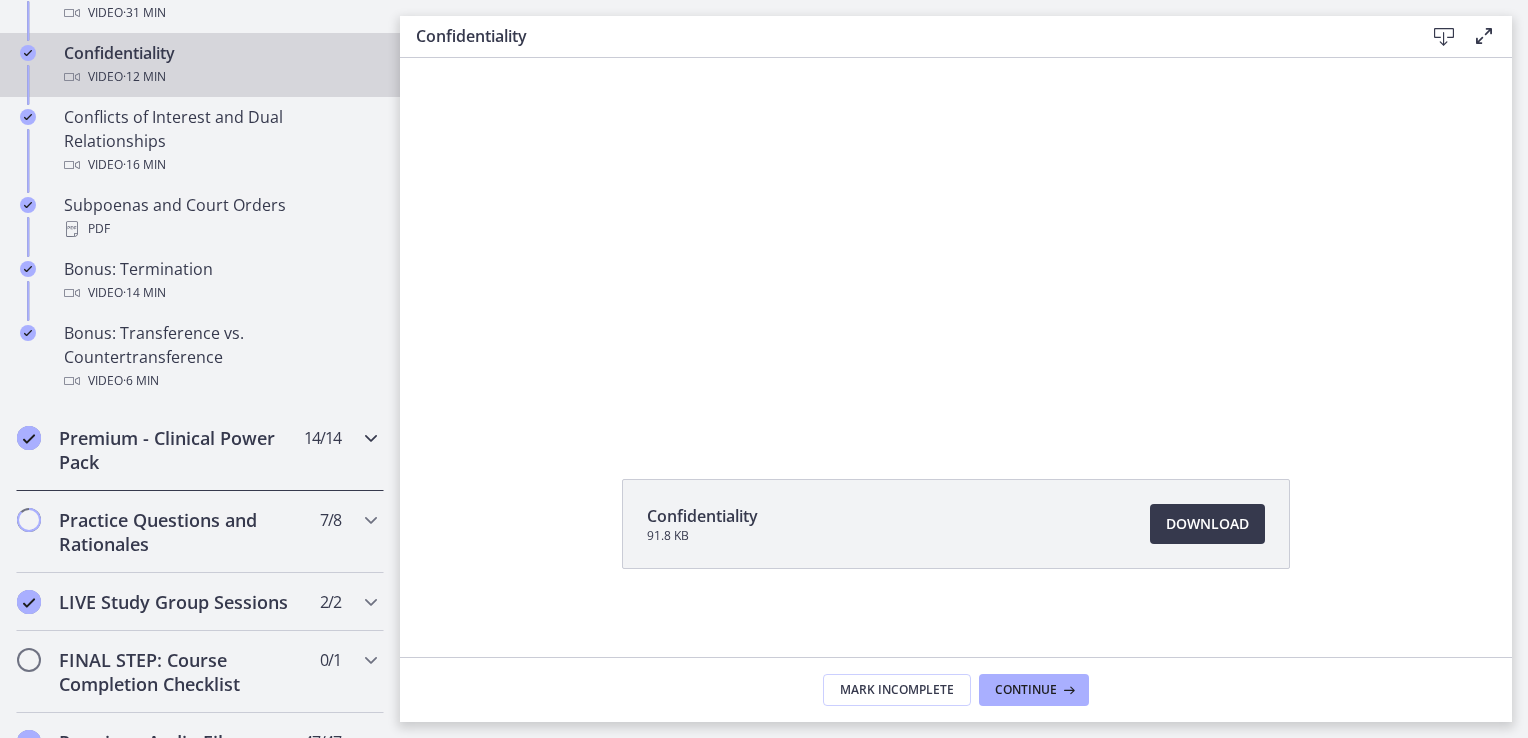 click on "Premium - Clinical Power Pack" at bounding box center [181, 450] 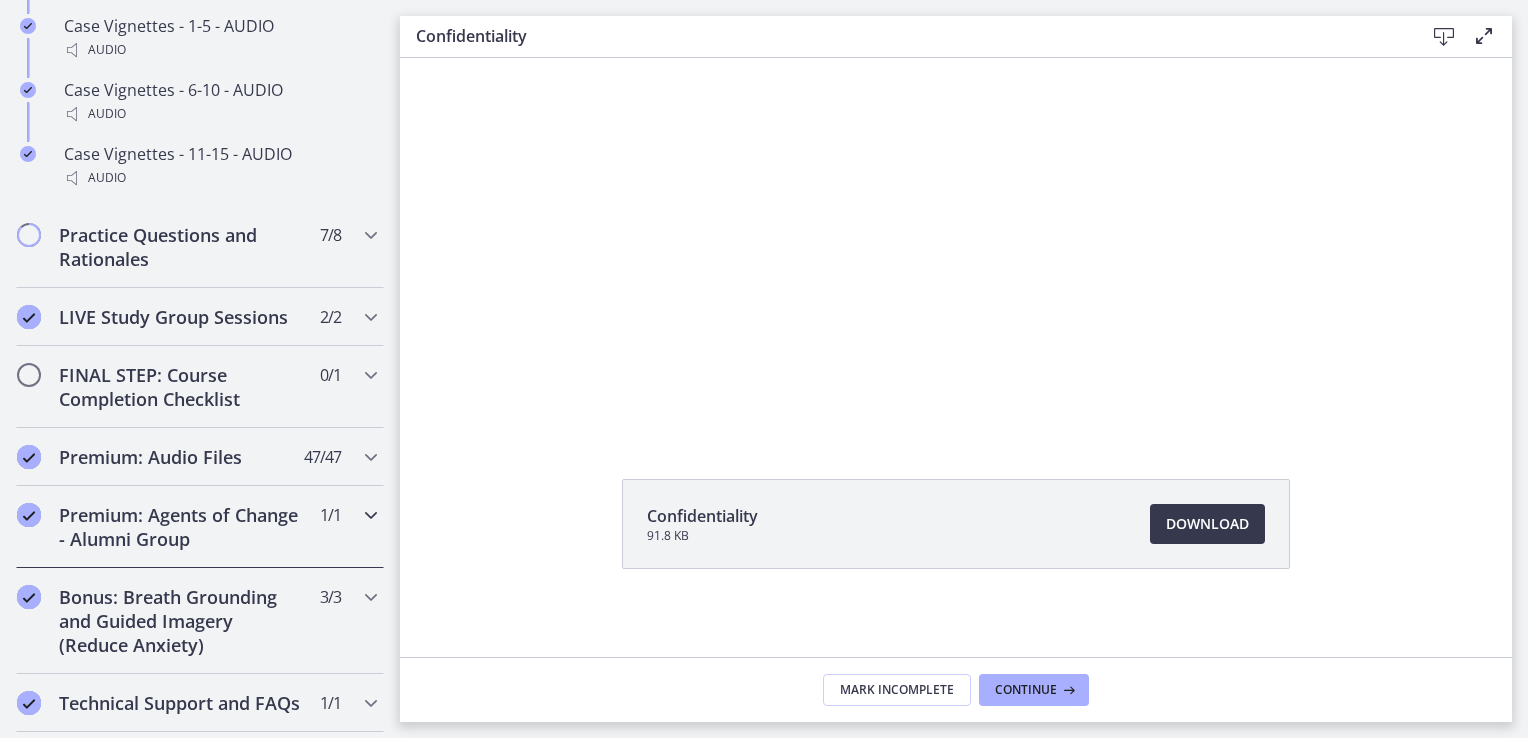 scroll, scrollTop: 1994, scrollLeft: 0, axis: vertical 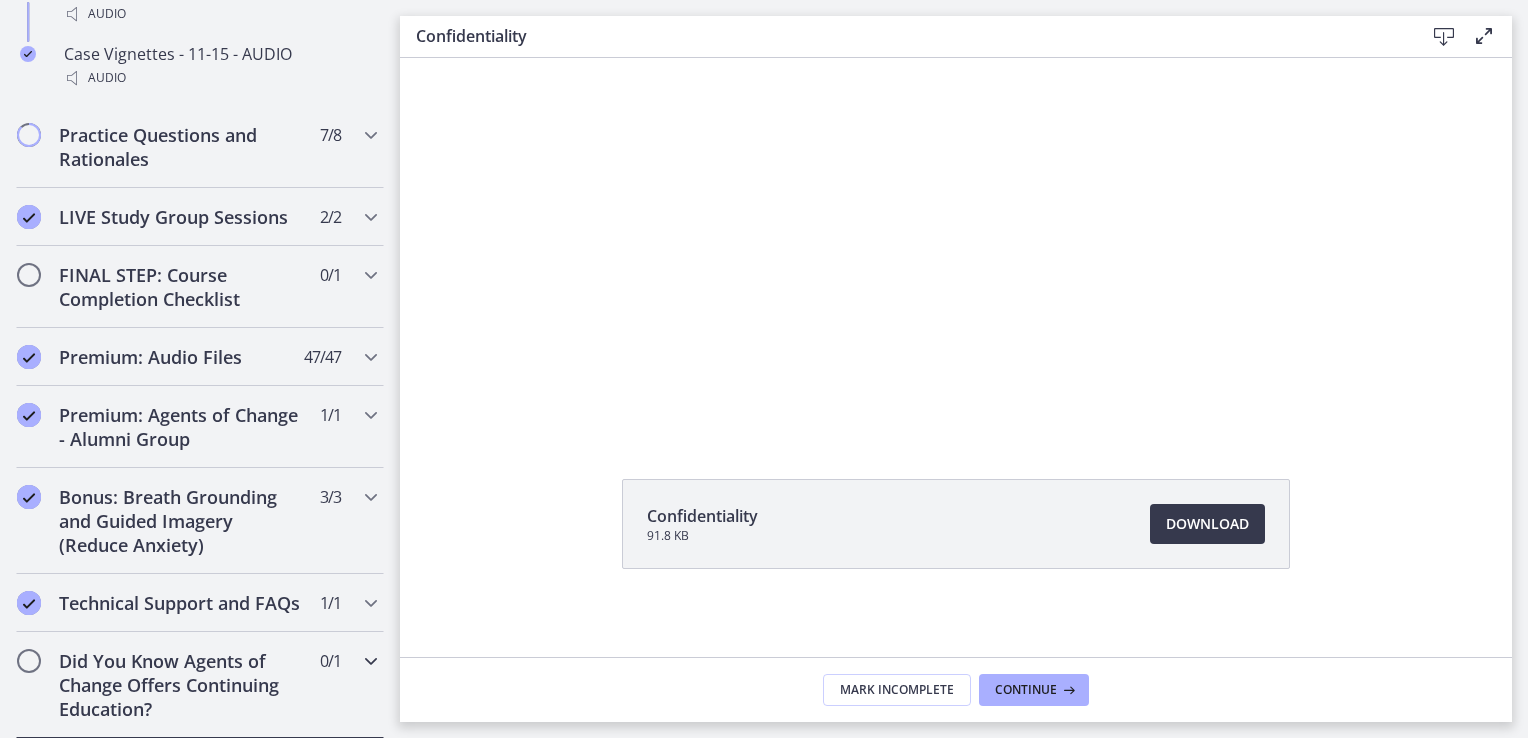click on "Did You Know Agents of Change Offers Continuing Education?" at bounding box center [181, 685] 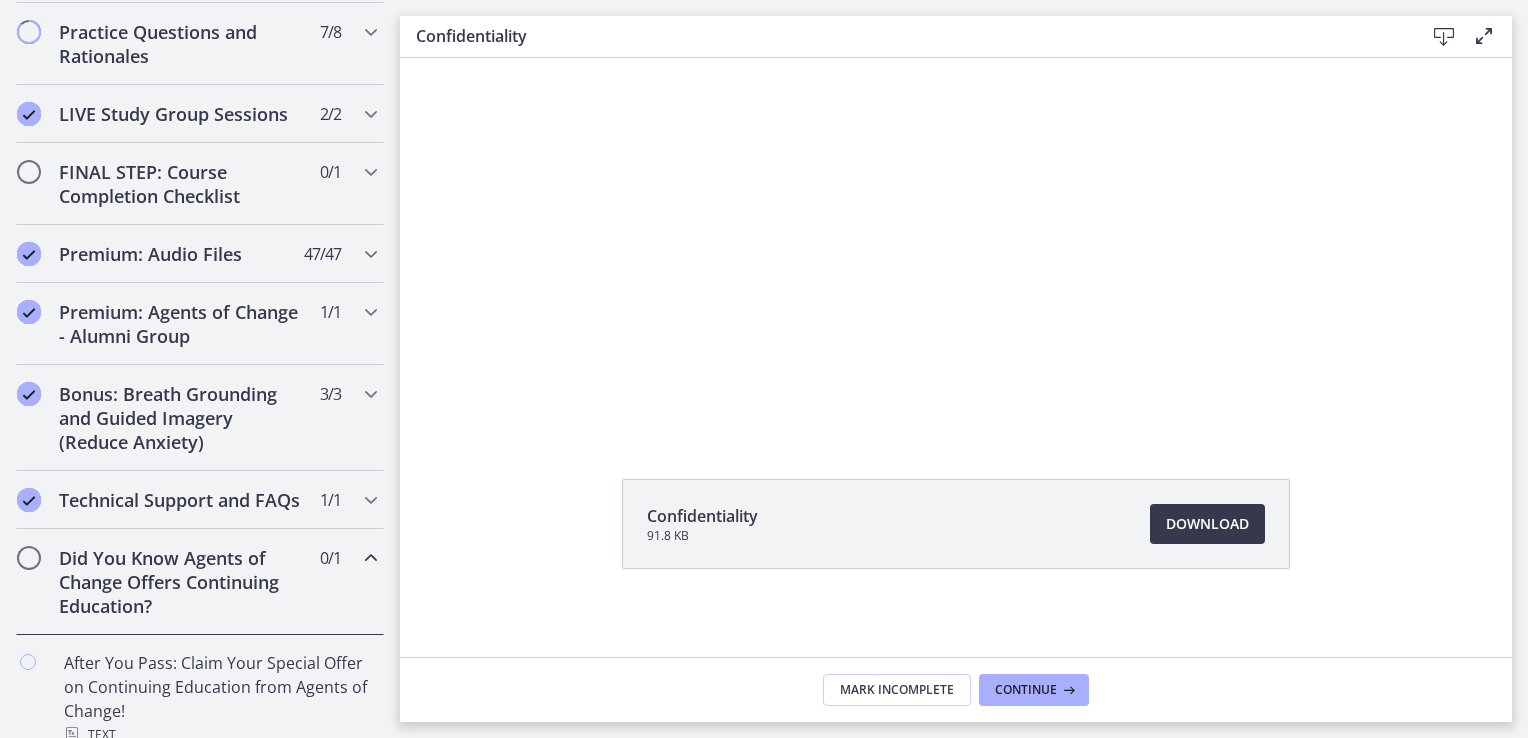 scroll, scrollTop: 1014, scrollLeft: 0, axis: vertical 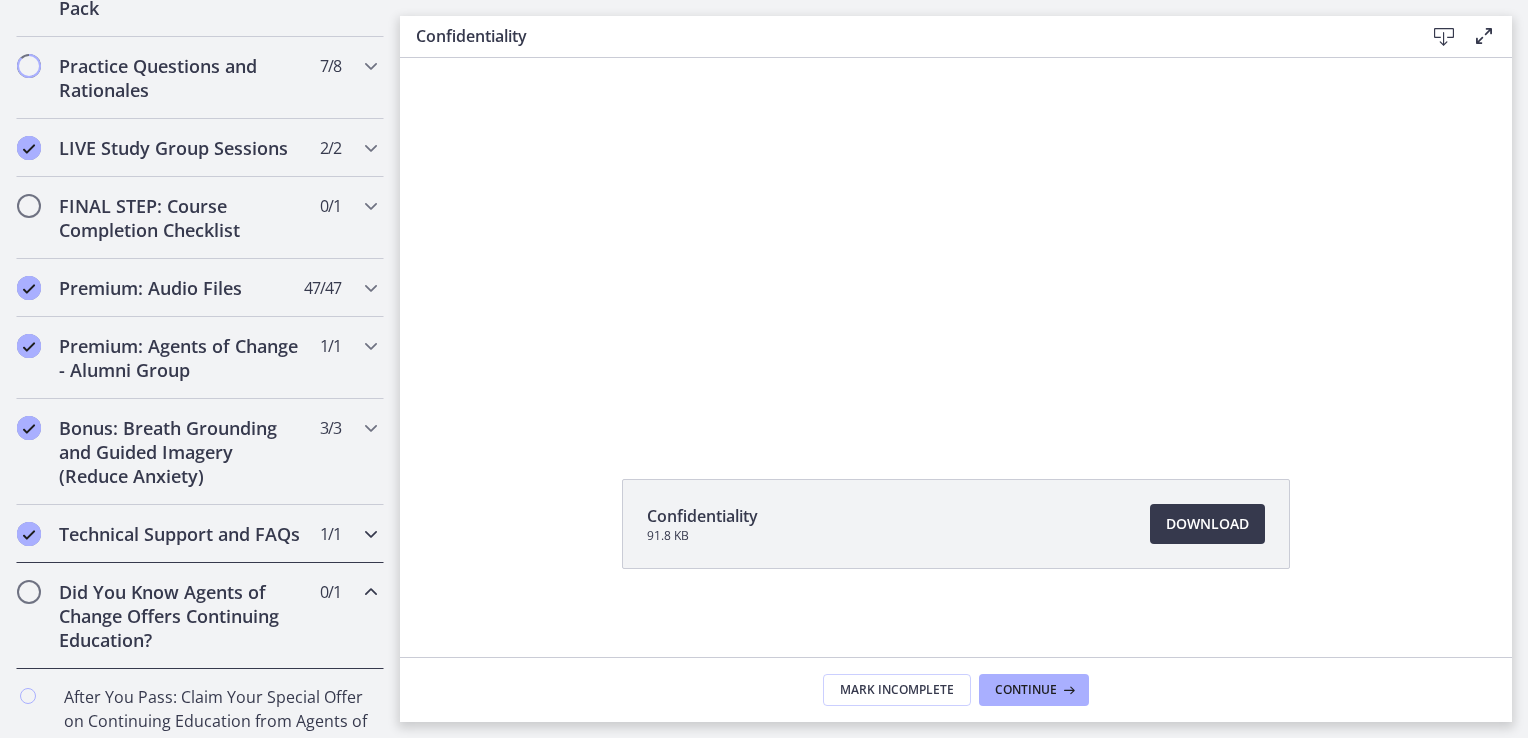 click on "Technical Support and FAQs" at bounding box center (181, 534) 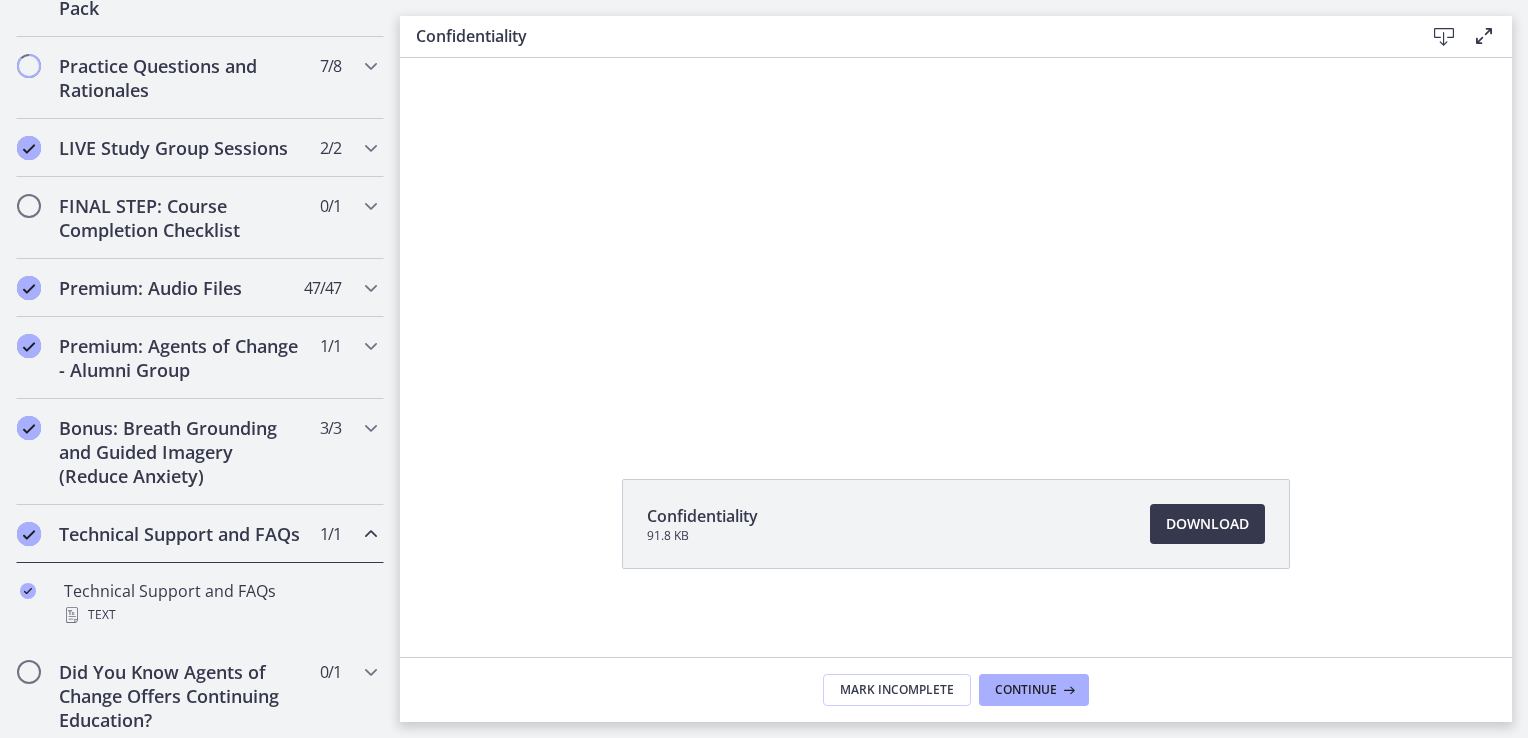 click on "Technical Support and FAQs" at bounding box center [181, 534] 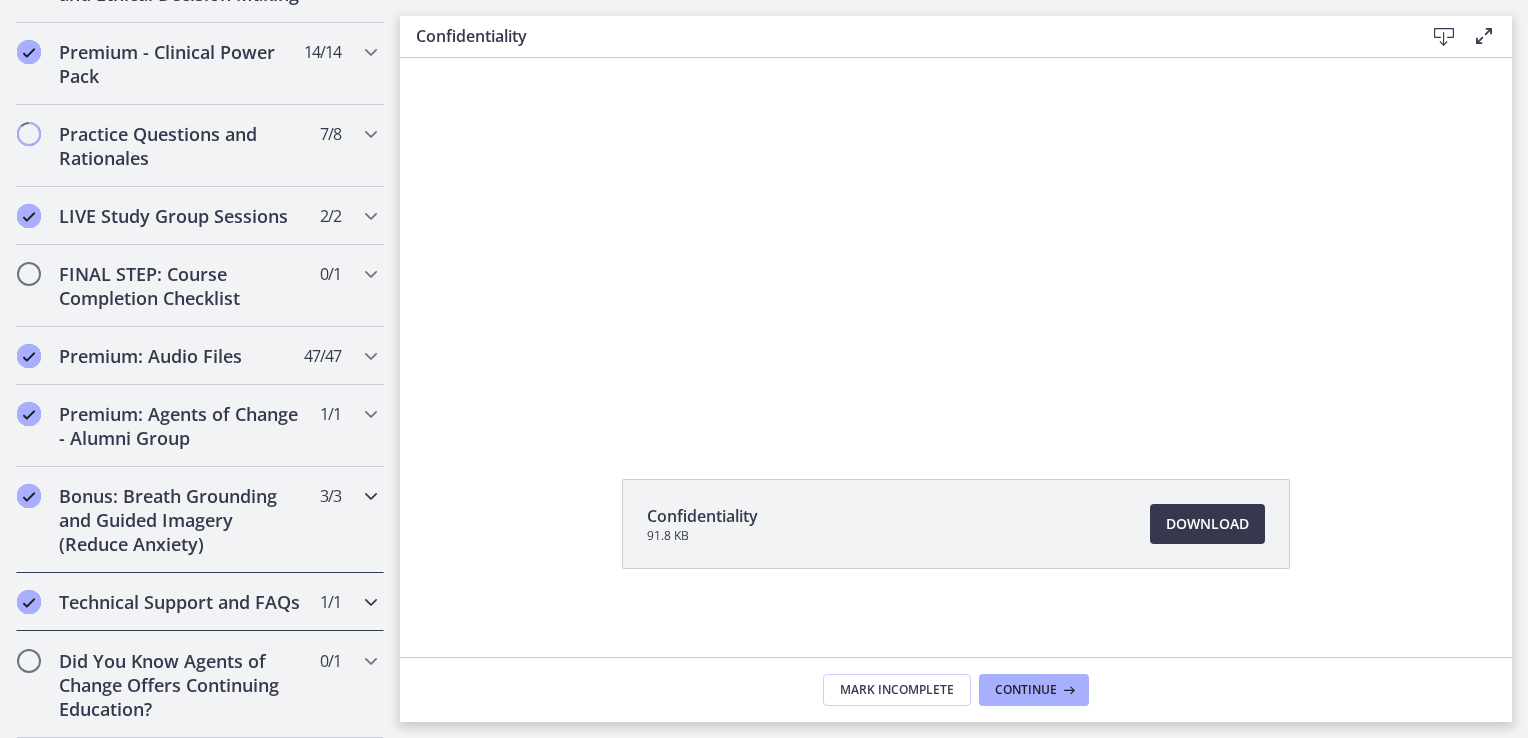 scroll, scrollTop: 986, scrollLeft: 0, axis: vertical 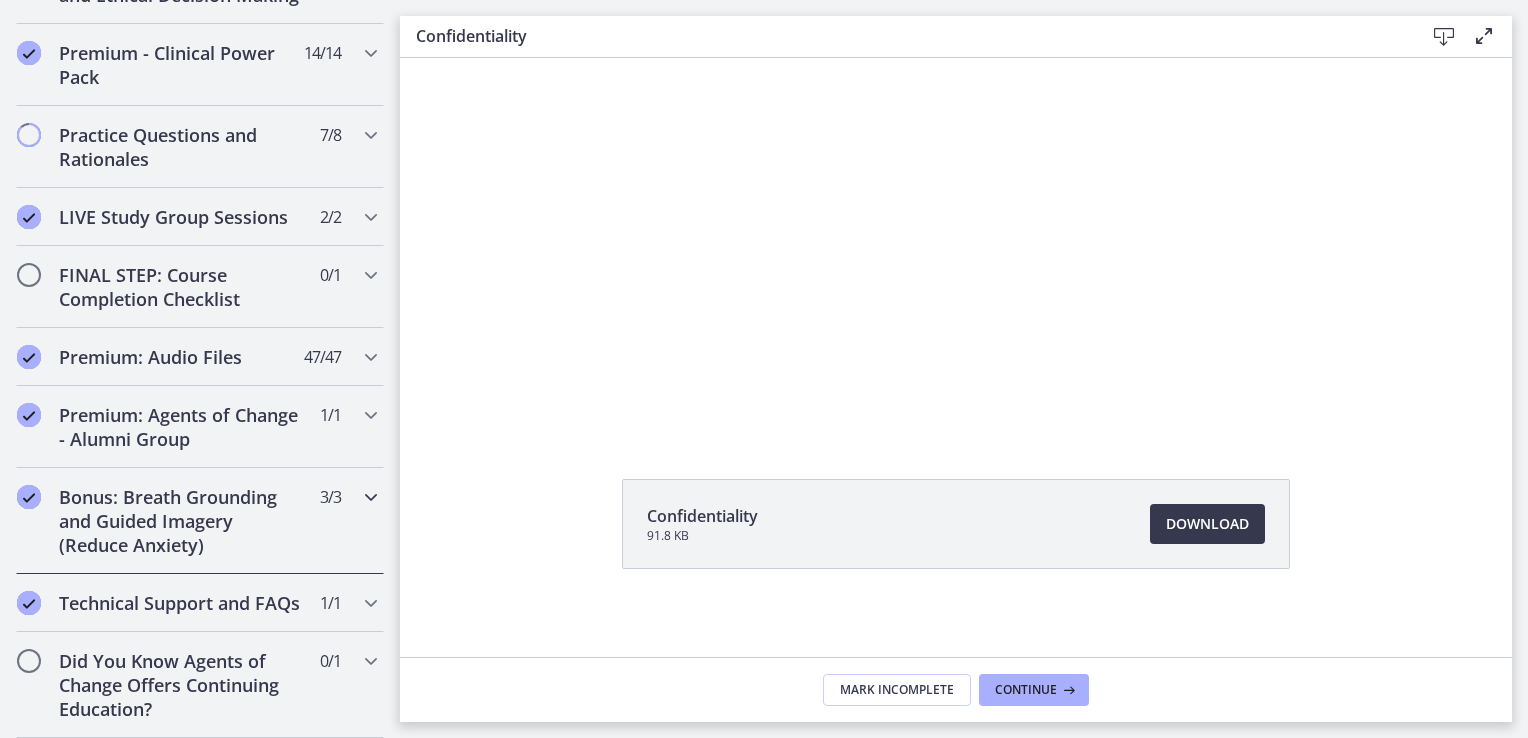 click on "Bonus: Breath Grounding and Guided Imagery (Reduce Anxiety)" at bounding box center [181, 521] 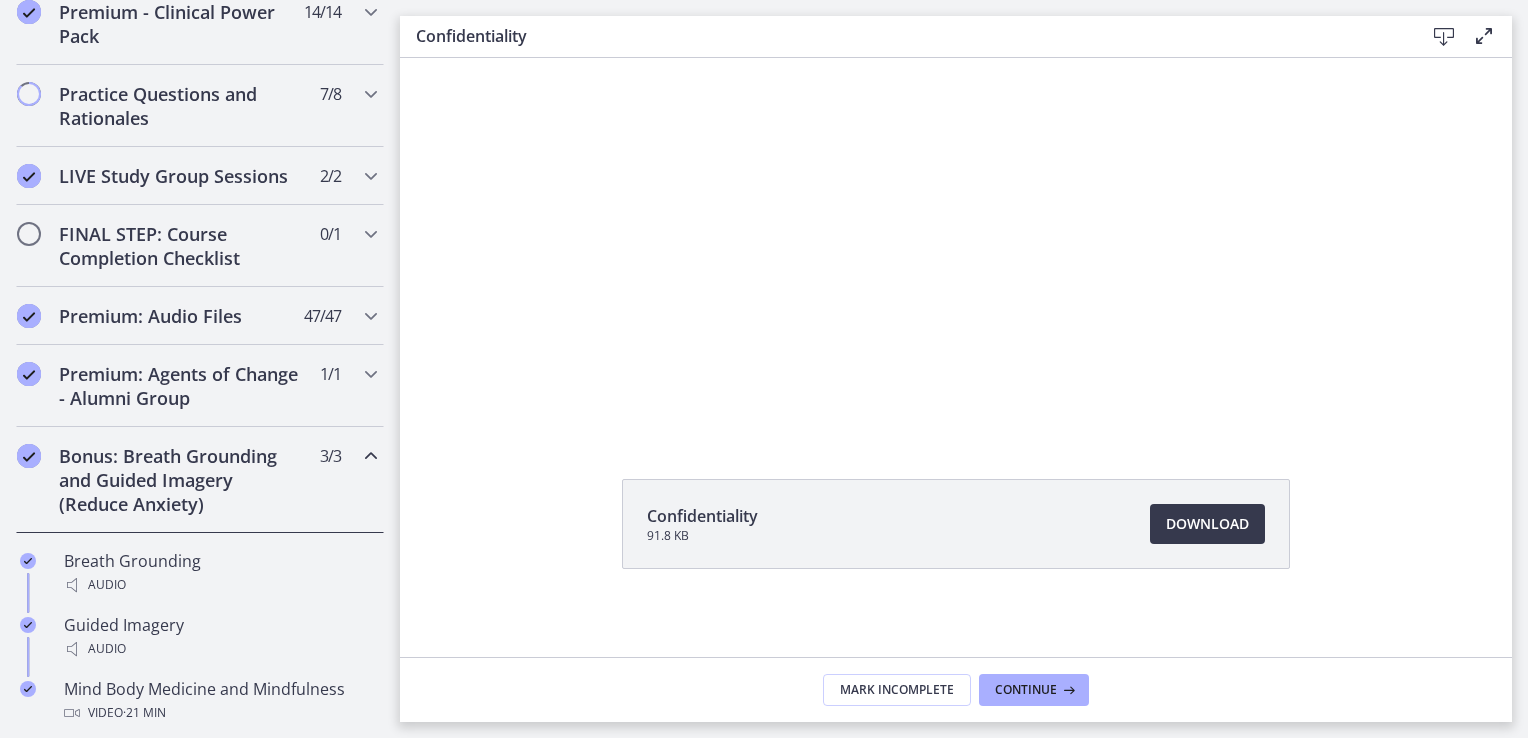 click on "Bonus: Breath Grounding and Guided Imagery (Reduce Anxiety)" at bounding box center [181, 480] 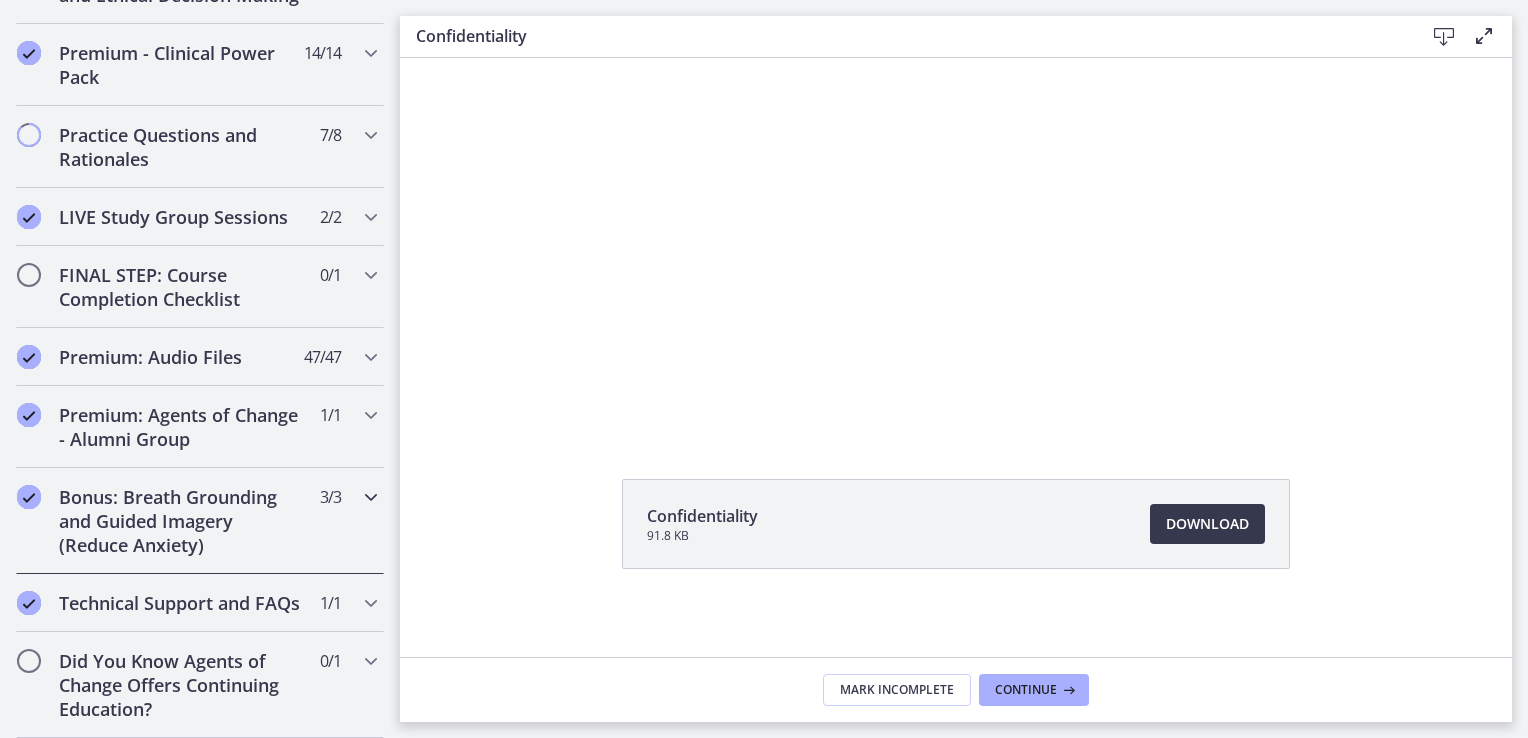 click on "Bonus: Breath Grounding and Guided Imagery (Reduce Anxiety)" at bounding box center [181, 521] 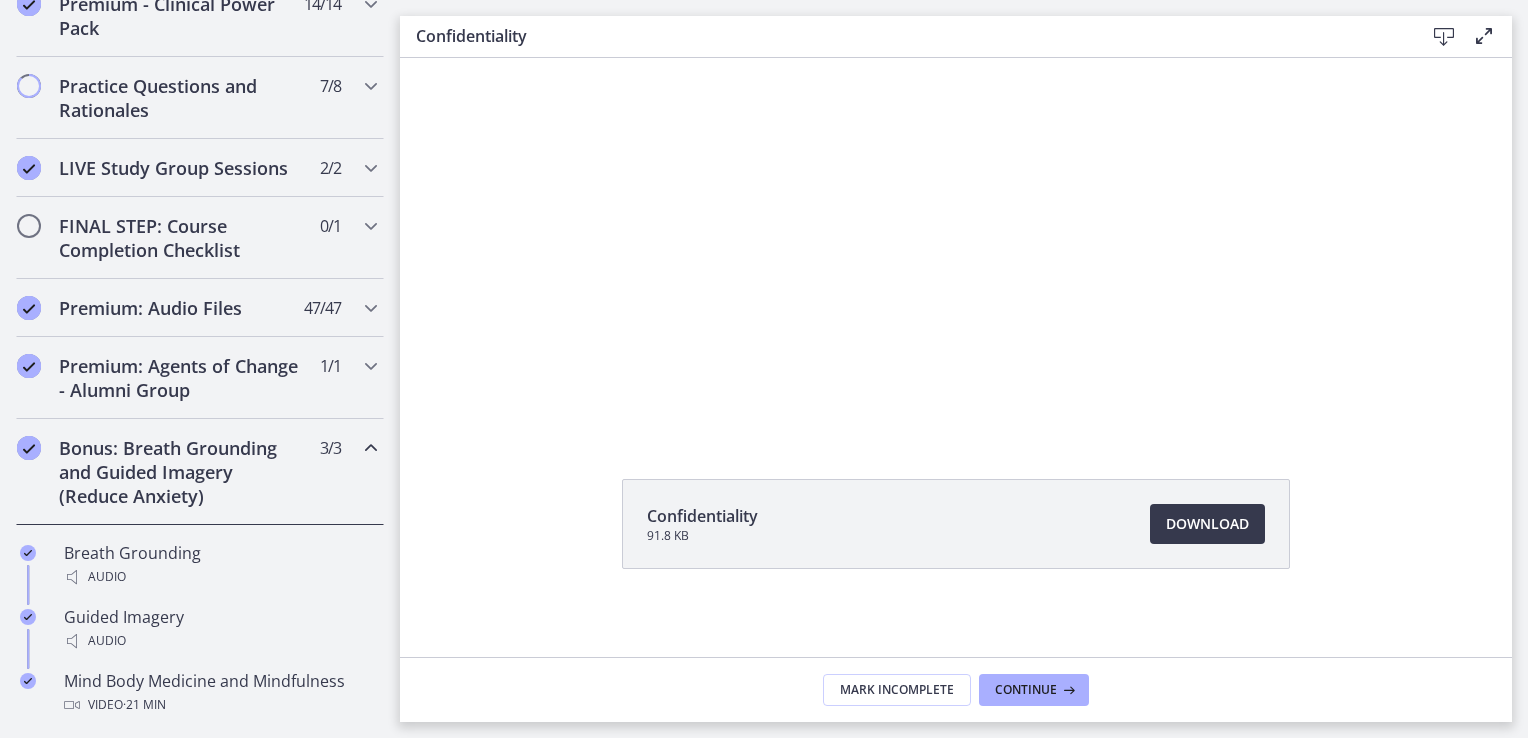 click on "Bonus: Breath Grounding and Guided Imagery (Reduce Anxiety)" at bounding box center [181, 472] 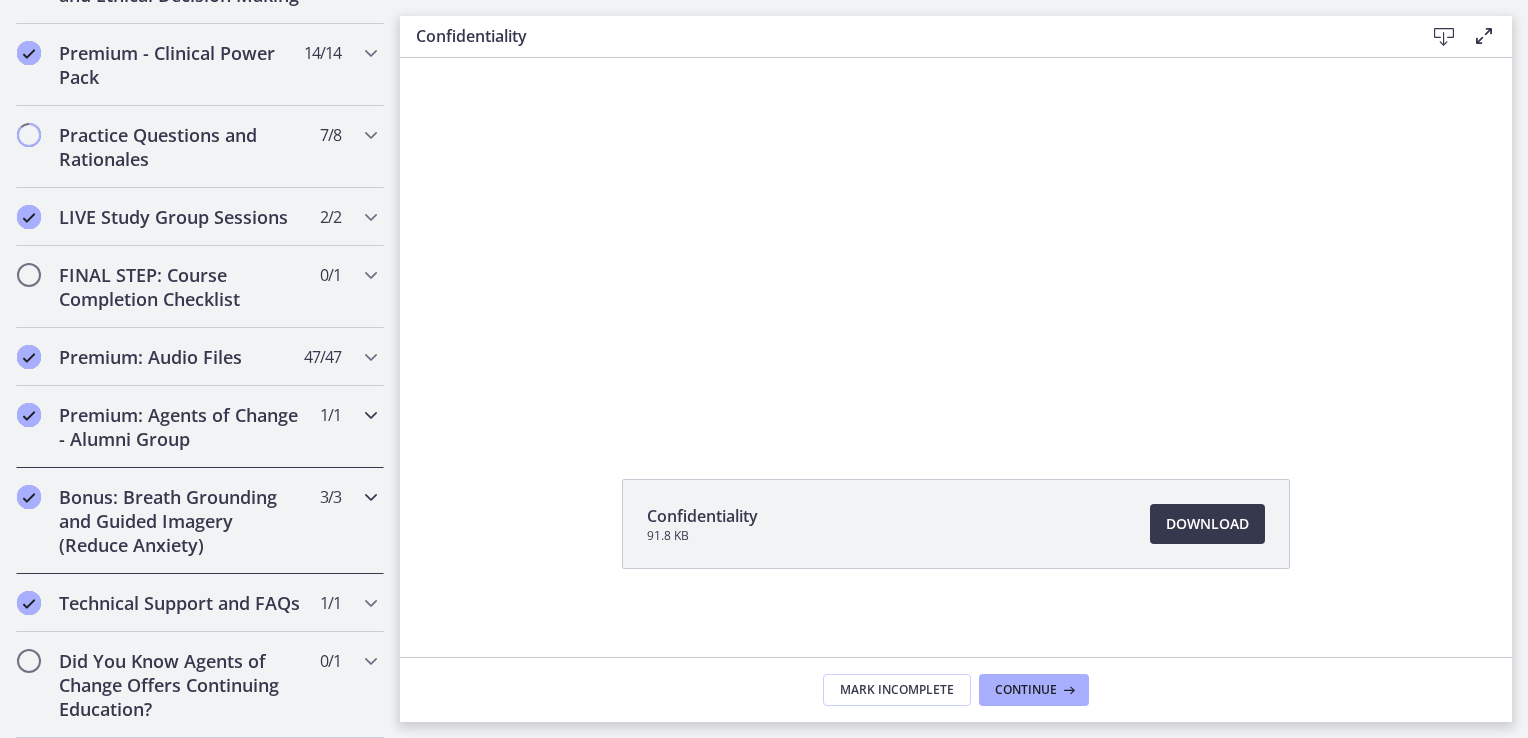 scroll, scrollTop: 986, scrollLeft: 0, axis: vertical 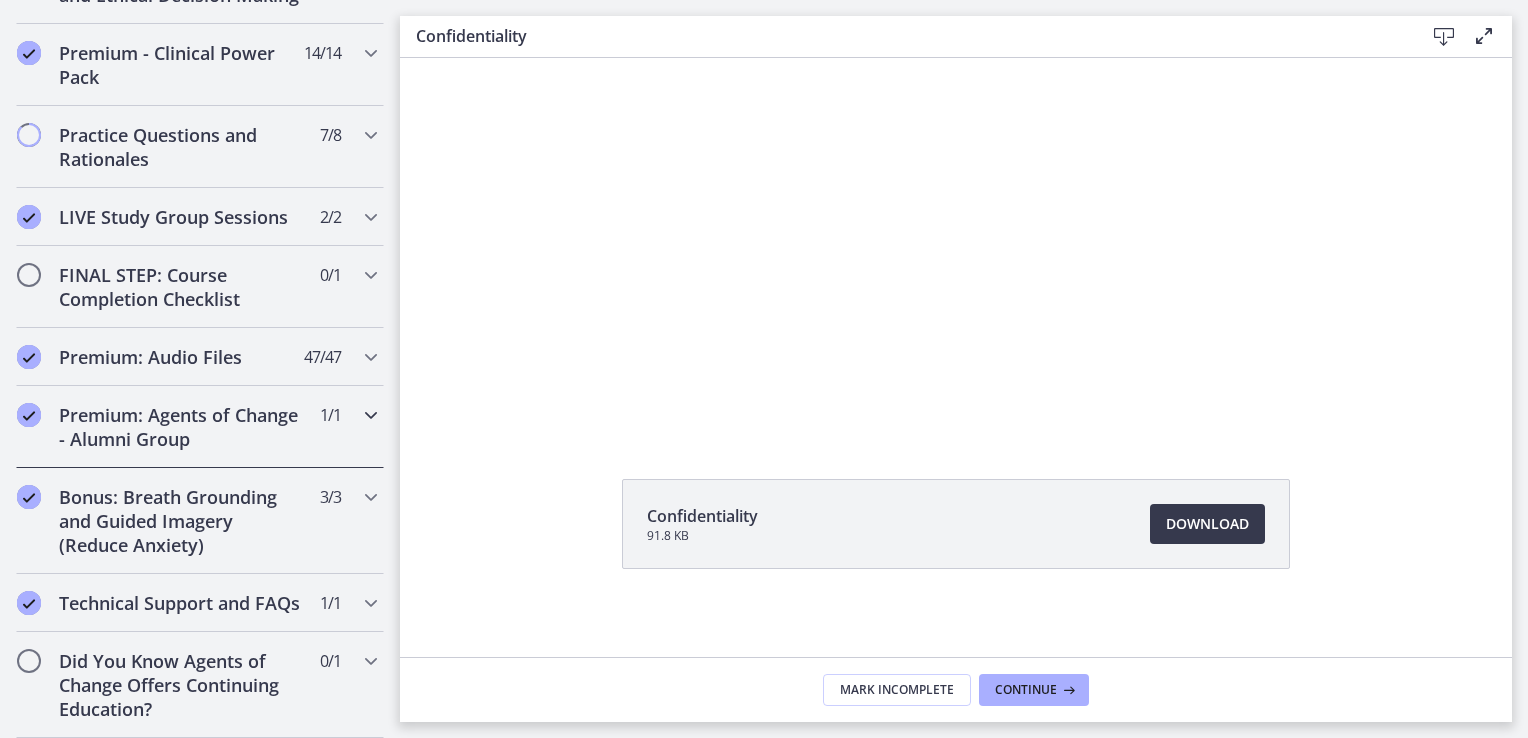 click on "Premium: Agents of Change - Alumni Group" at bounding box center (181, 427) 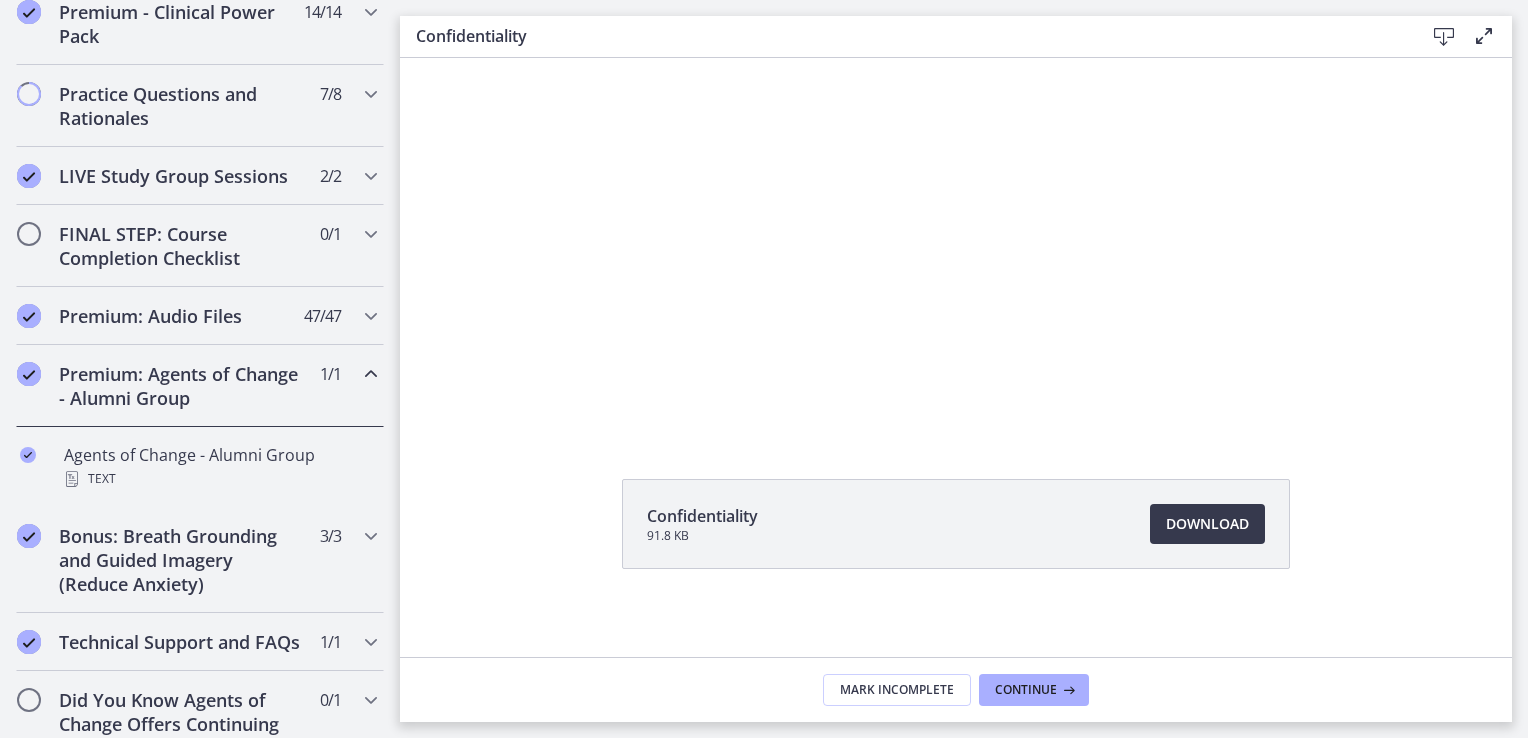 click on "Premium: Agents of Change - Alumni Group" at bounding box center [181, 386] 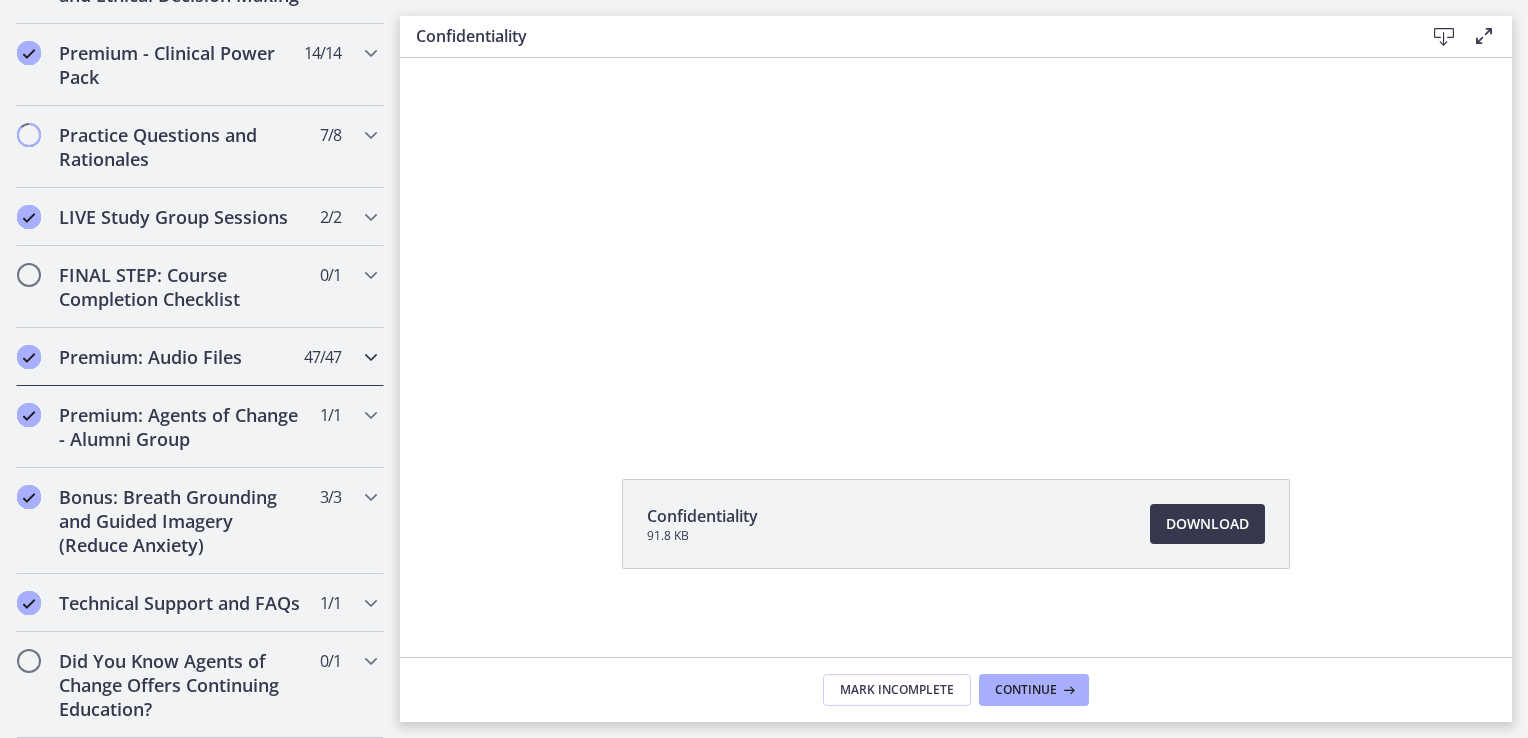 click on "Premium: Audio Files" at bounding box center [181, 357] 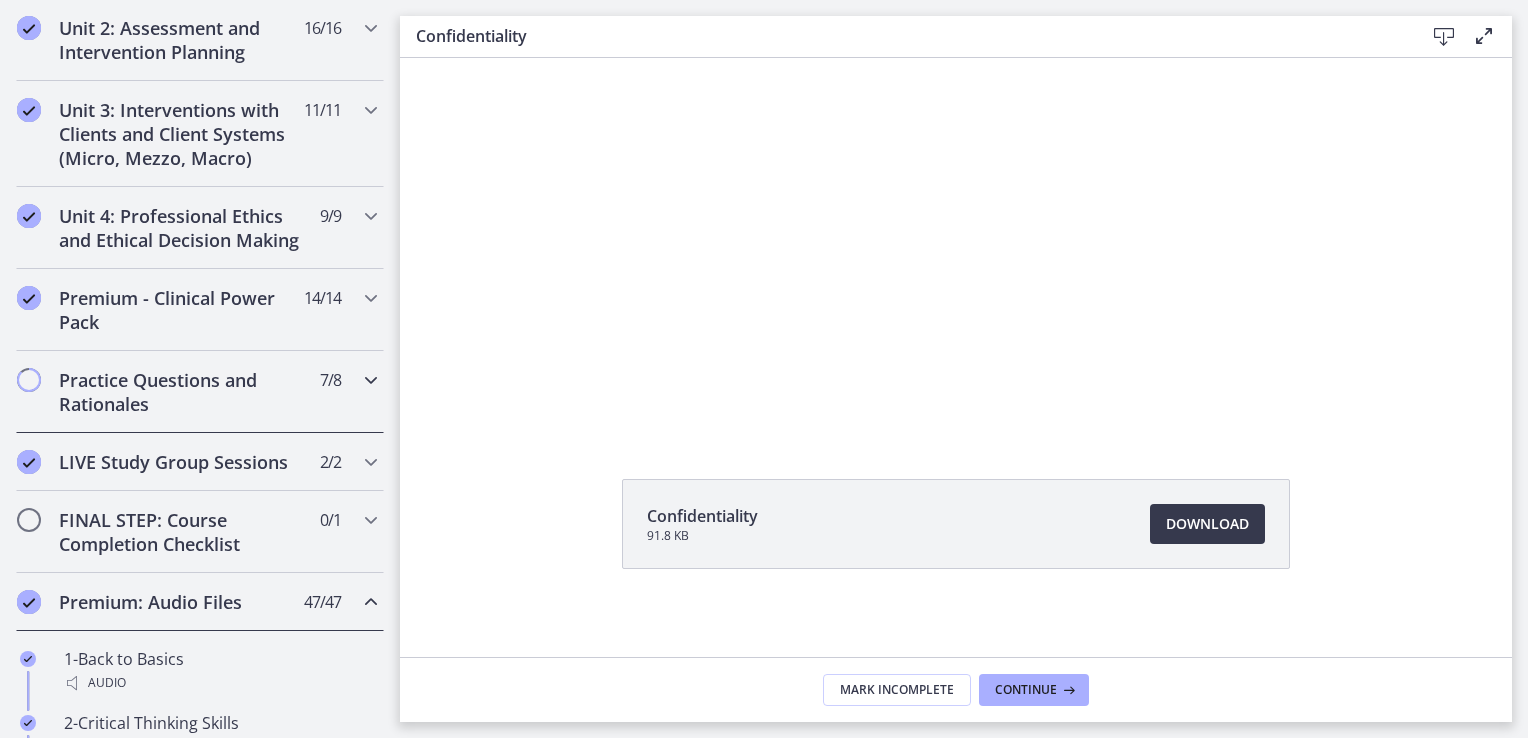 scroll, scrollTop: 586, scrollLeft: 0, axis: vertical 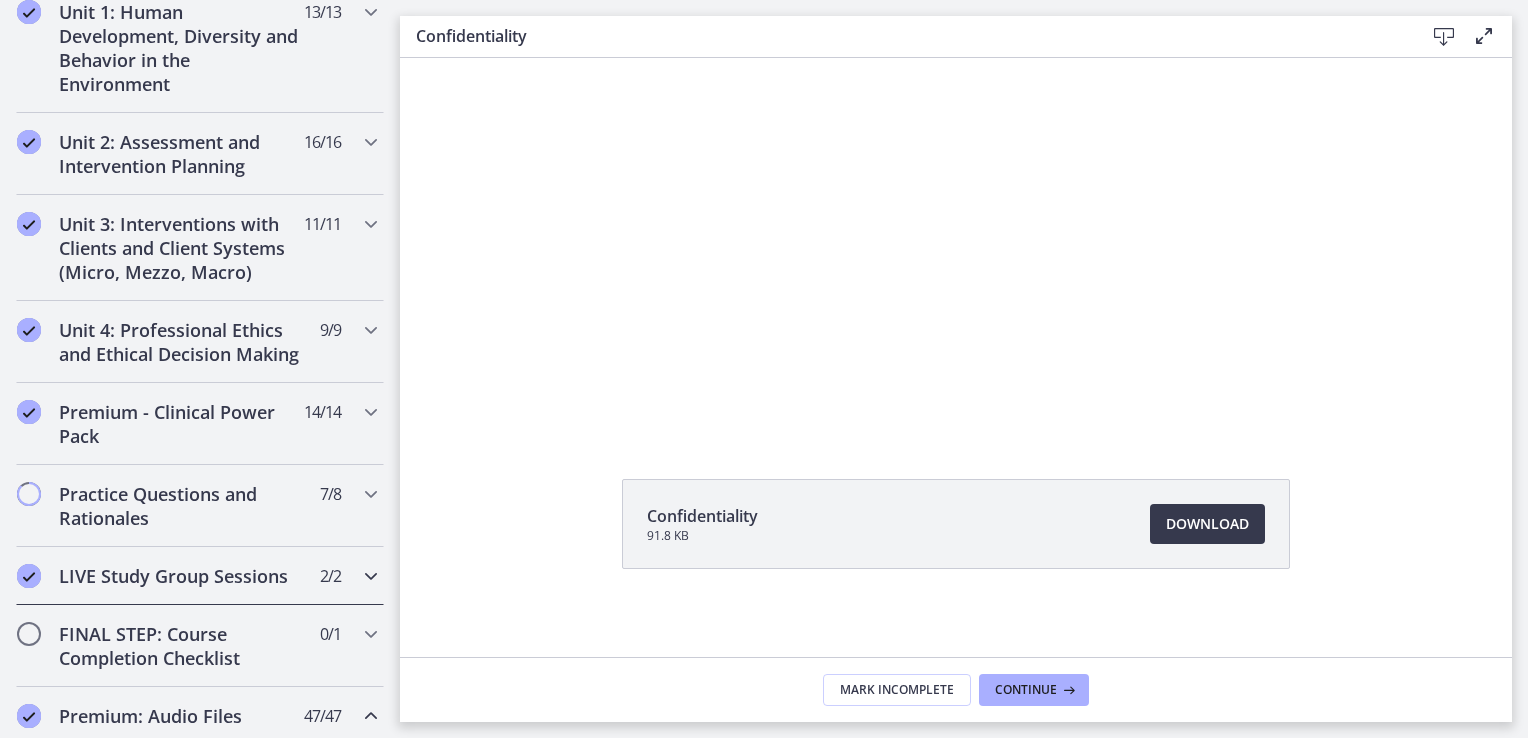click on "LIVE Study Group Sessions" at bounding box center [181, 576] 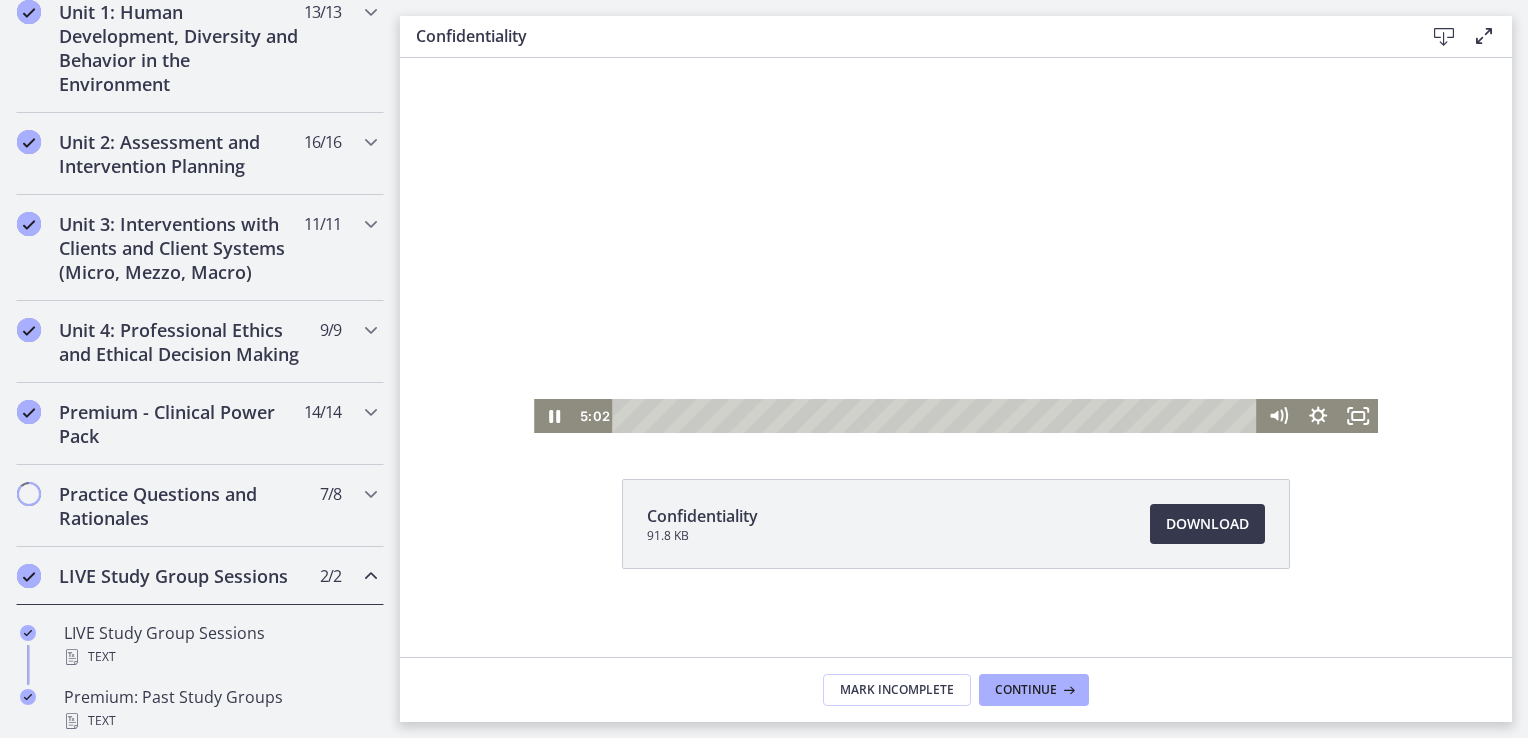 click at bounding box center (956, 195) 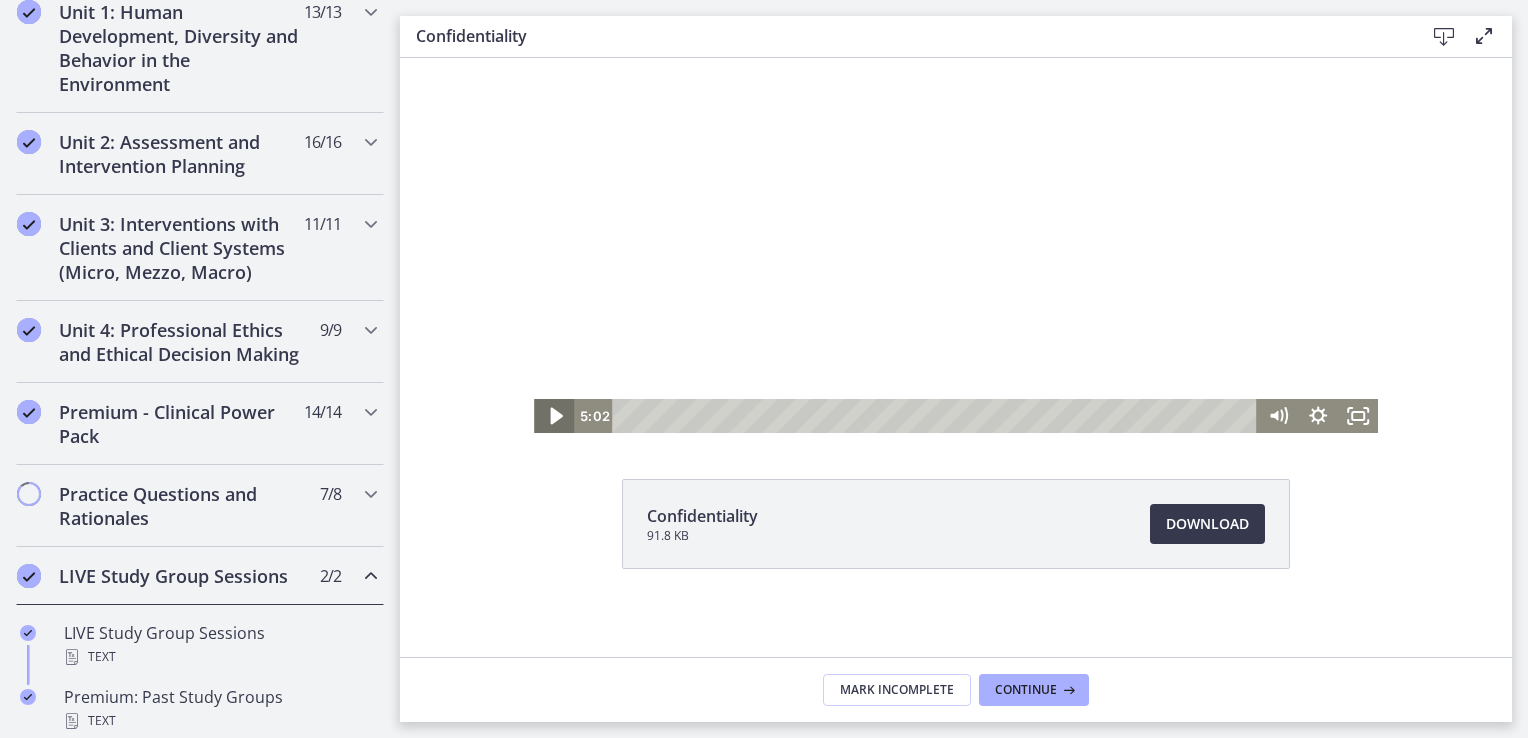 click 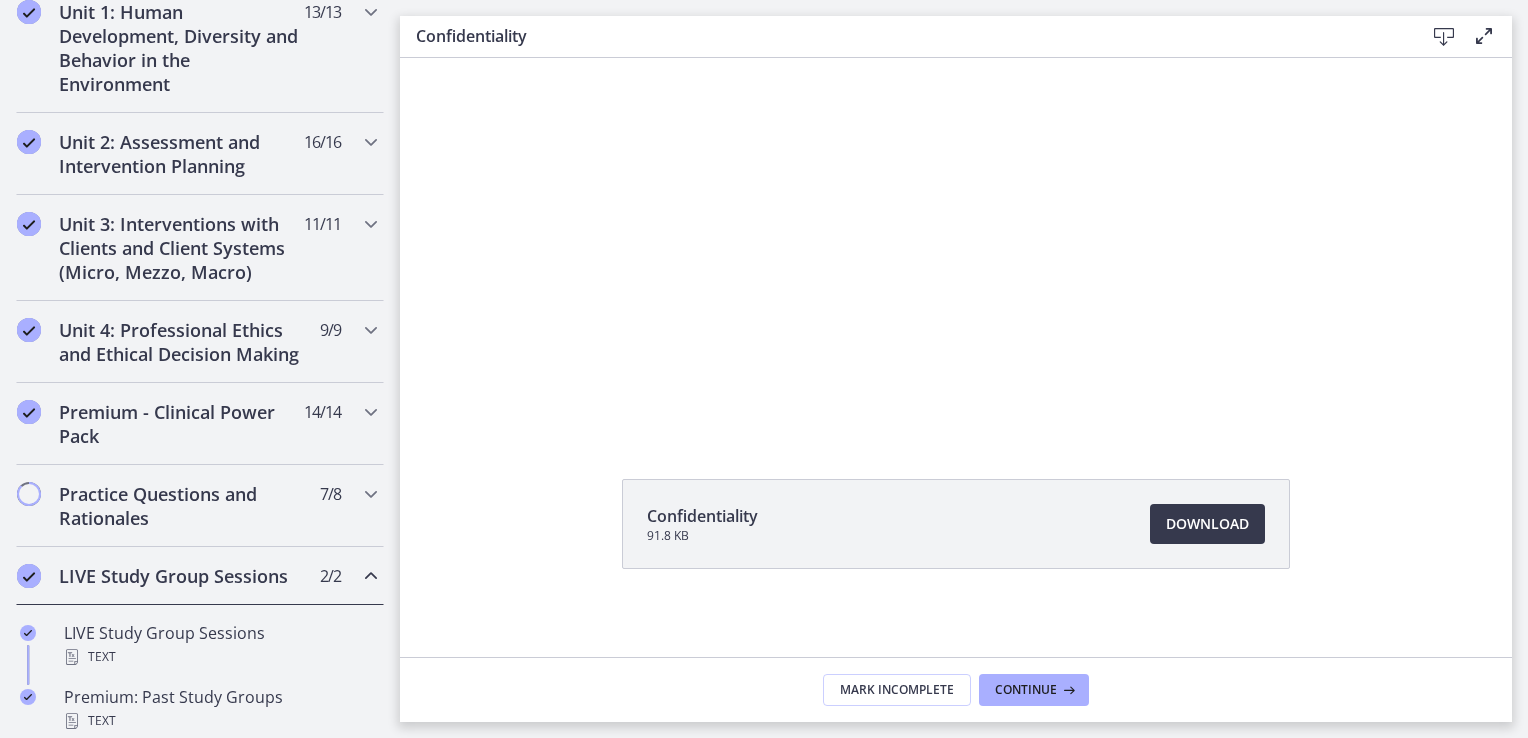 scroll, scrollTop: 0, scrollLeft: 0, axis: both 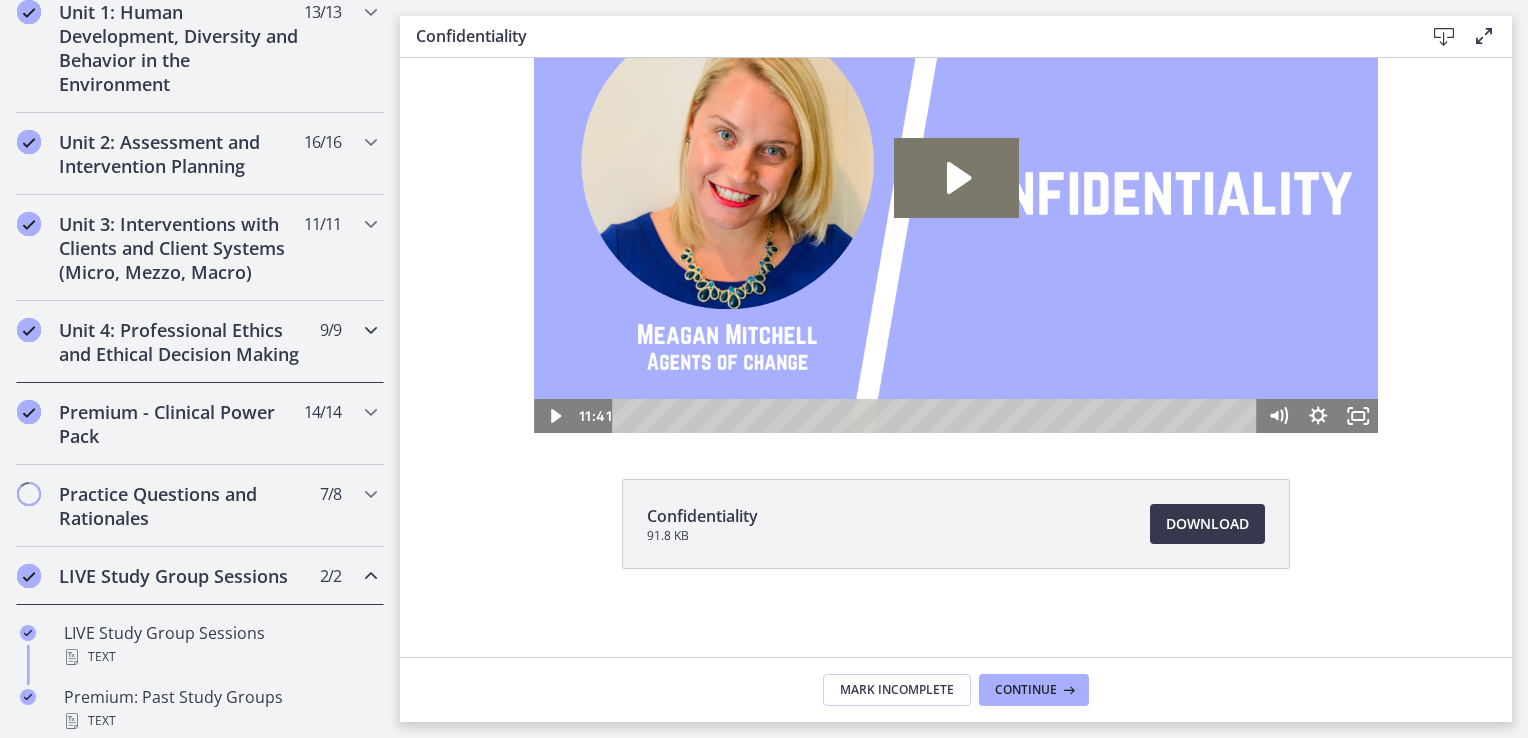 click on "Unit 4: Professional Ethics and Ethical Decision Making" at bounding box center (181, 342) 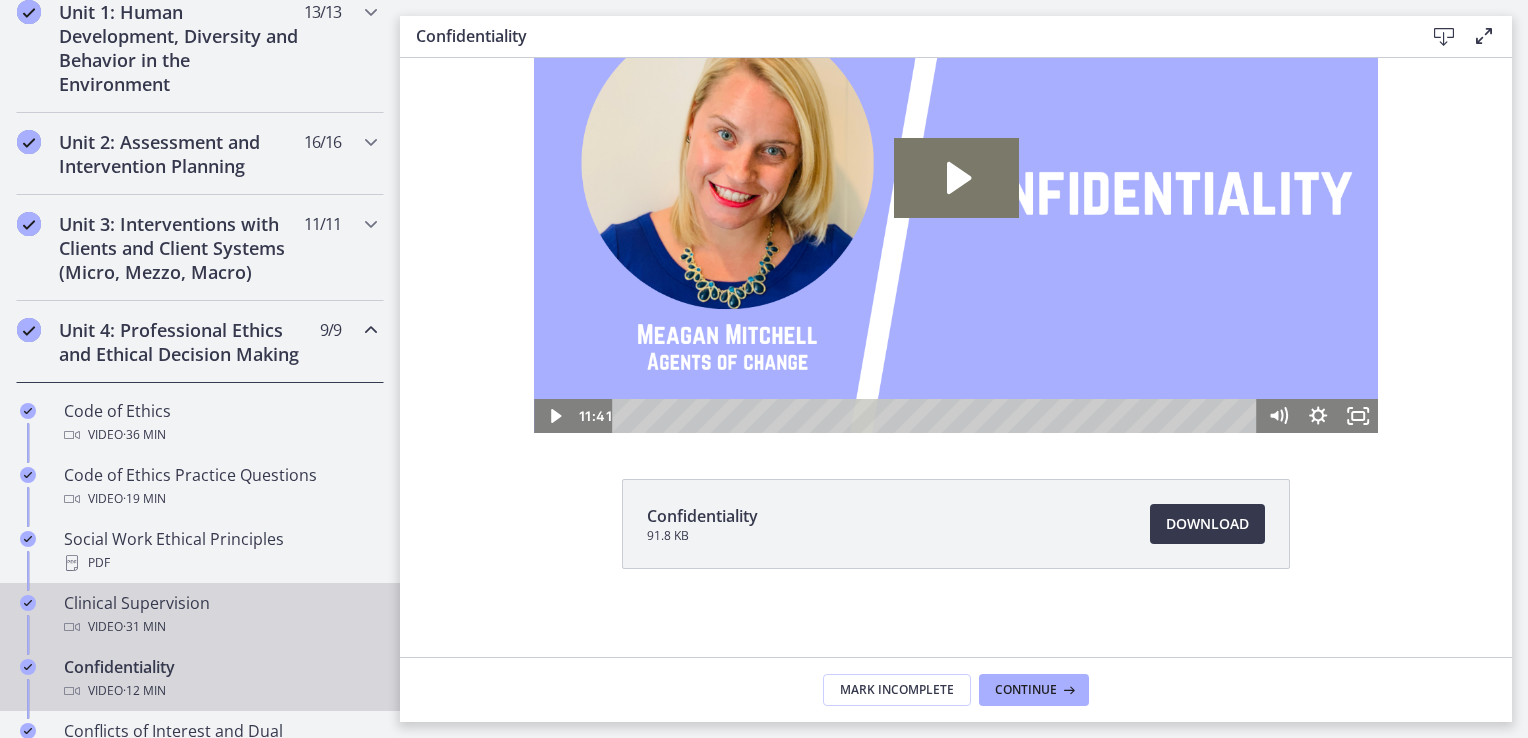 scroll, scrollTop: 986, scrollLeft: 0, axis: vertical 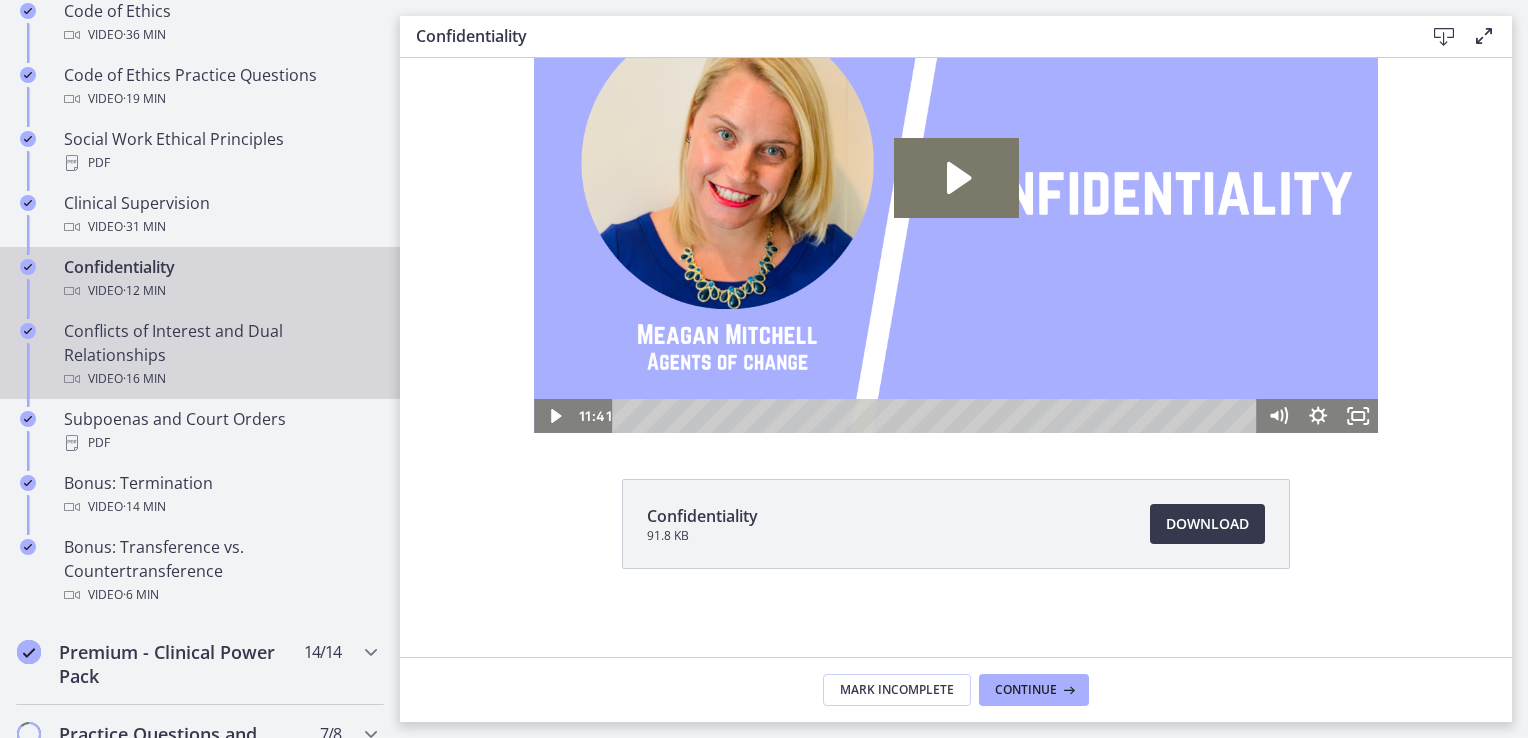 click on "Conflicts of Interest and Dual Relationships
Video
·  16 min" at bounding box center (220, 355) 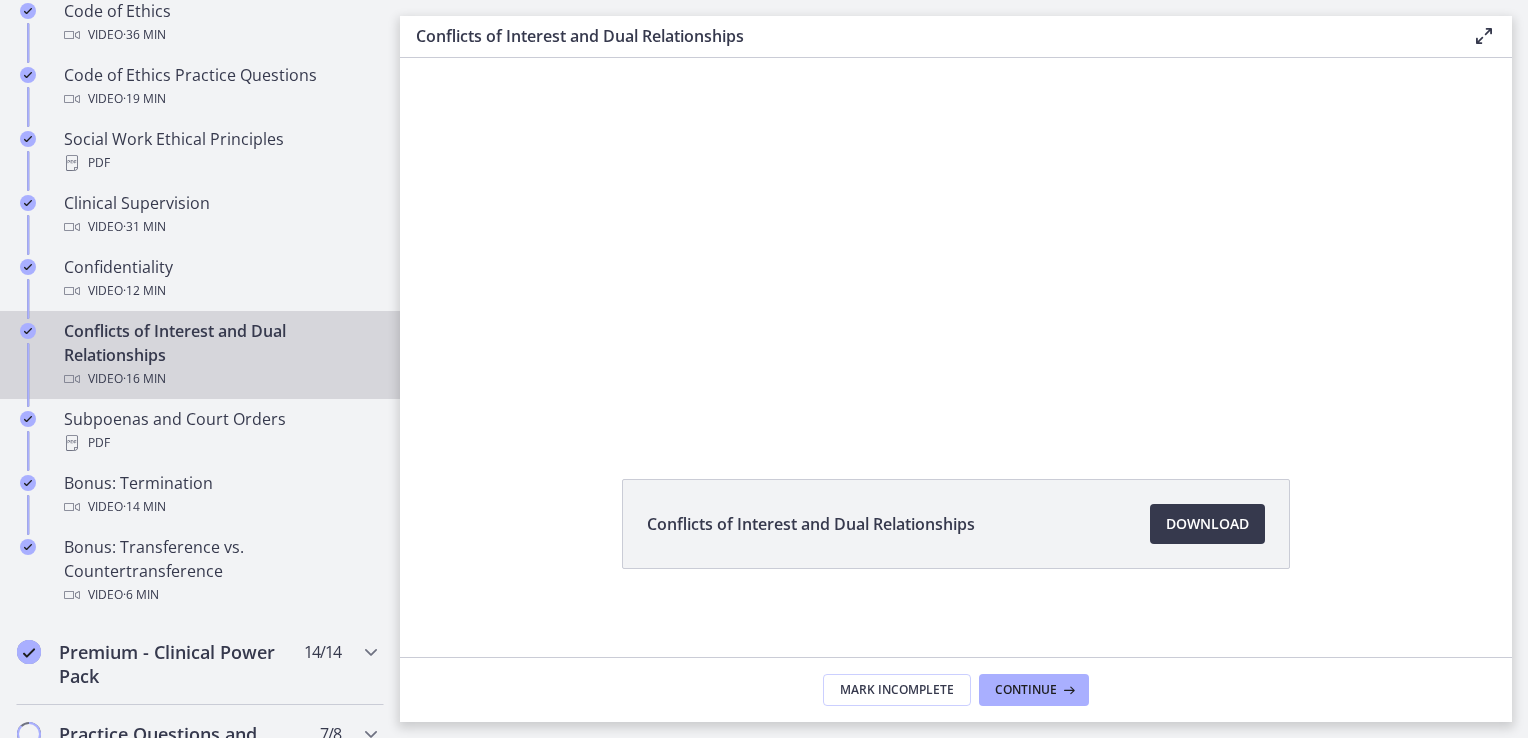 scroll, scrollTop: 0, scrollLeft: 0, axis: both 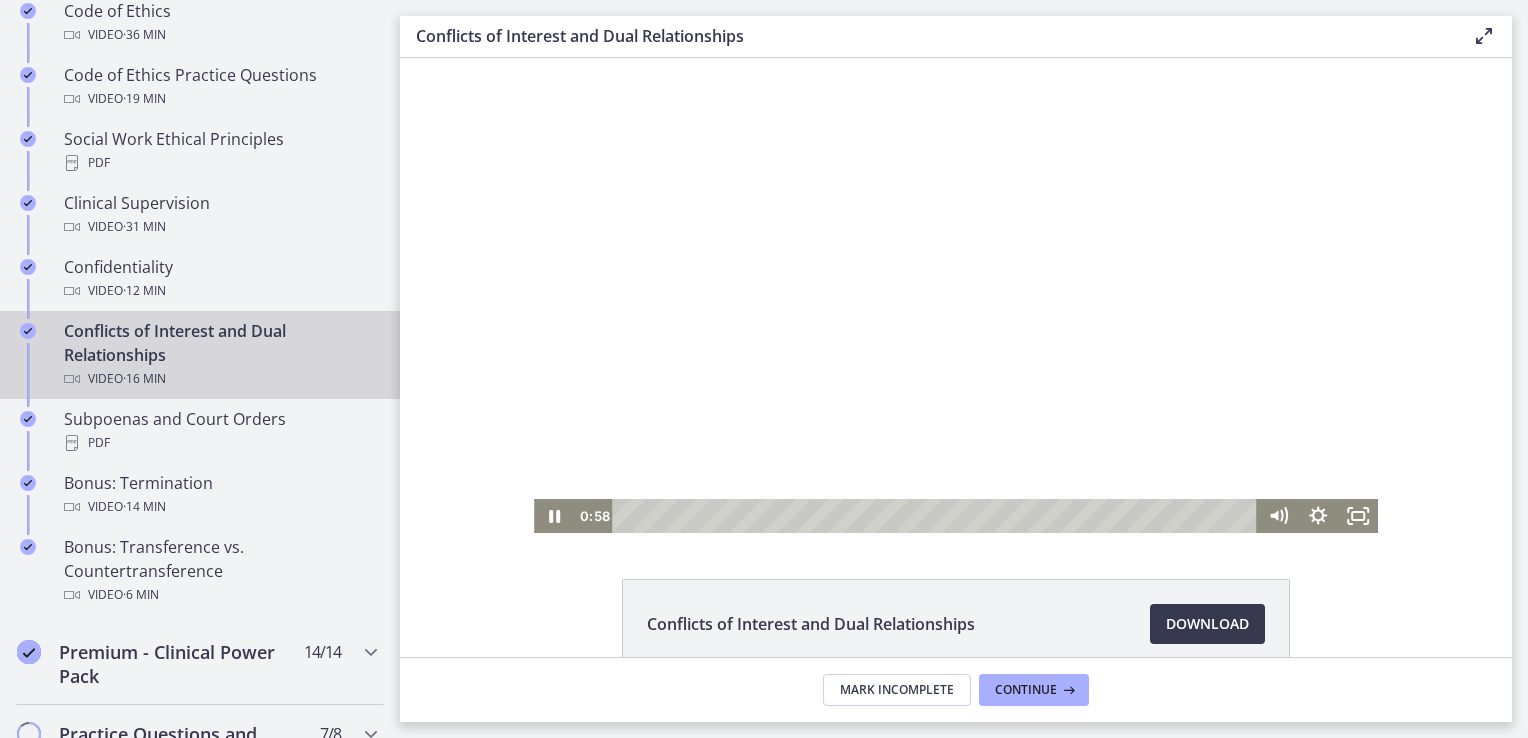 click at bounding box center [937, 516] 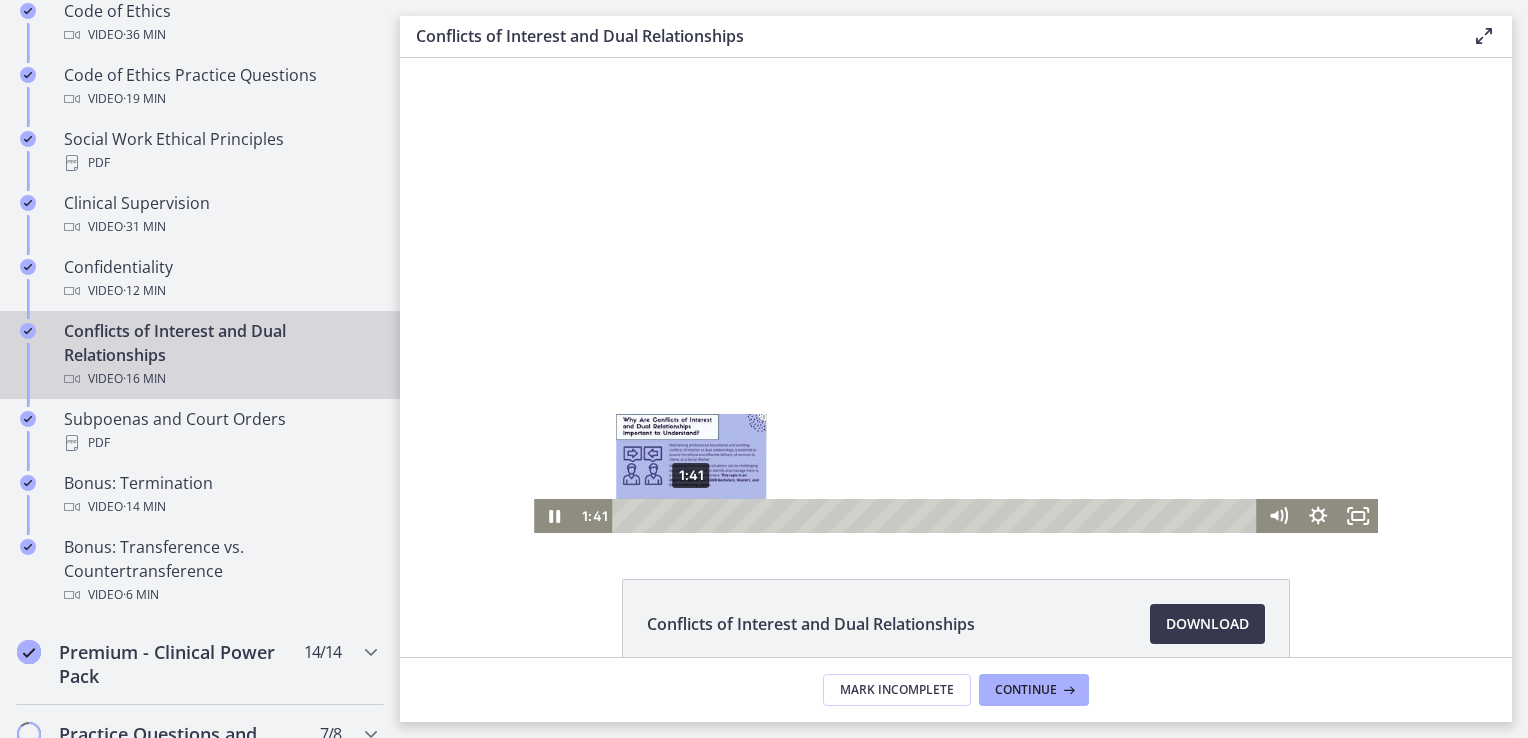 click on "1:41" at bounding box center [937, 516] 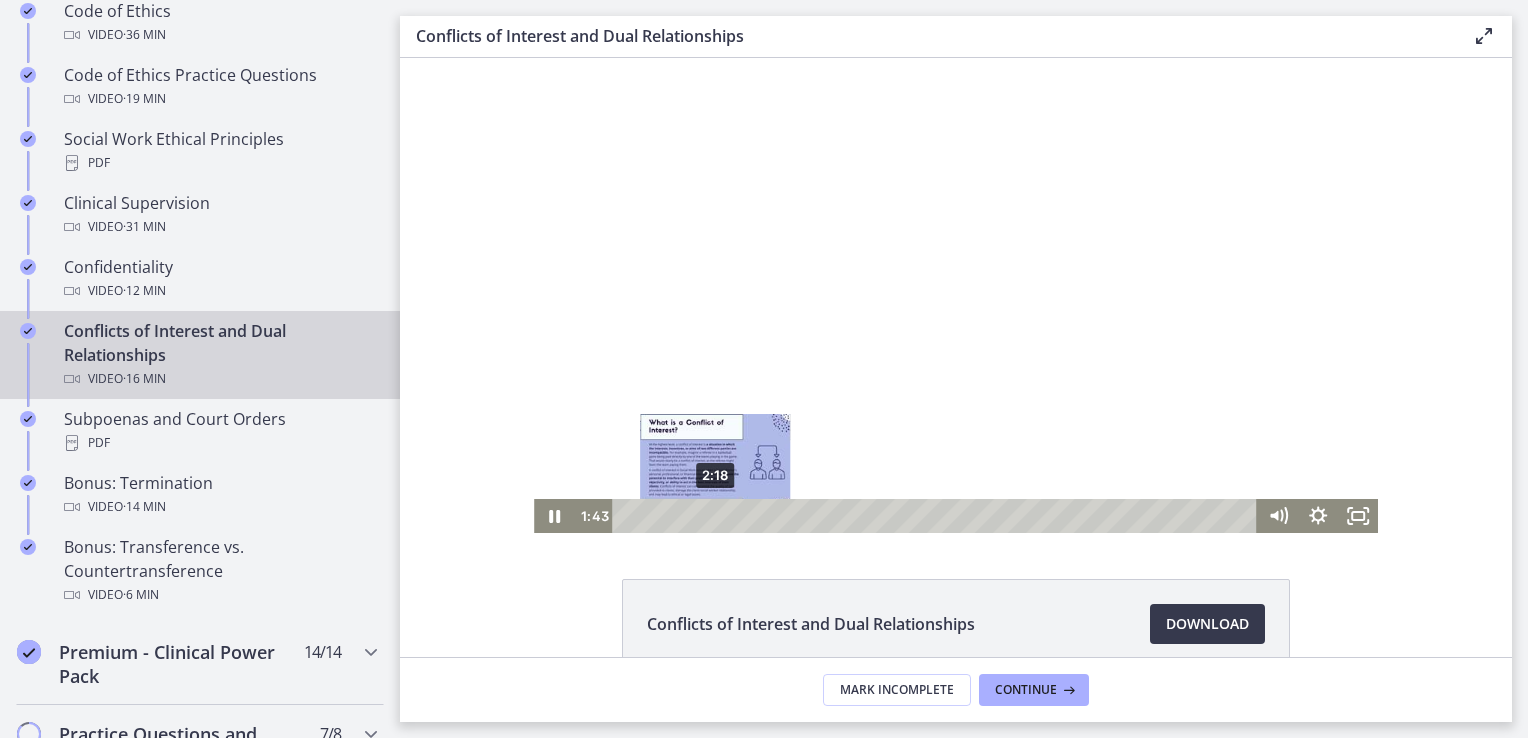 click on "2:18" at bounding box center (937, 516) 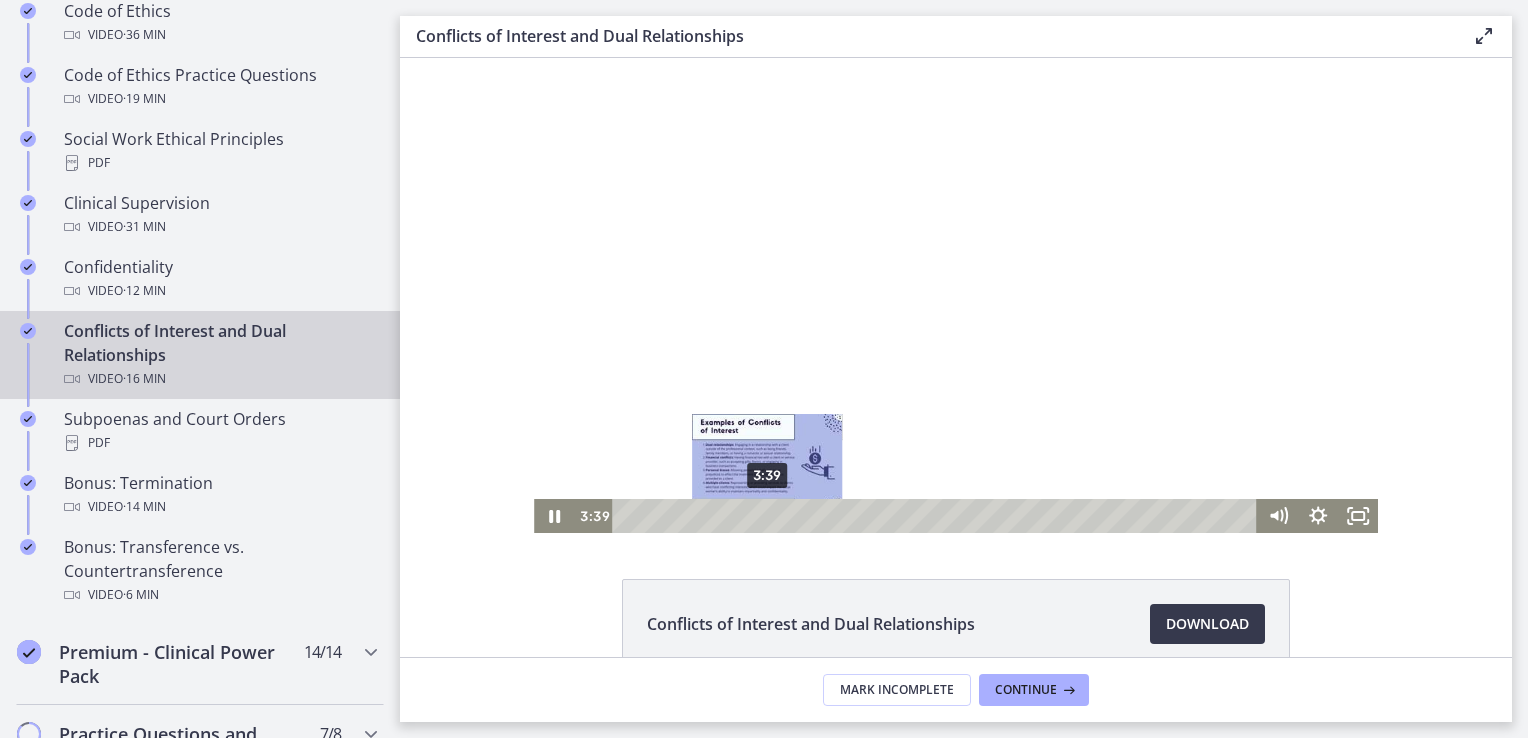 click on "3:39" at bounding box center (937, 516) 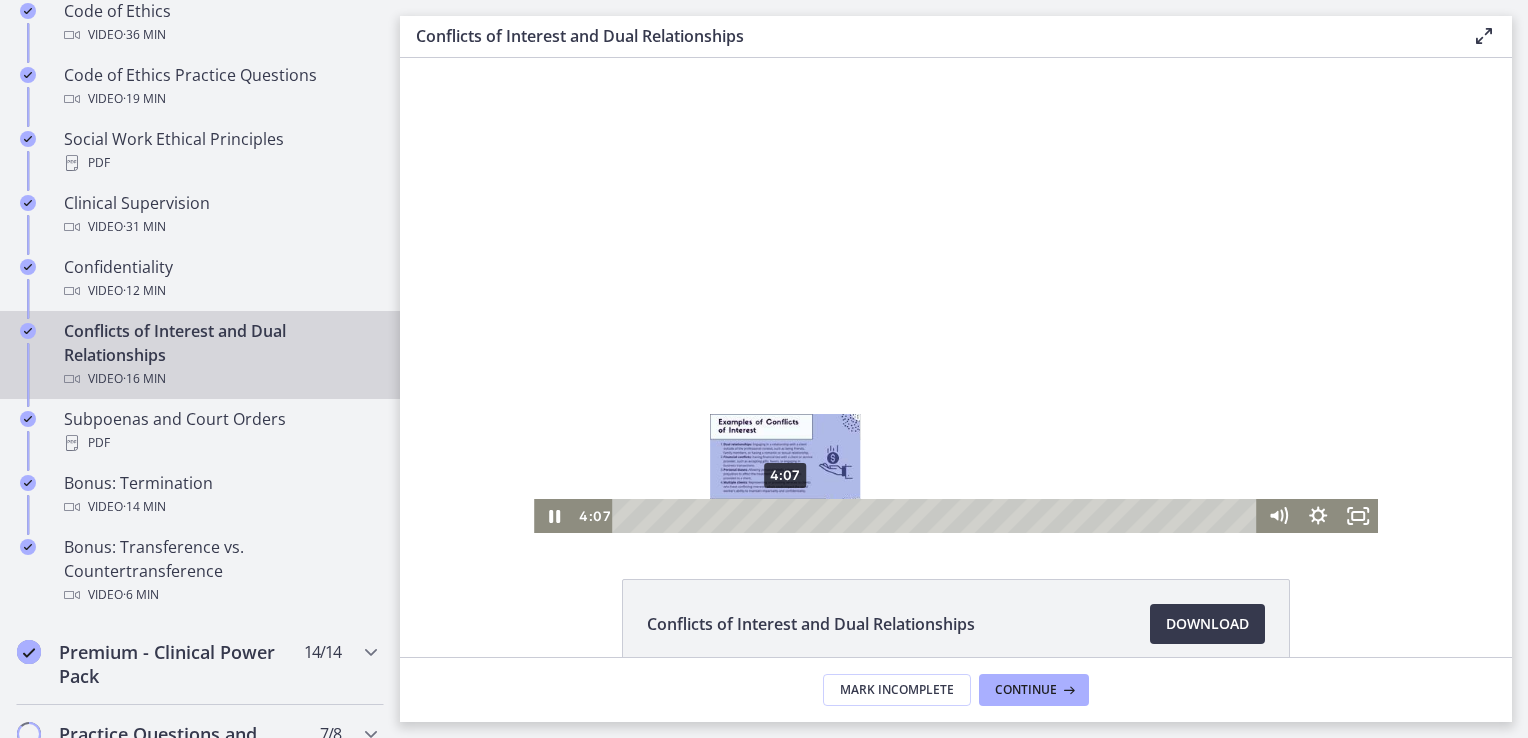 click on "4:07" at bounding box center (937, 516) 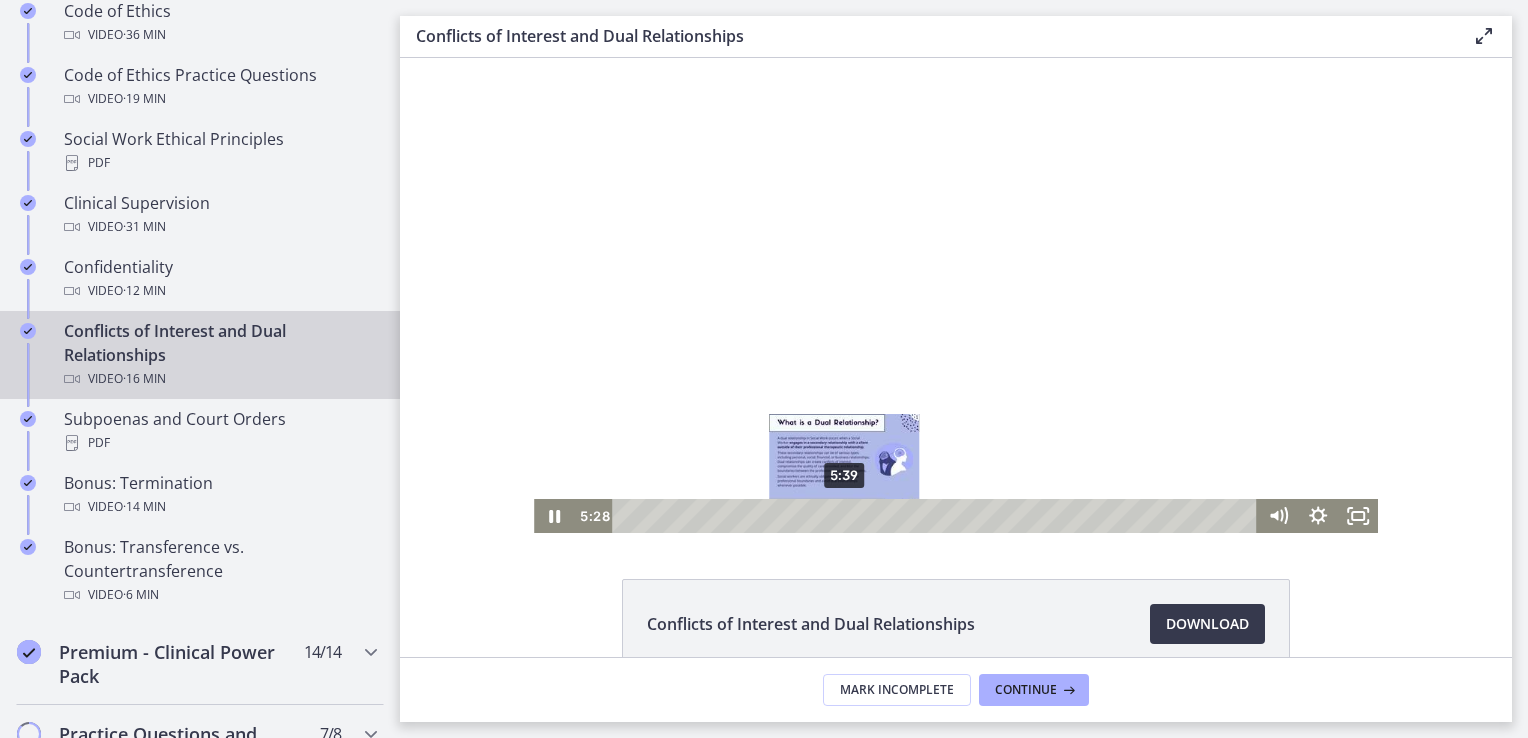 click on "5:39" at bounding box center [937, 516] 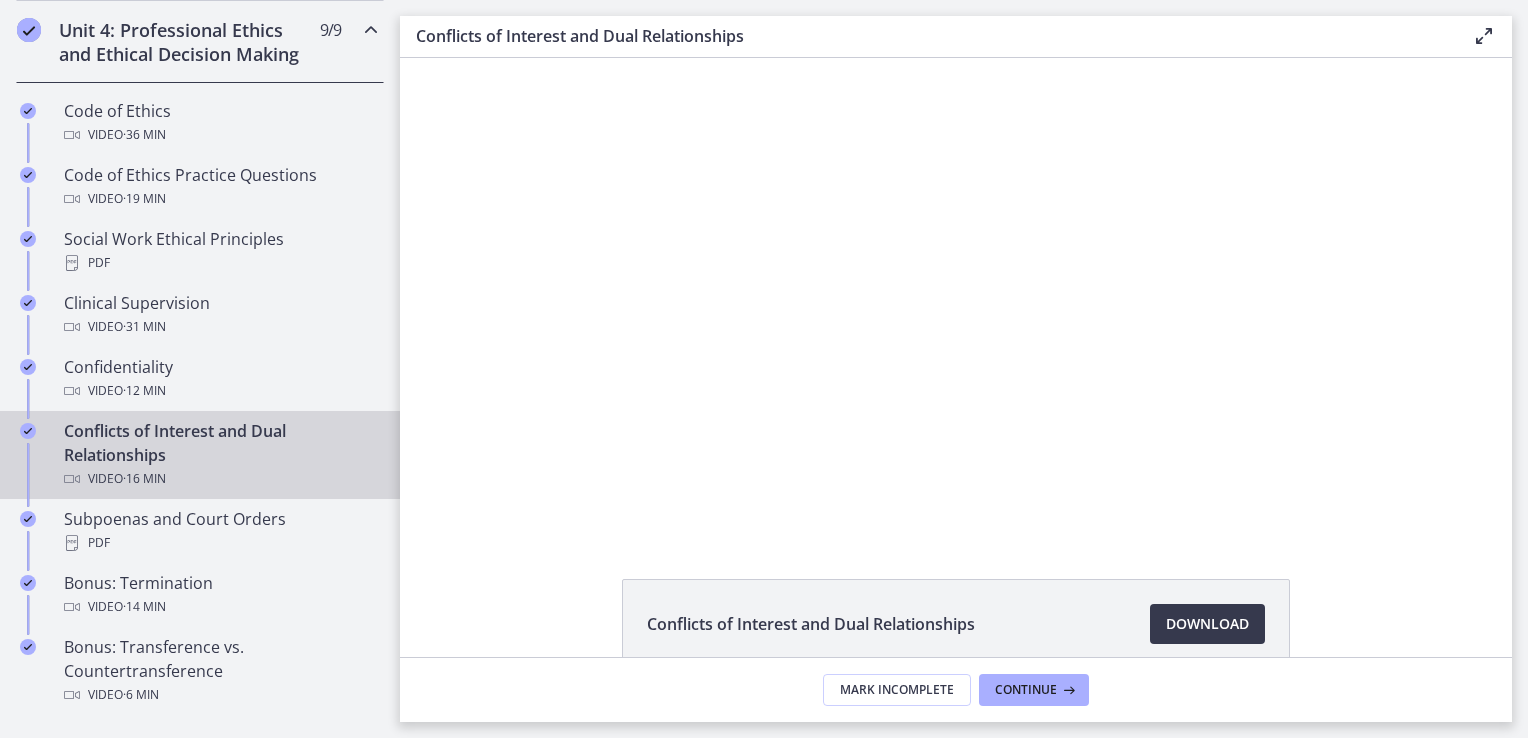 scroll, scrollTop: 1086, scrollLeft: 0, axis: vertical 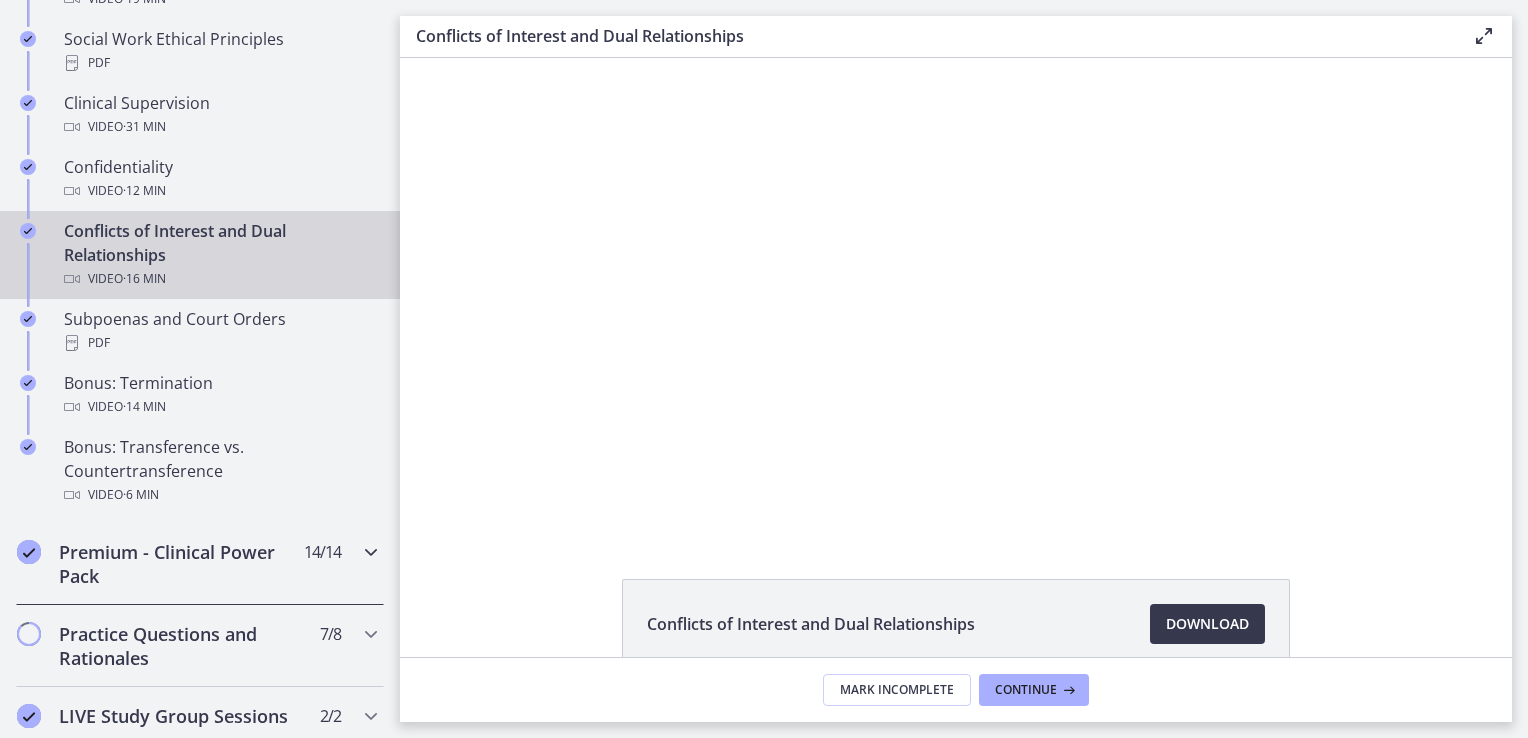 click on "Premium - Clinical Power Pack" at bounding box center (181, 564) 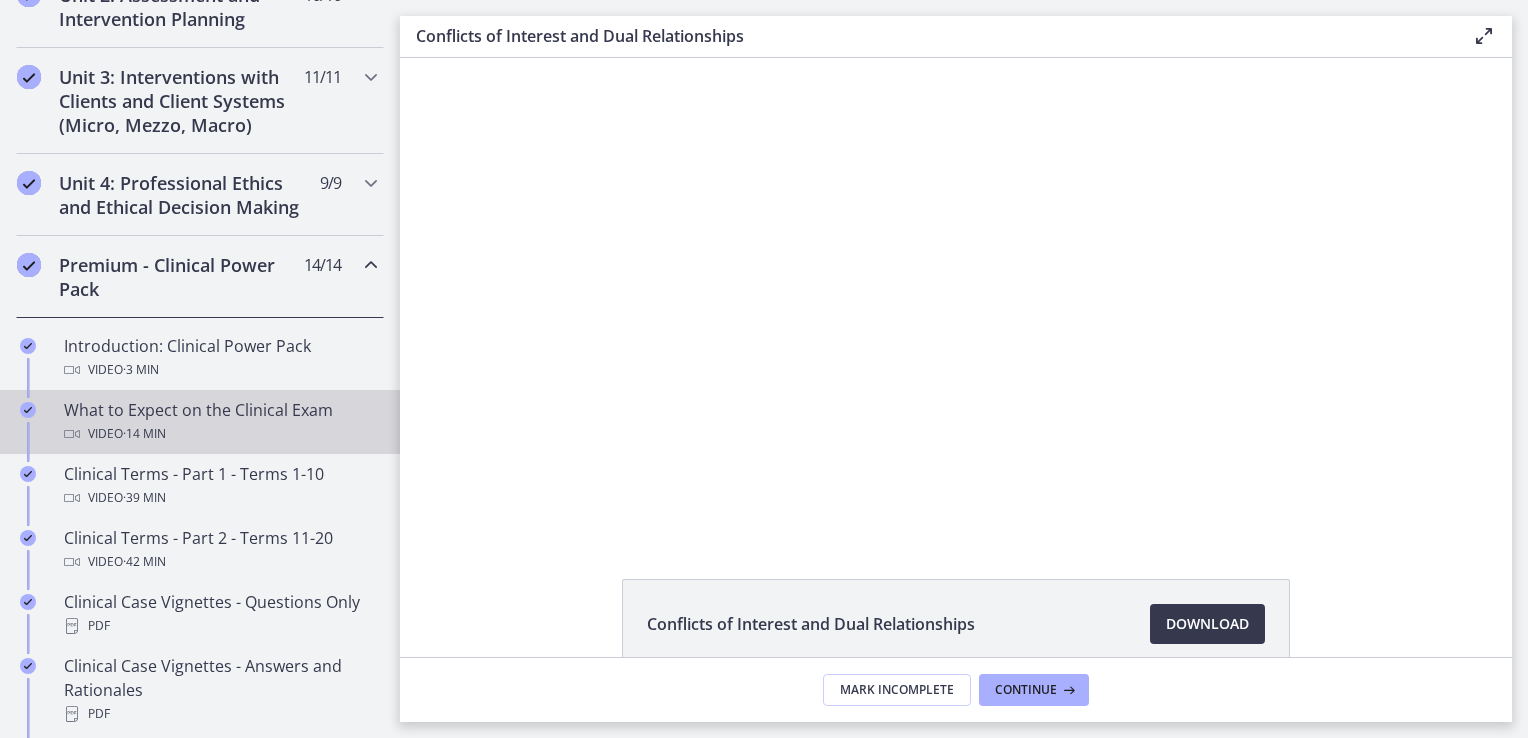 scroll, scrollTop: 686, scrollLeft: 0, axis: vertical 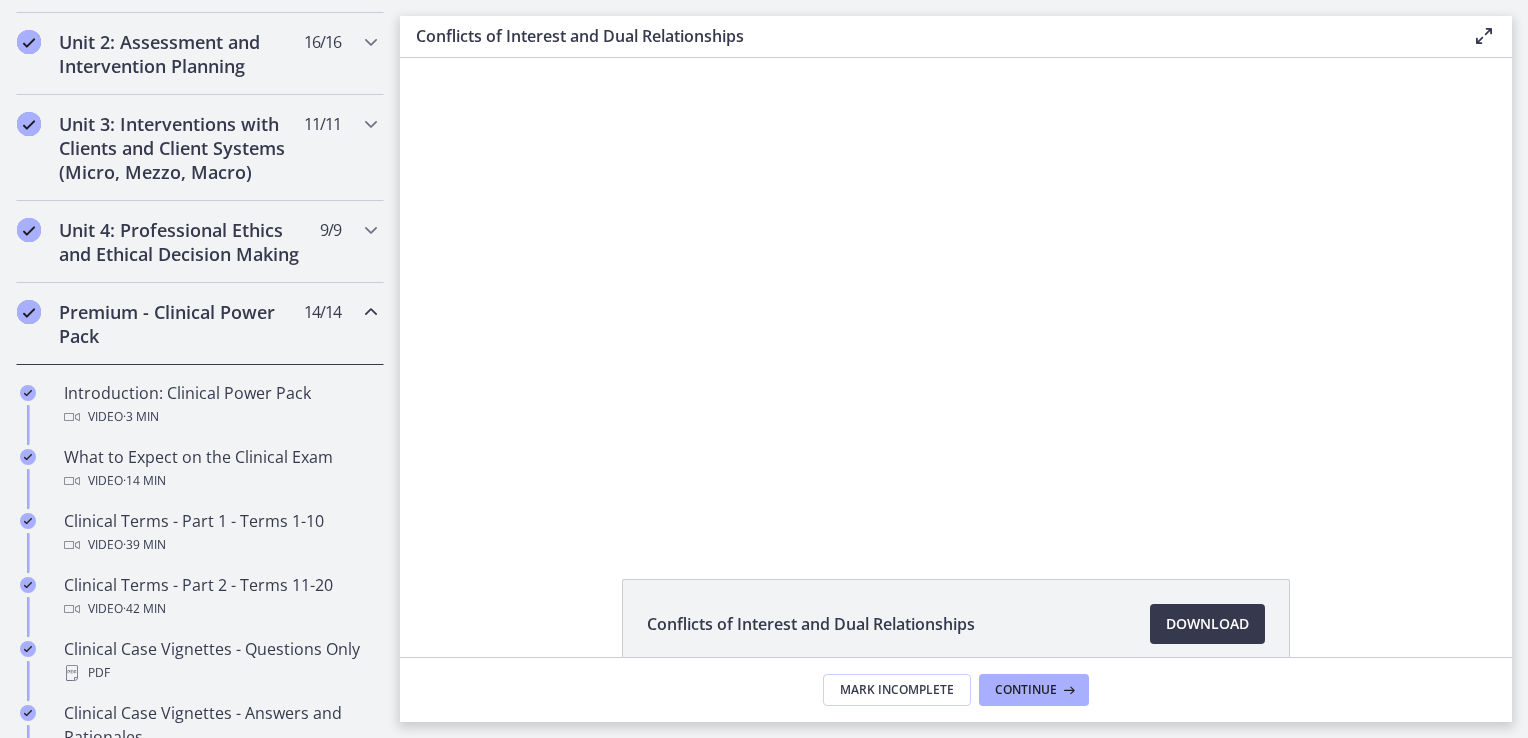 click on "Premium - Clinical Power Pack" at bounding box center (181, 324) 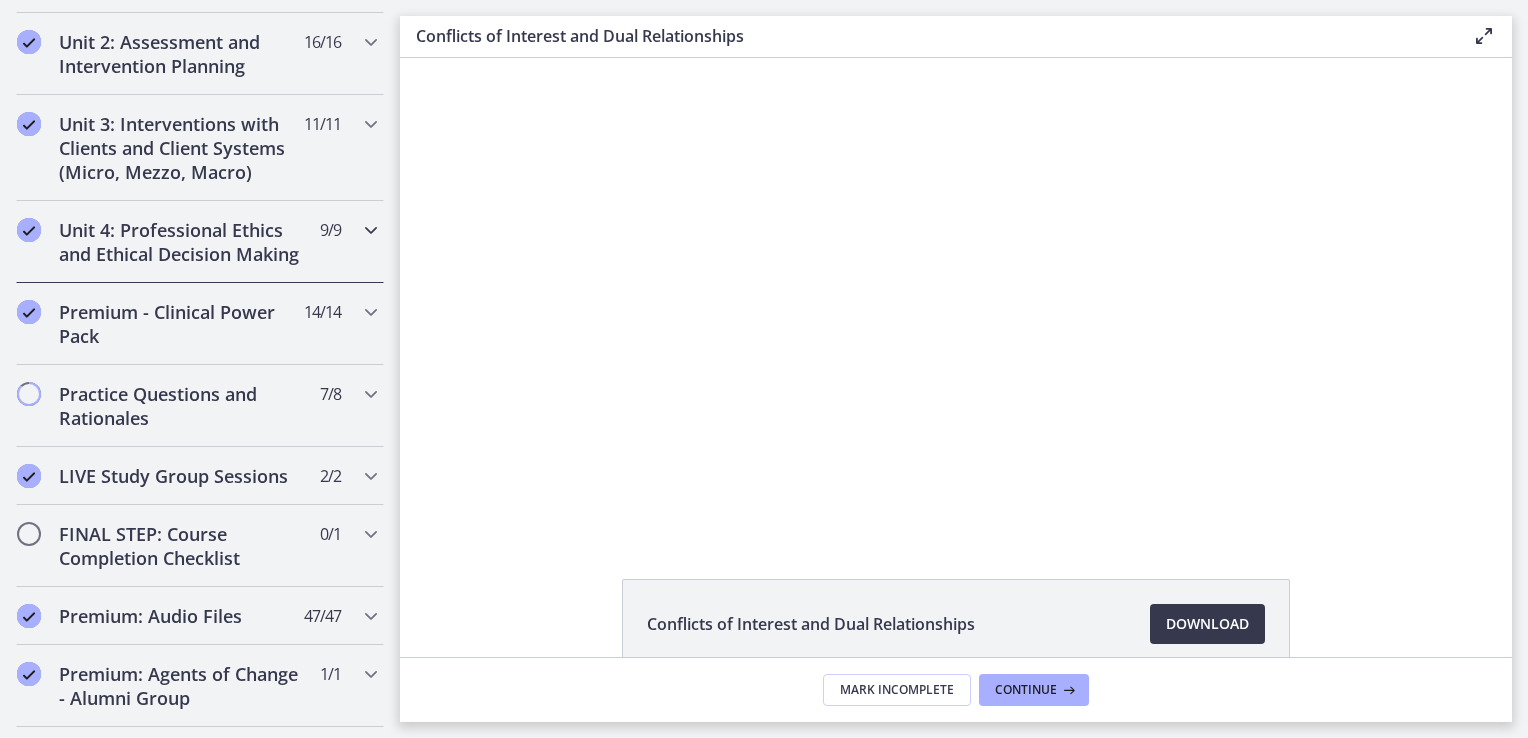 click on "Unit 4: Professional Ethics and Ethical Decision Making" at bounding box center (181, 242) 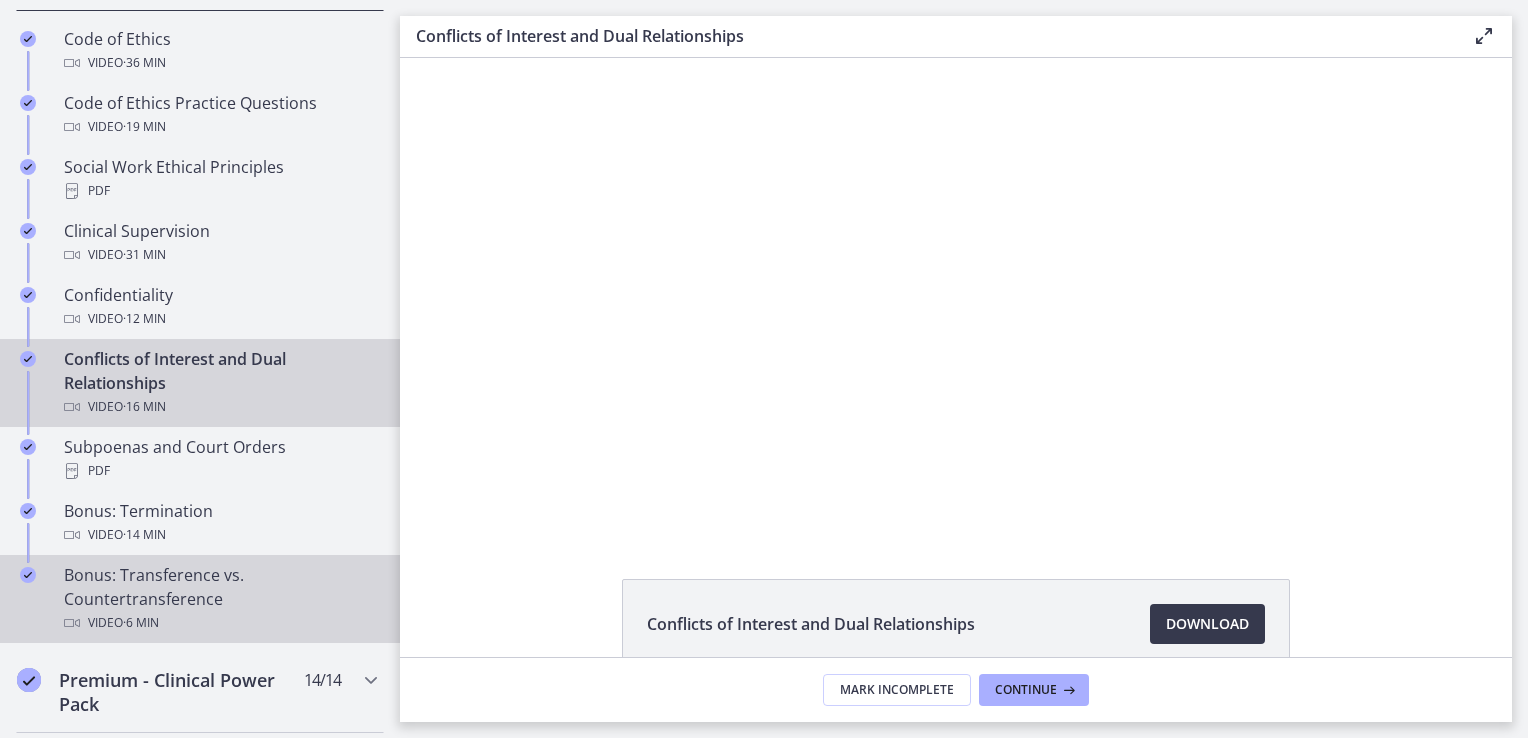 scroll, scrollTop: 1086, scrollLeft: 0, axis: vertical 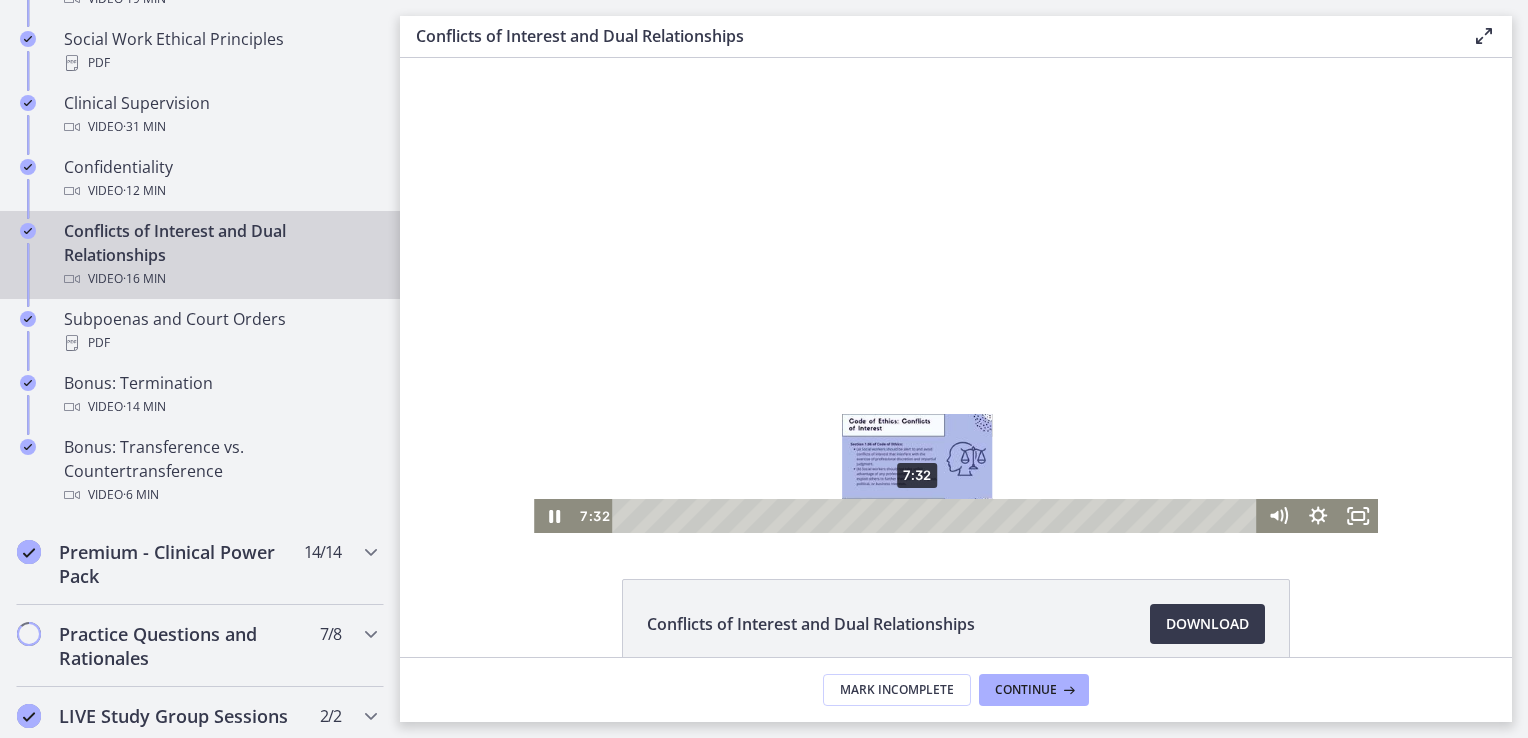 click on "7:32" at bounding box center [937, 516] 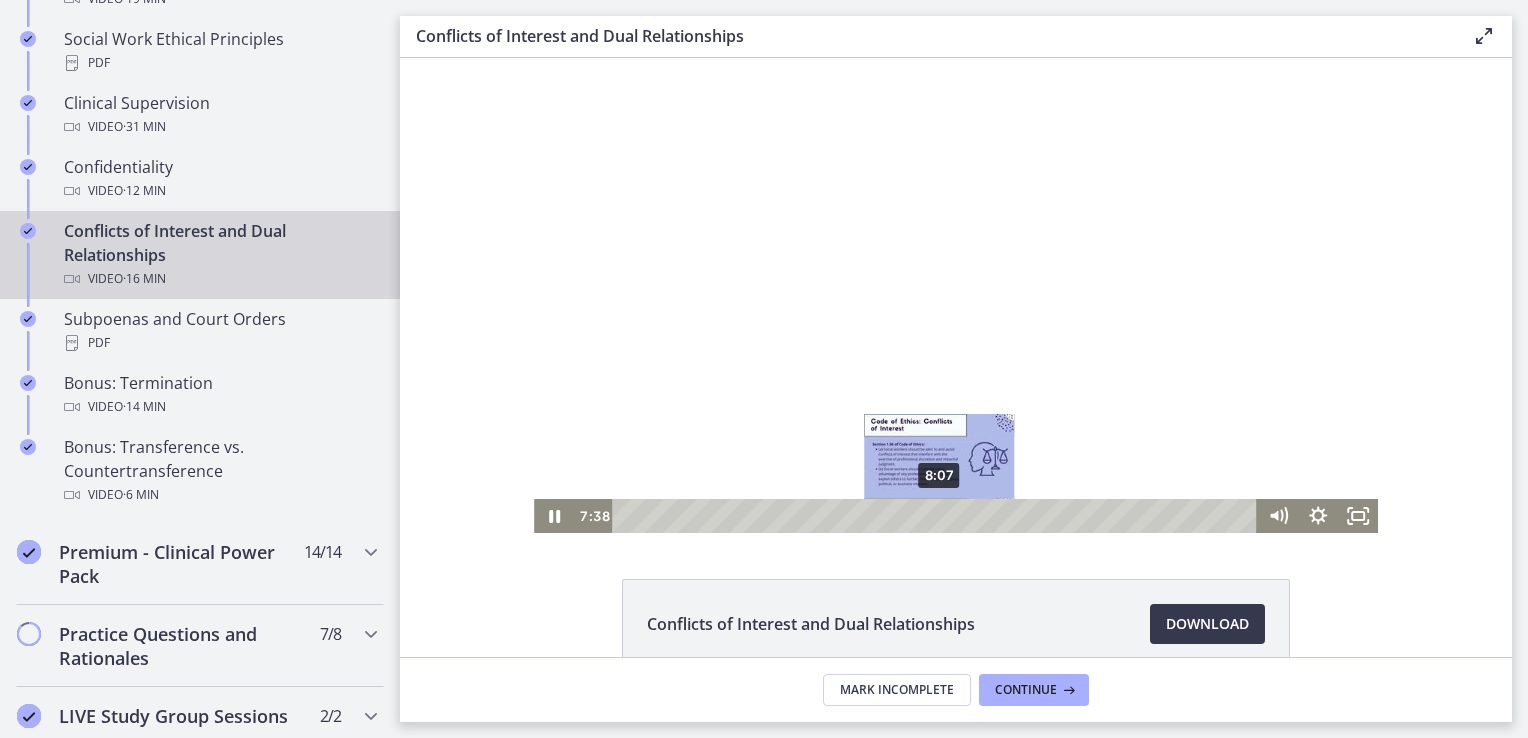 click on "8:07" at bounding box center (937, 516) 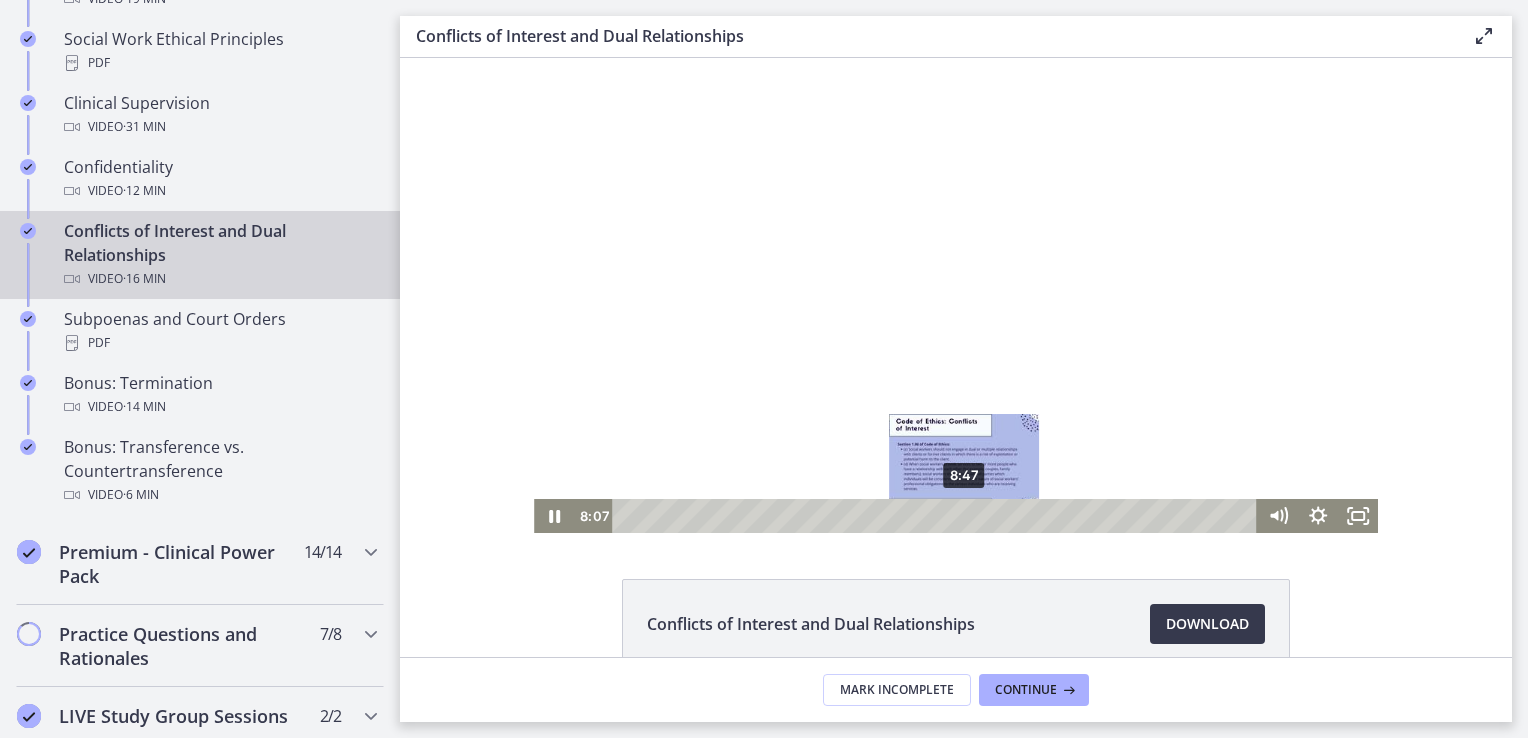 click on "8:47" at bounding box center [937, 516] 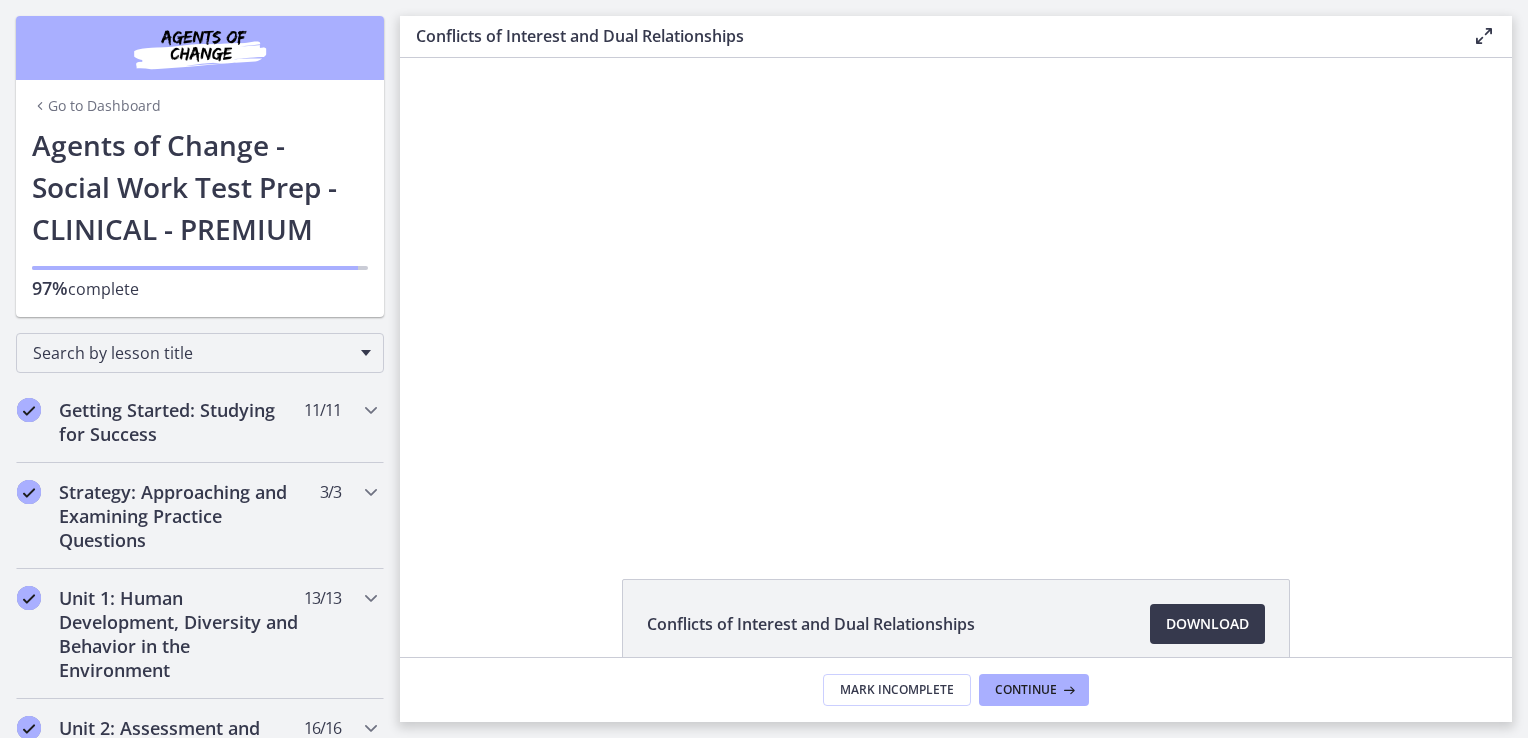 scroll, scrollTop: 0, scrollLeft: 0, axis: both 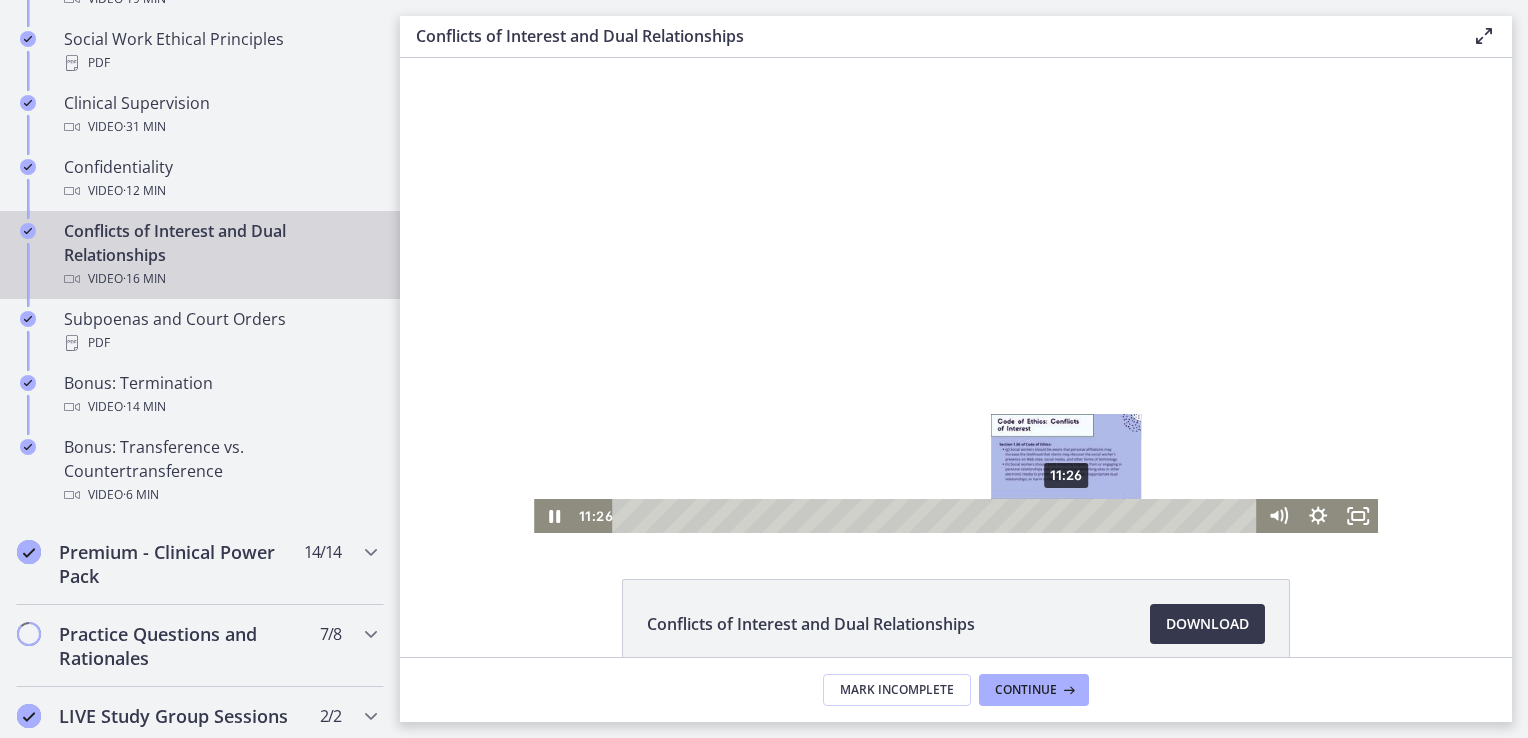 click on "11:26" at bounding box center (937, 516) 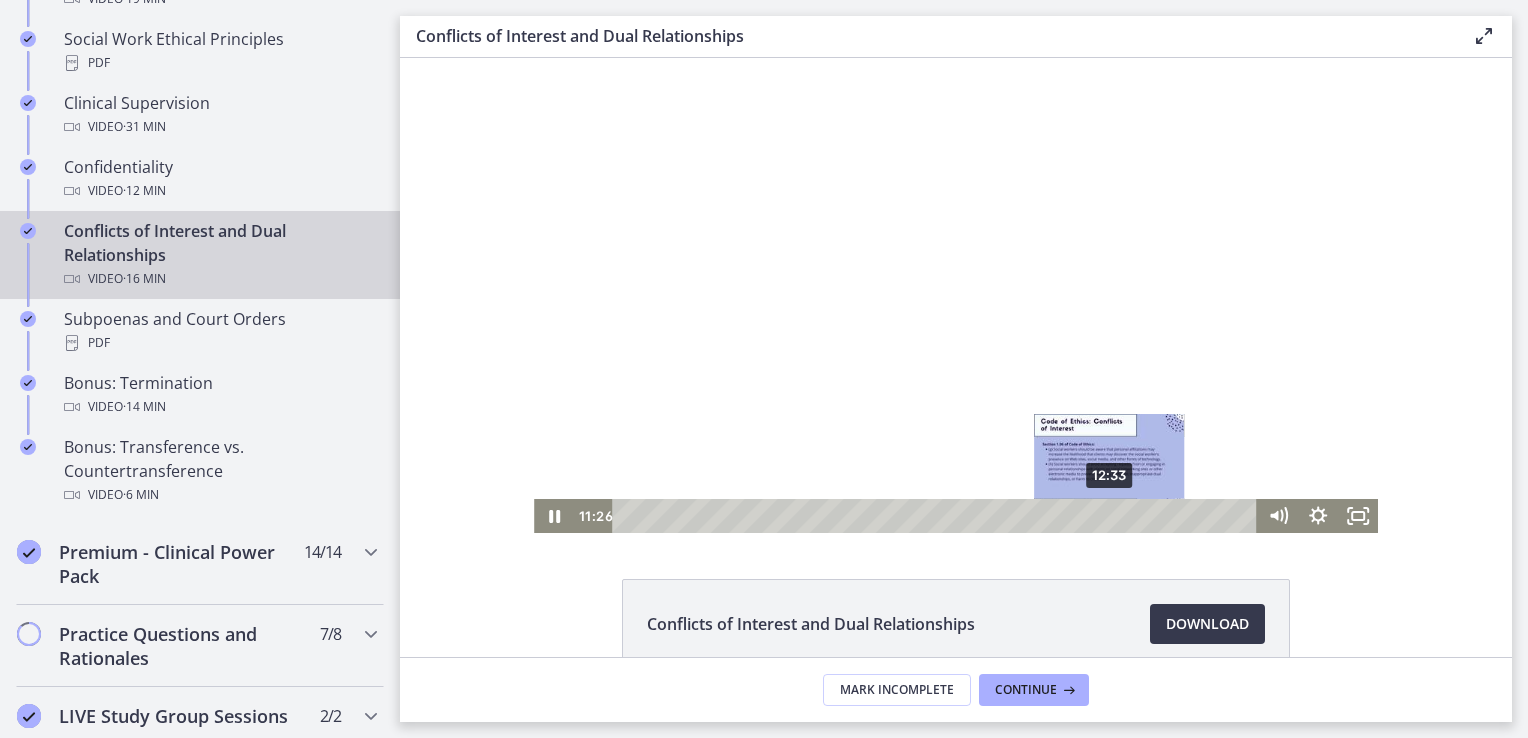 click on "12:33" at bounding box center (937, 516) 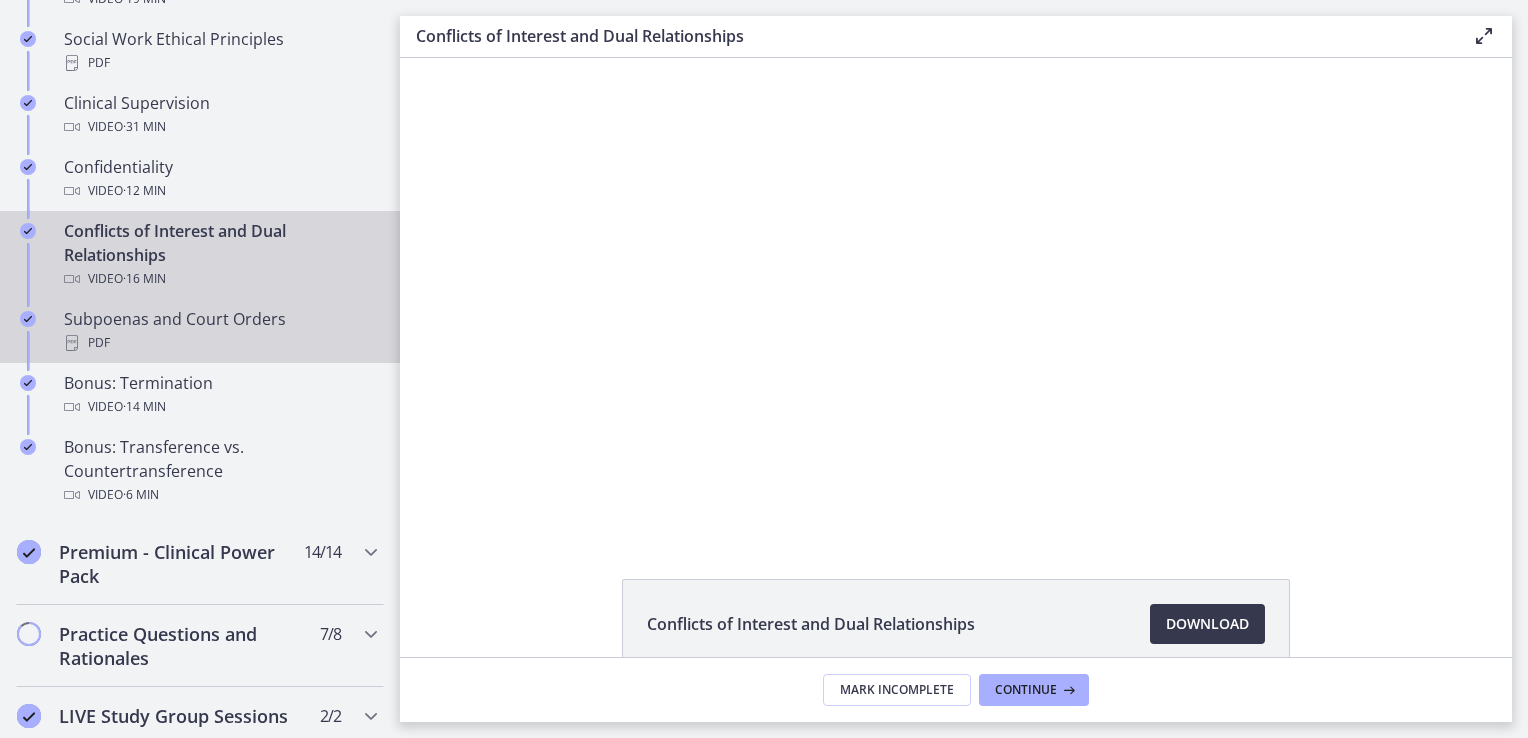click on "Subpoenas and Court Orders
PDF" at bounding box center (220, 331) 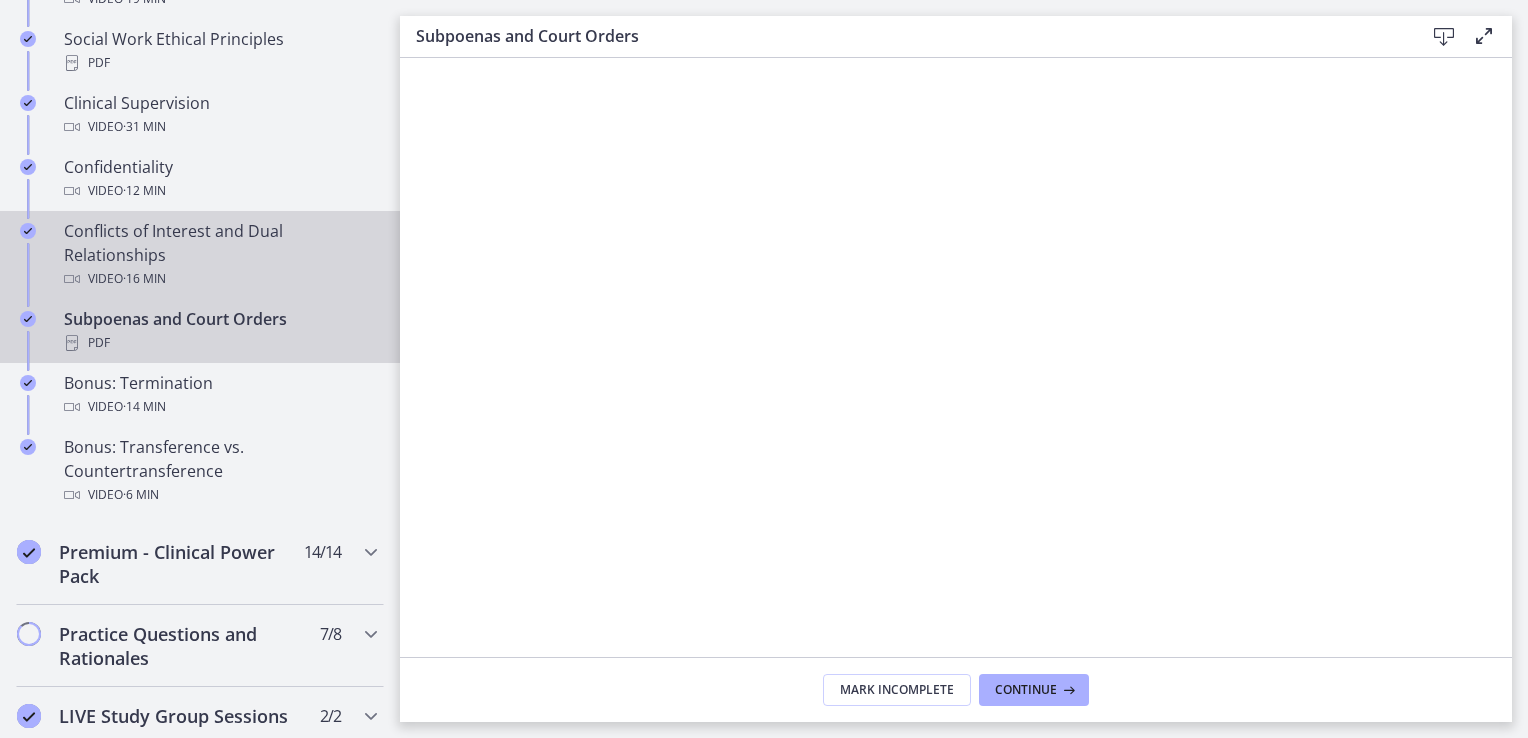 drag, startPoint x: 160, startPoint y: 292, endPoint x: 206, endPoint y: 317, distance: 52.35456 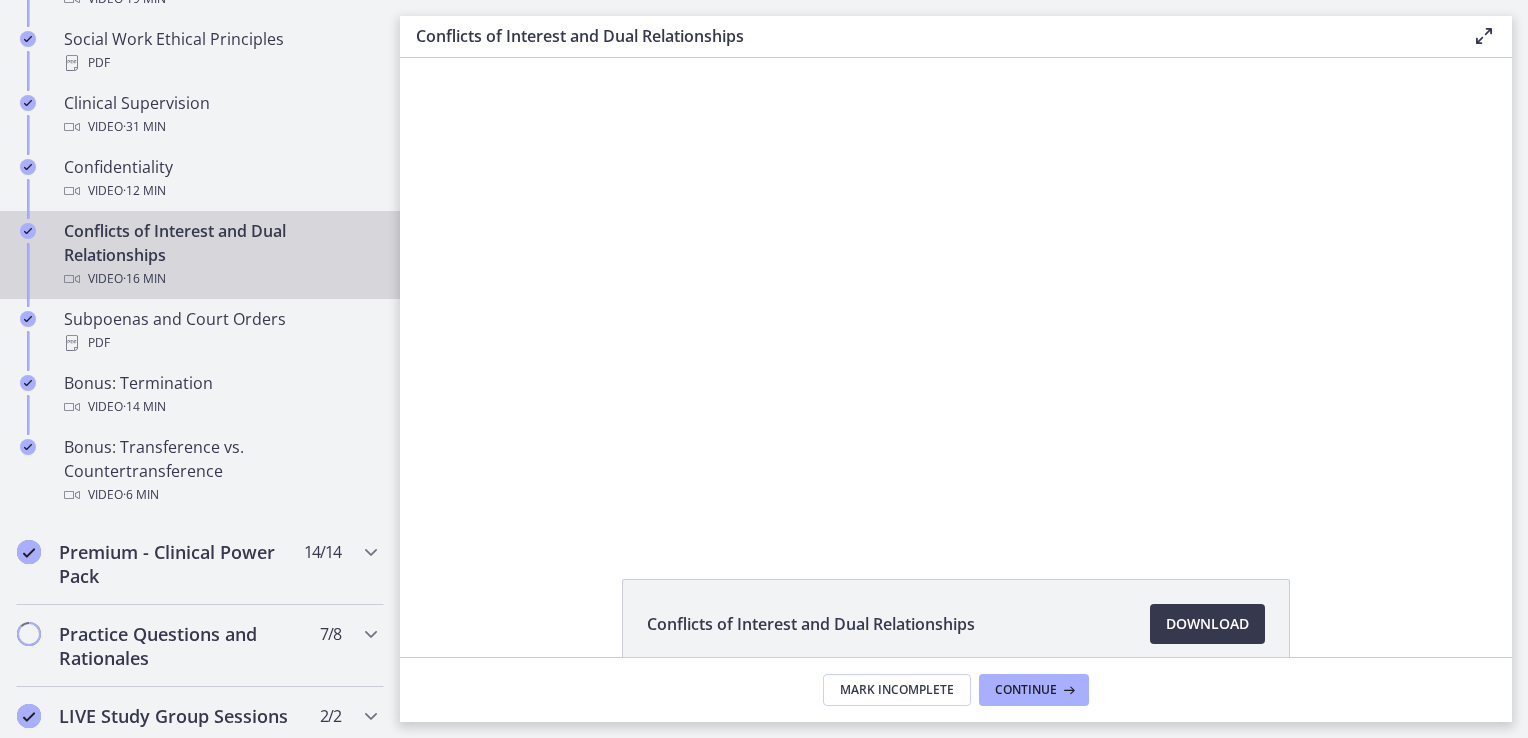 scroll, scrollTop: 0, scrollLeft: 0, axis: both 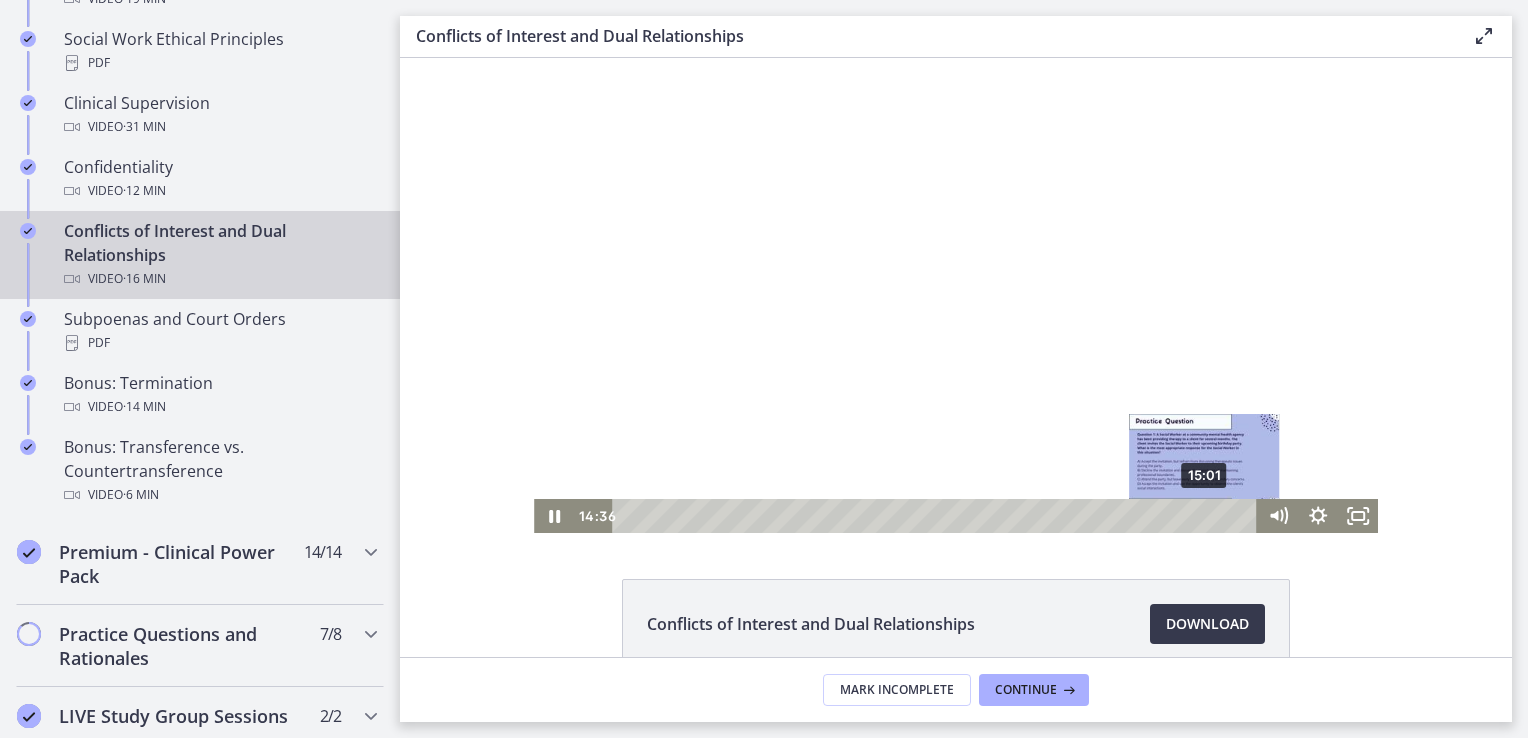 click on "15:01" at bounding box center [937, 516] 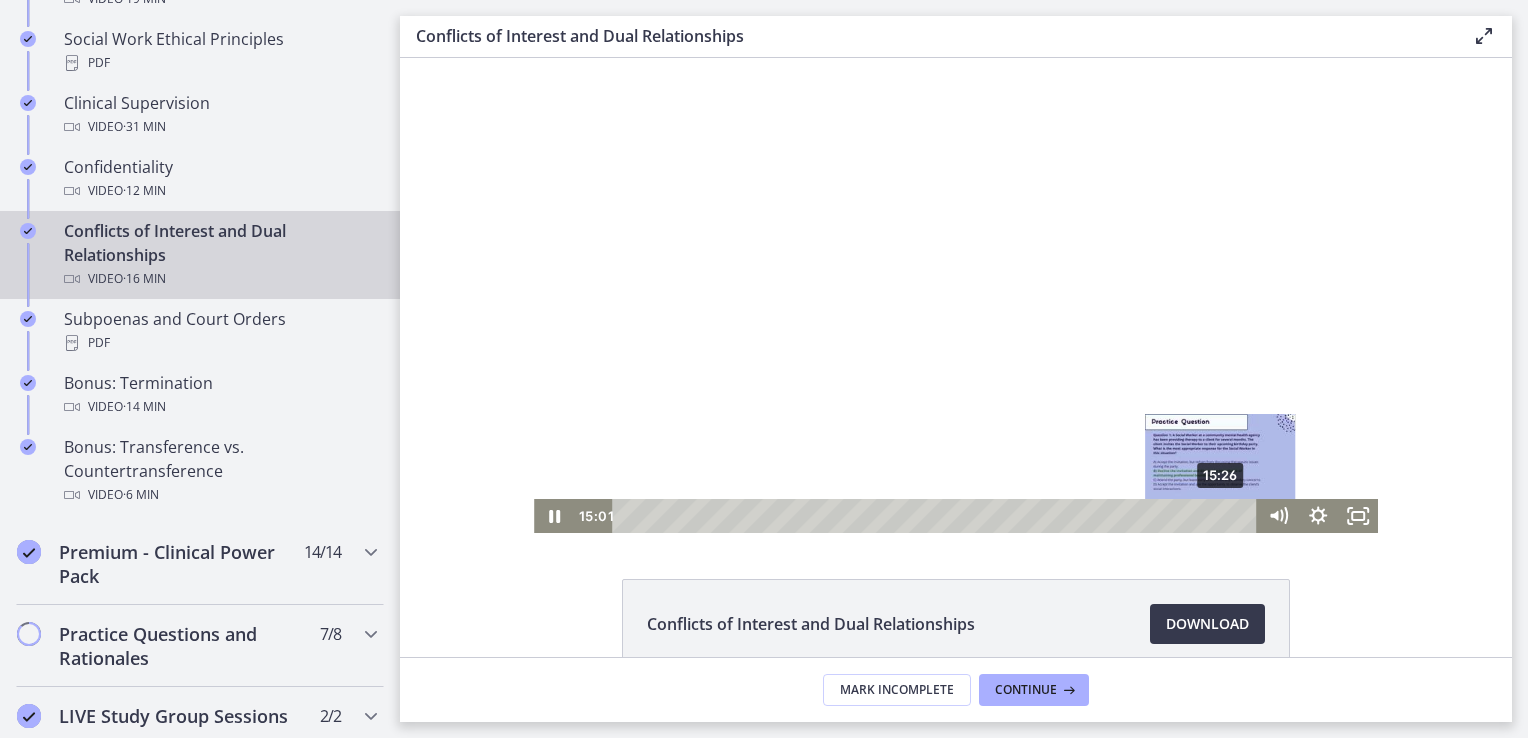 click on "15:26" at bounding box center [937, 516] 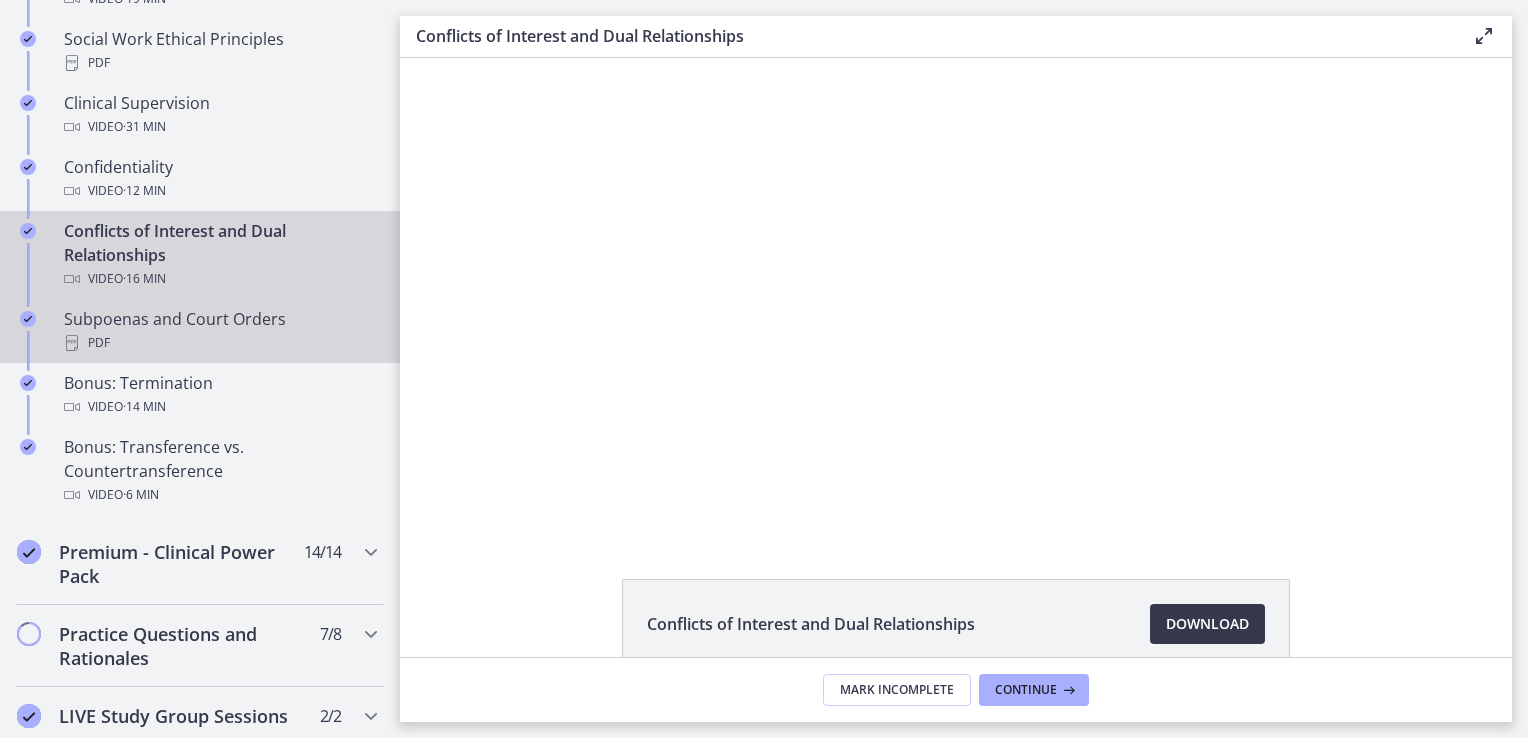 click on "Subpoenas and Court Orders
PDF" at bounding box center [220, 331] 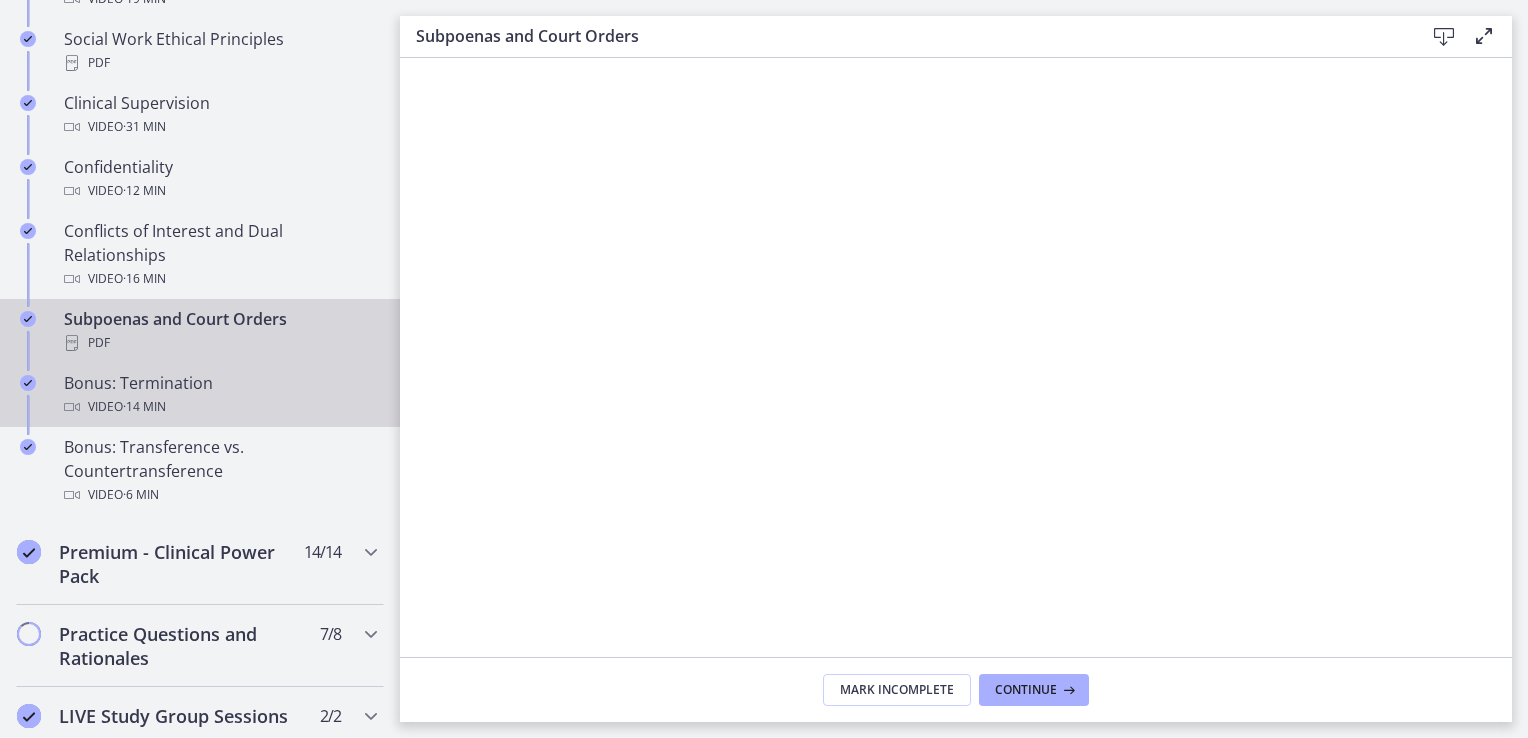 click on "Bonus: Termination
Video
·  14 min" at bounding box center [220, 395] 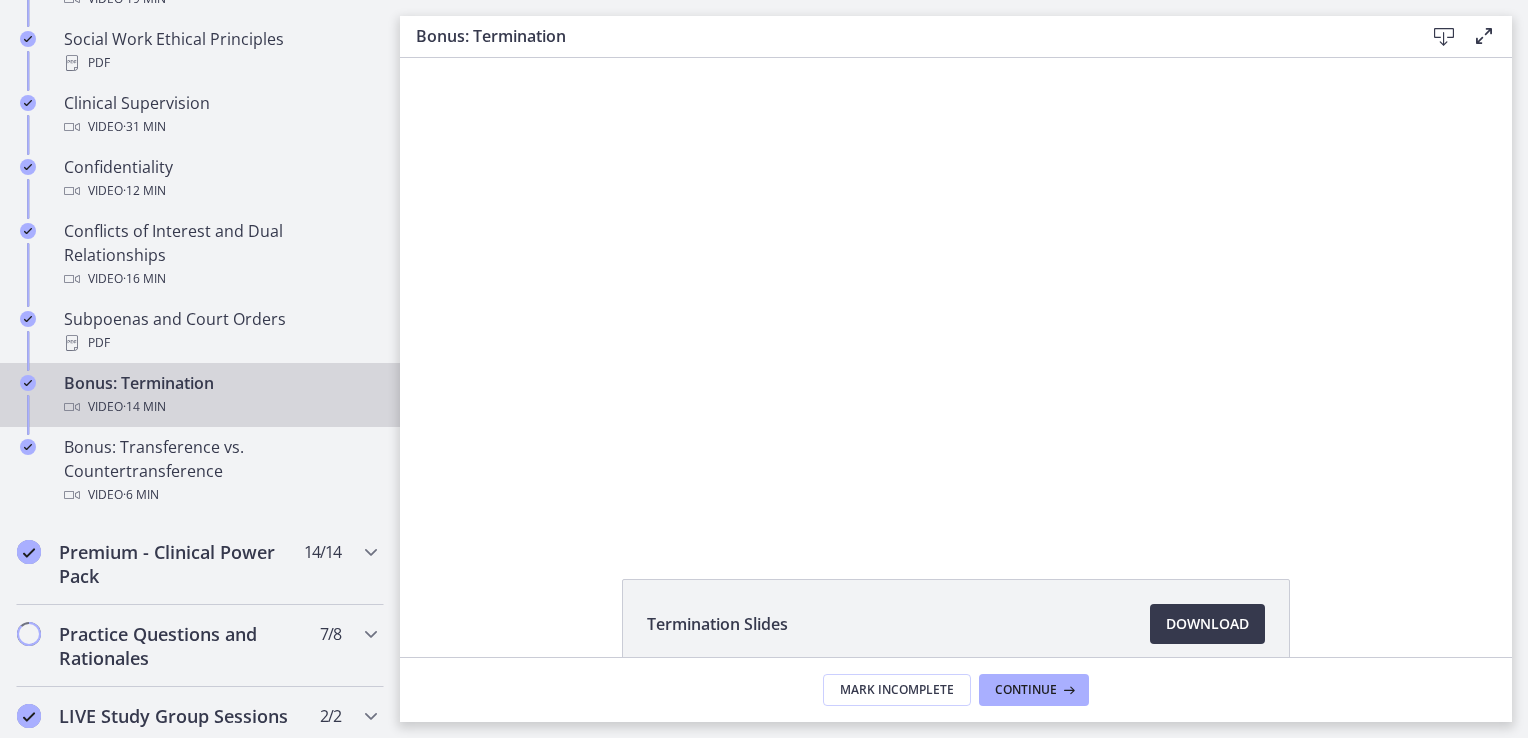 scroll, scrollTop: 0, scrollLeft: 0, axis: both 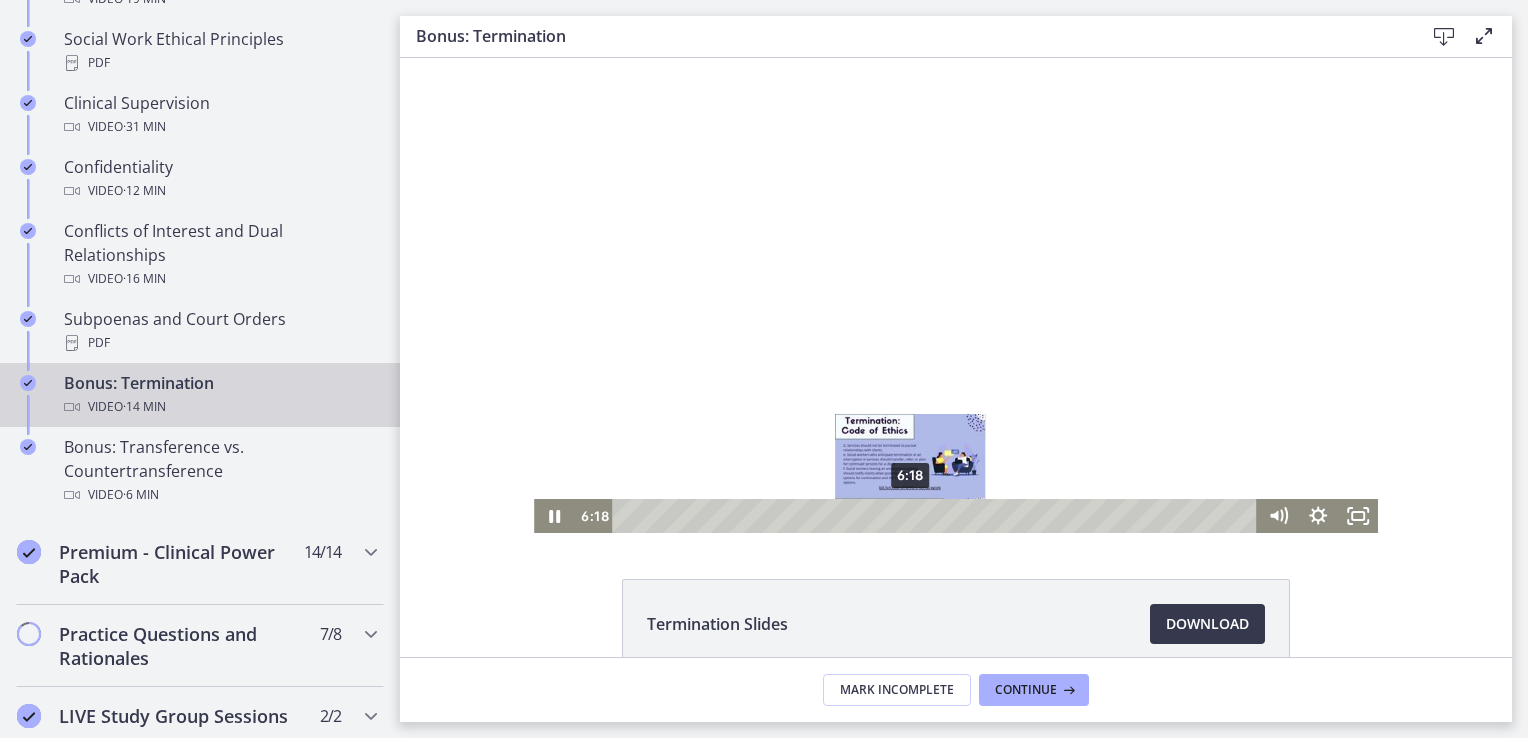 click on "6:18" at bounding box center (937, 516) 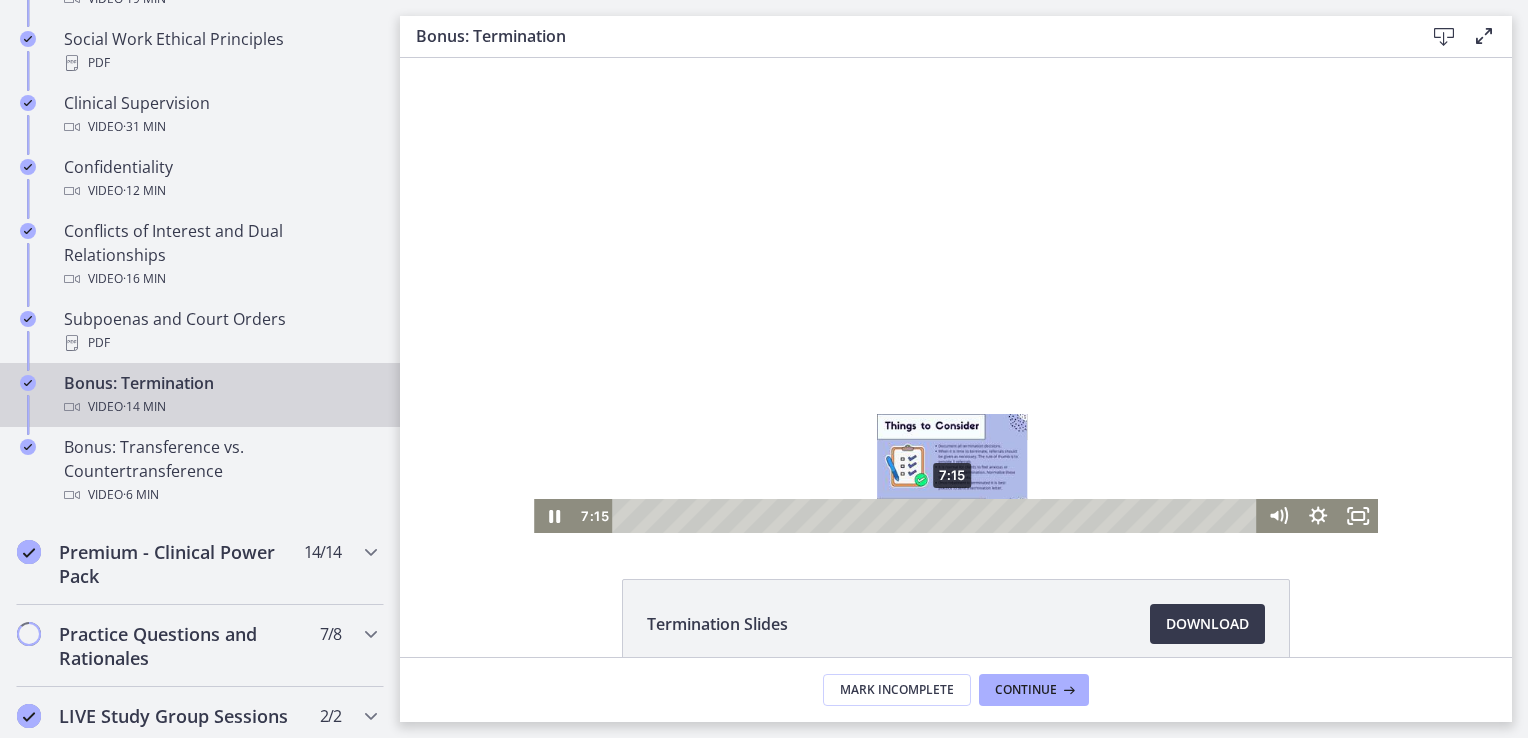 click on "7:15" at bounding box center [937, 516] 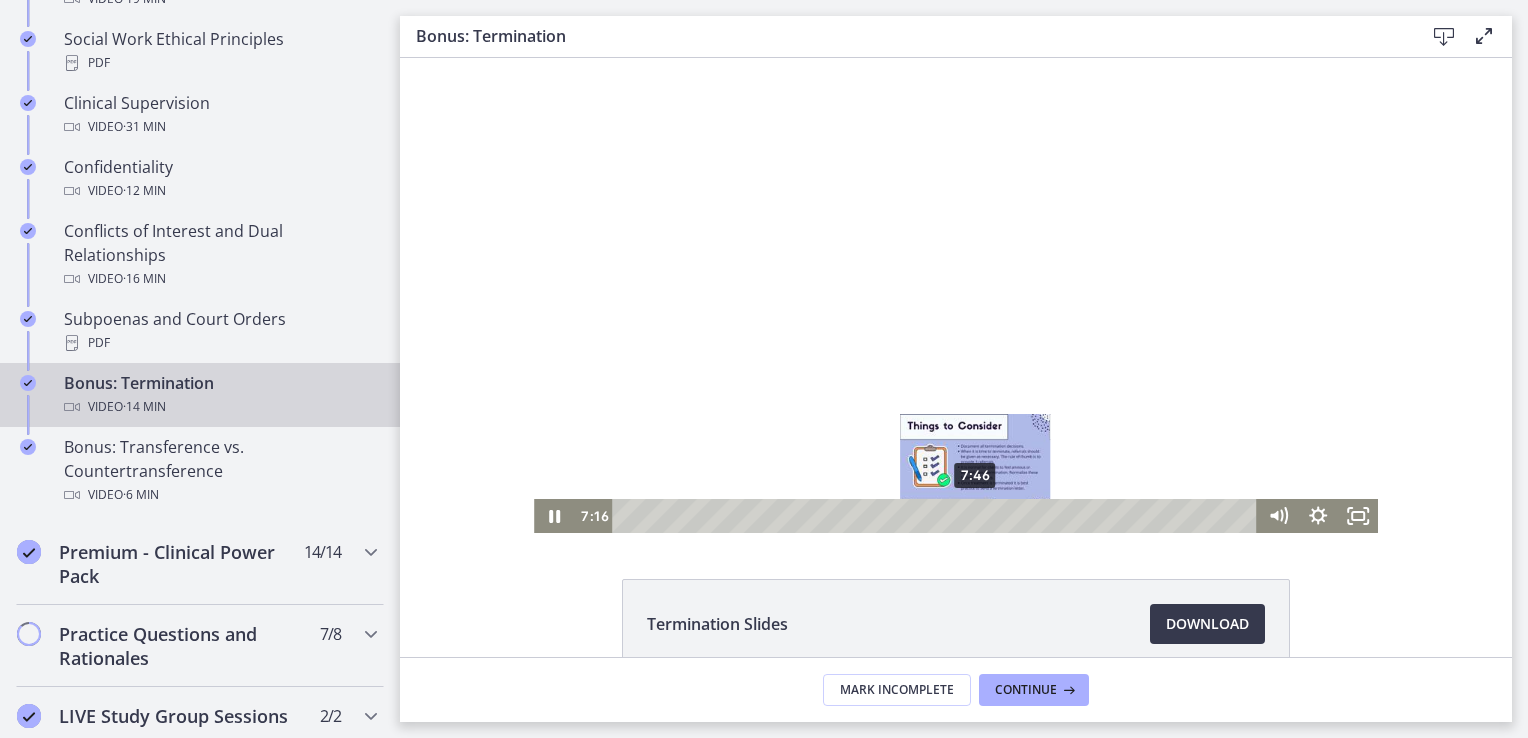 click on "7:46" at bounding box center (937, 516) 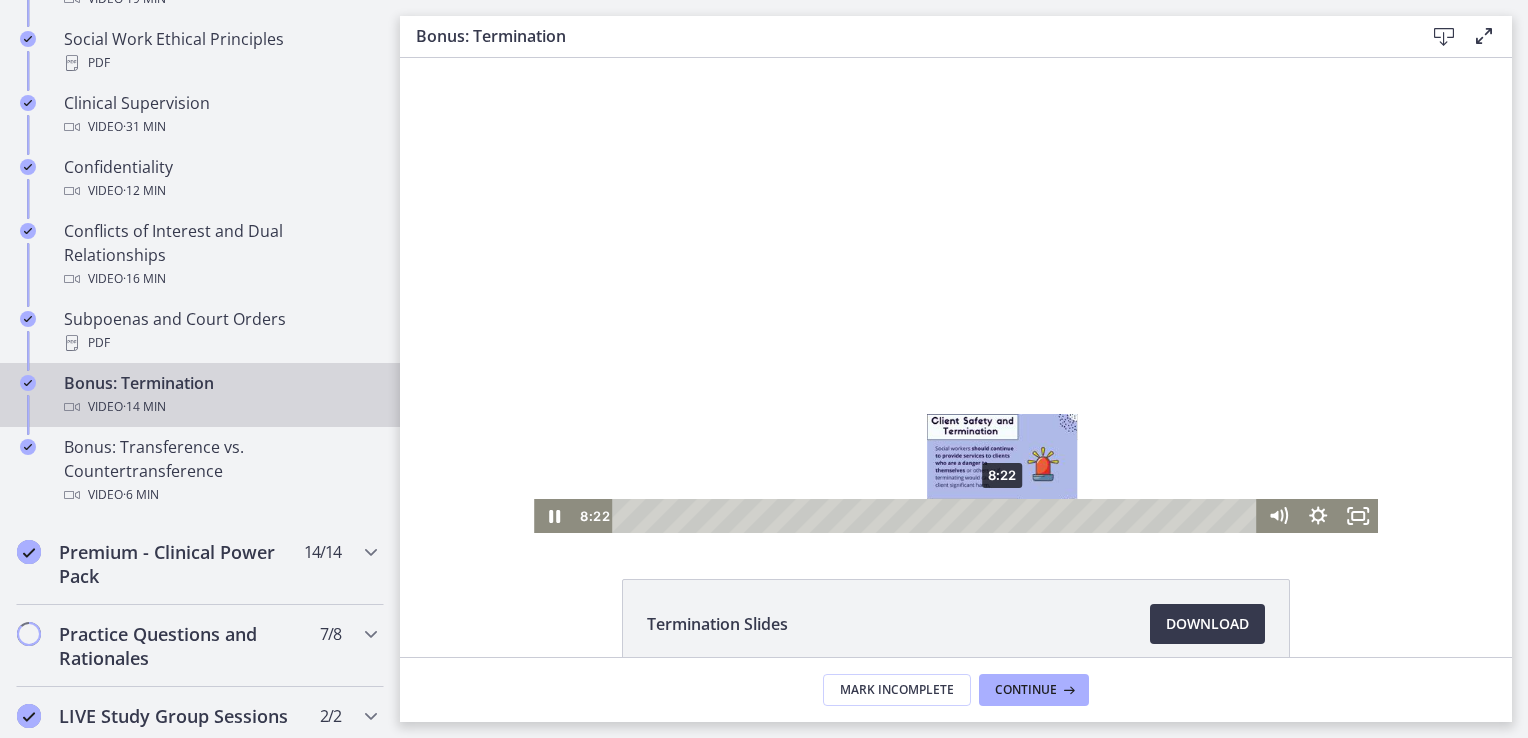 click on "8:22" at bounding box center (937, 516) 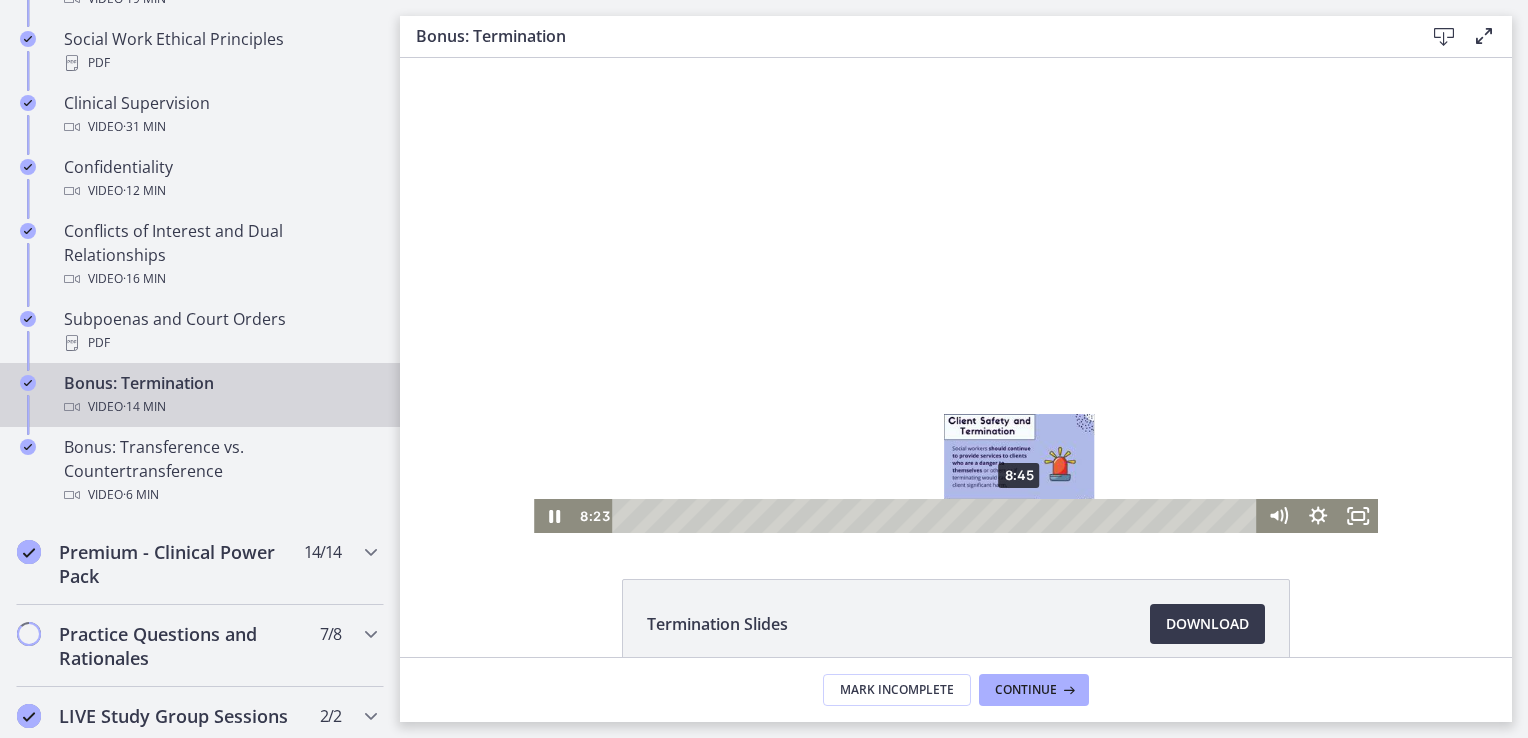 click on "8:45" at bounding box center [937, 516] 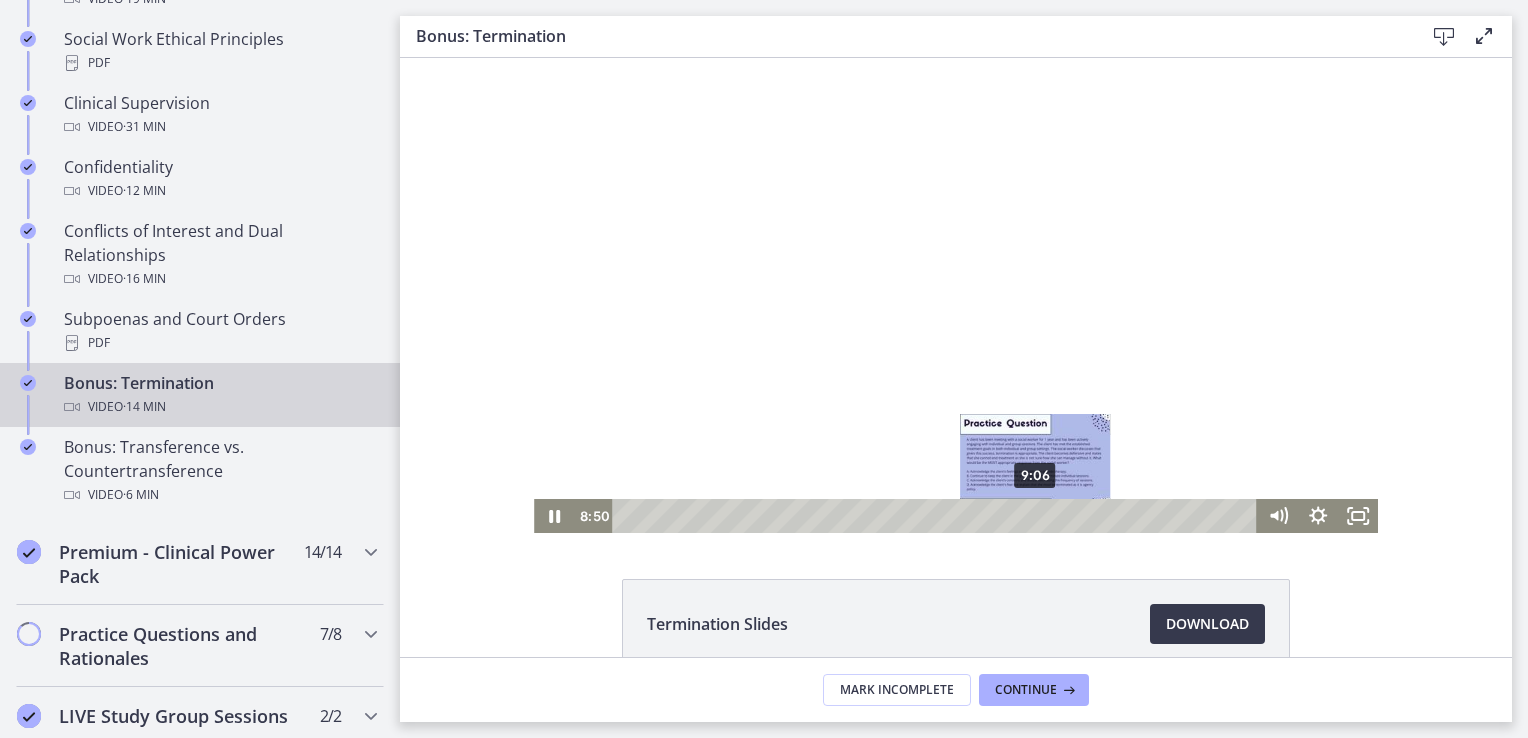 click on "9:06" at bounding box center [937, 516] 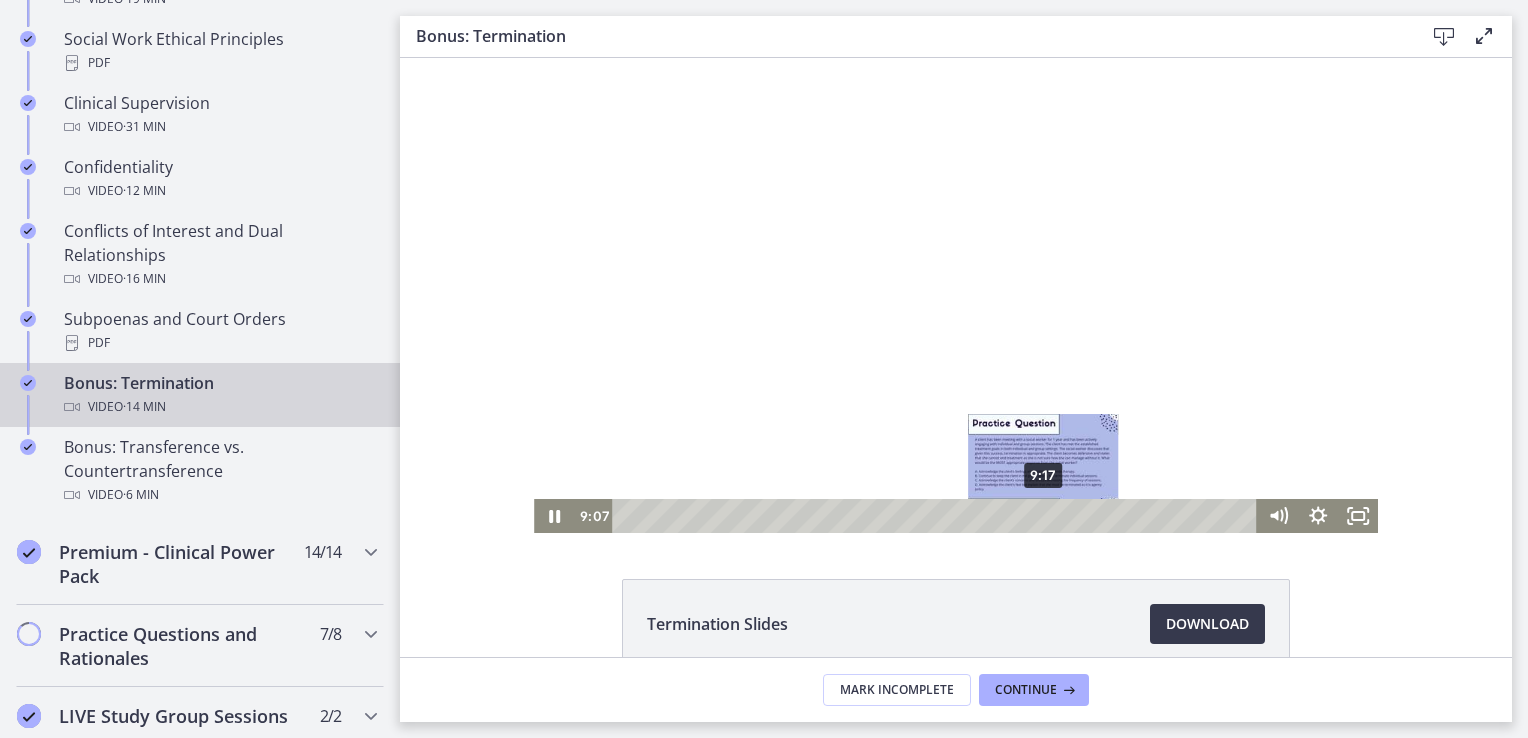 click on "9:17" at bounding box center (937, 516) 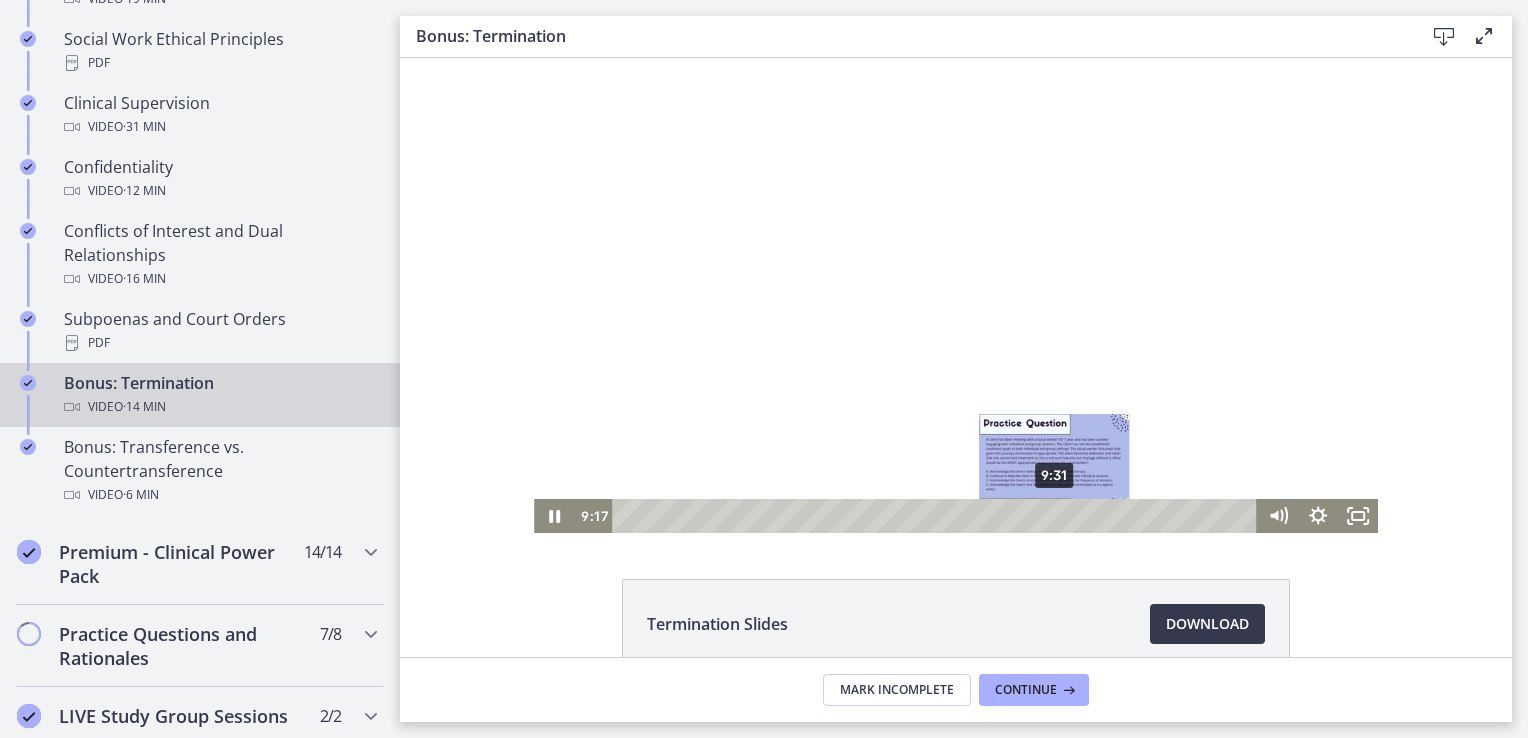 click on "9:31" at bounding box center [937, 516] 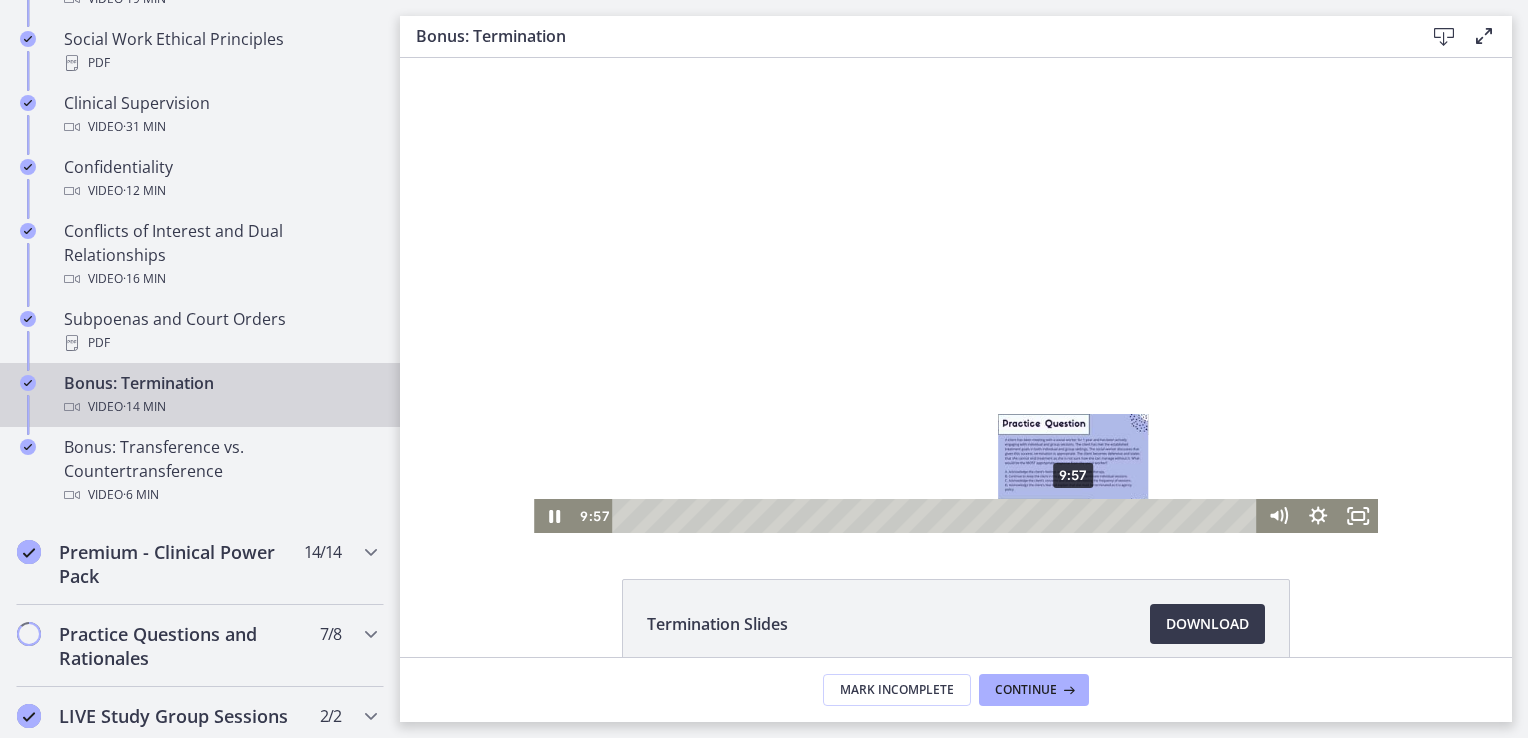 click on "9:57" at bounding box center [937, 516] 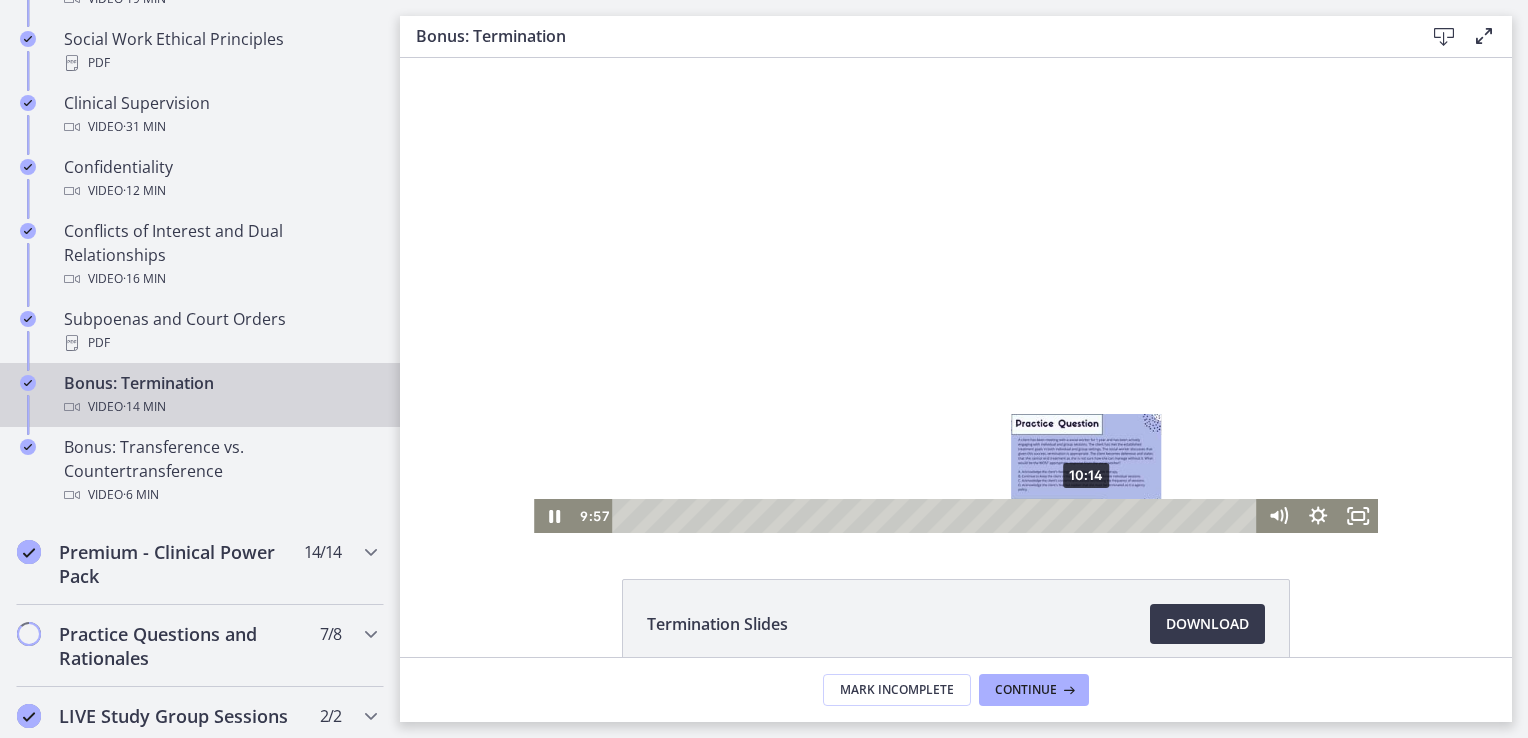 click on "10:14" at bounding box center [937, 516] 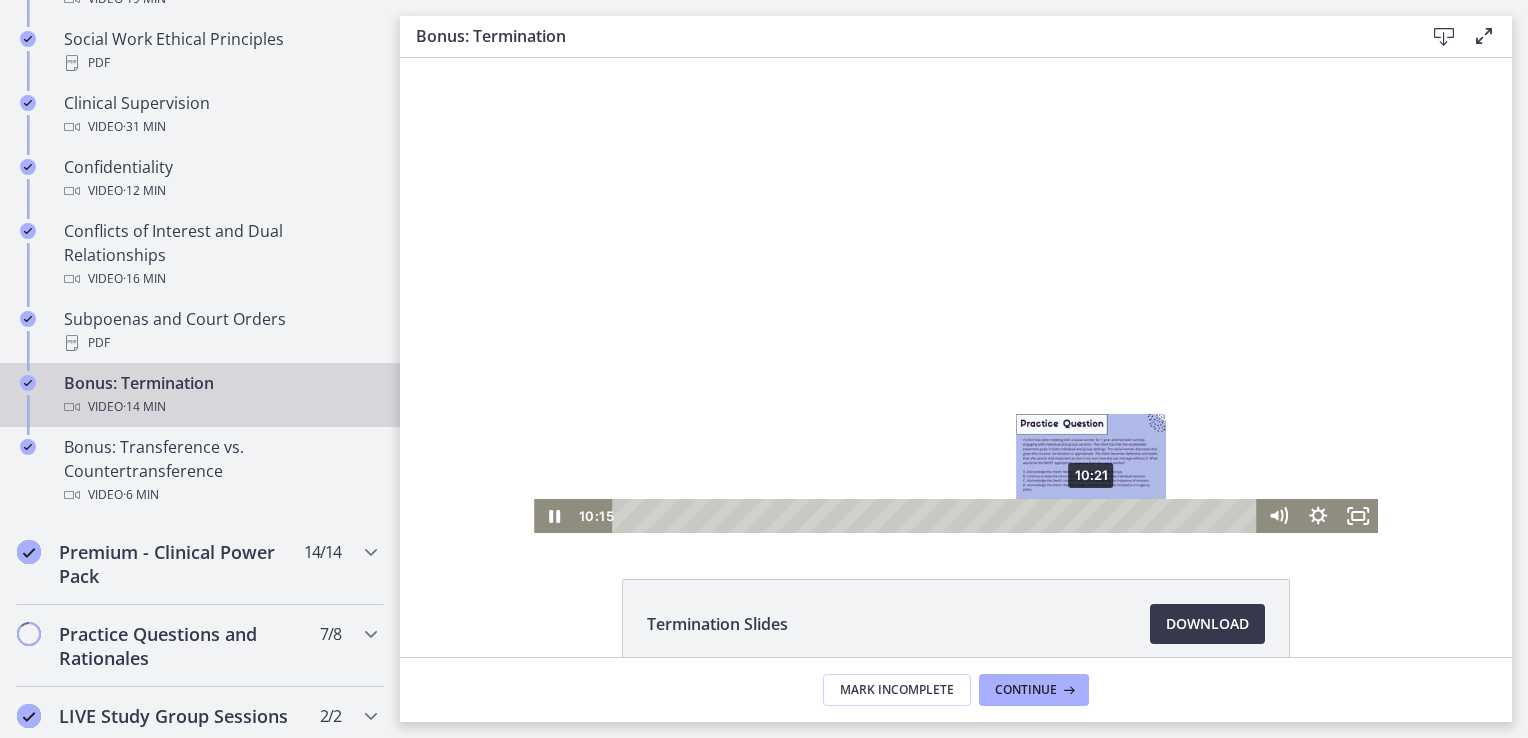 click on "10:21" at bounding box center (937, 516) 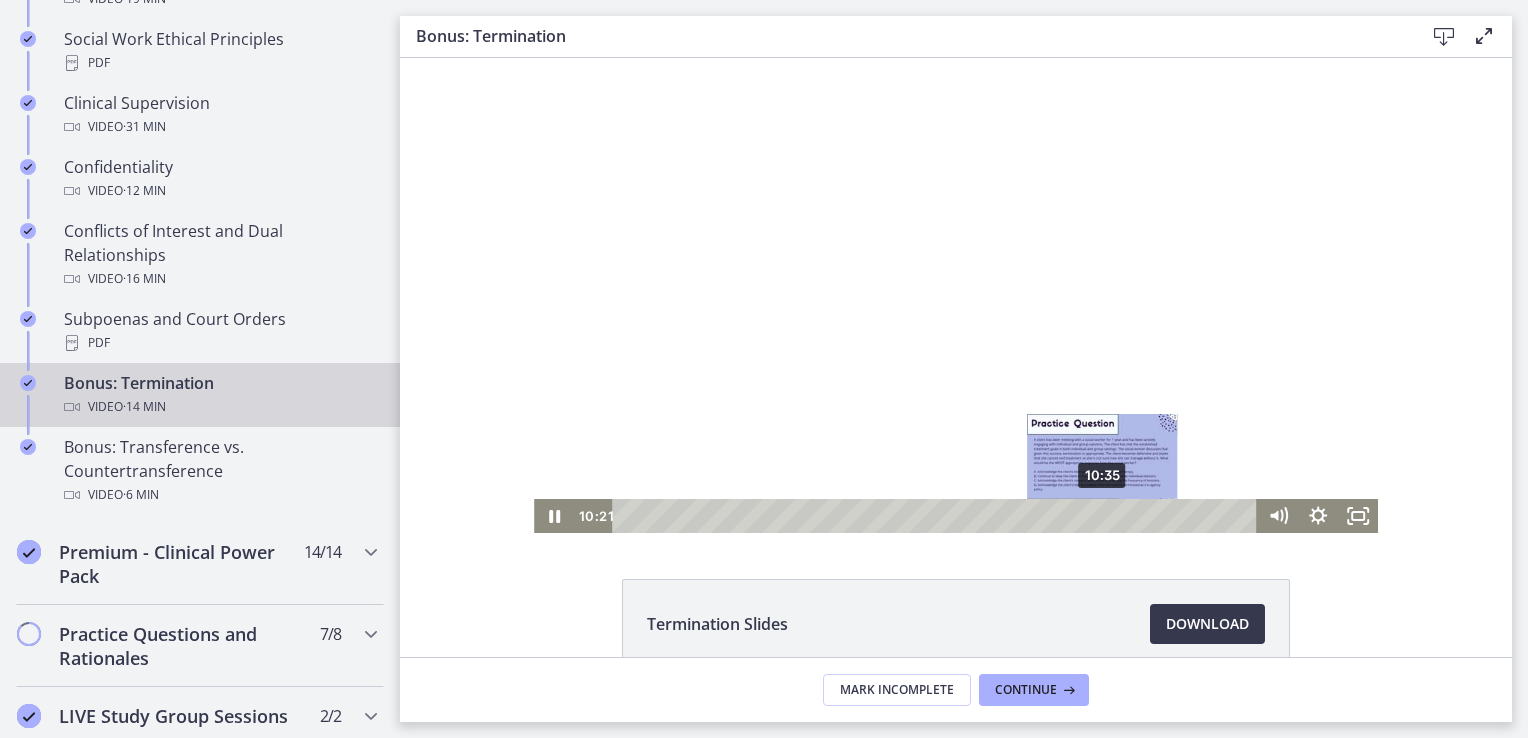 click on "10:35" at bounding box center (937, 516) 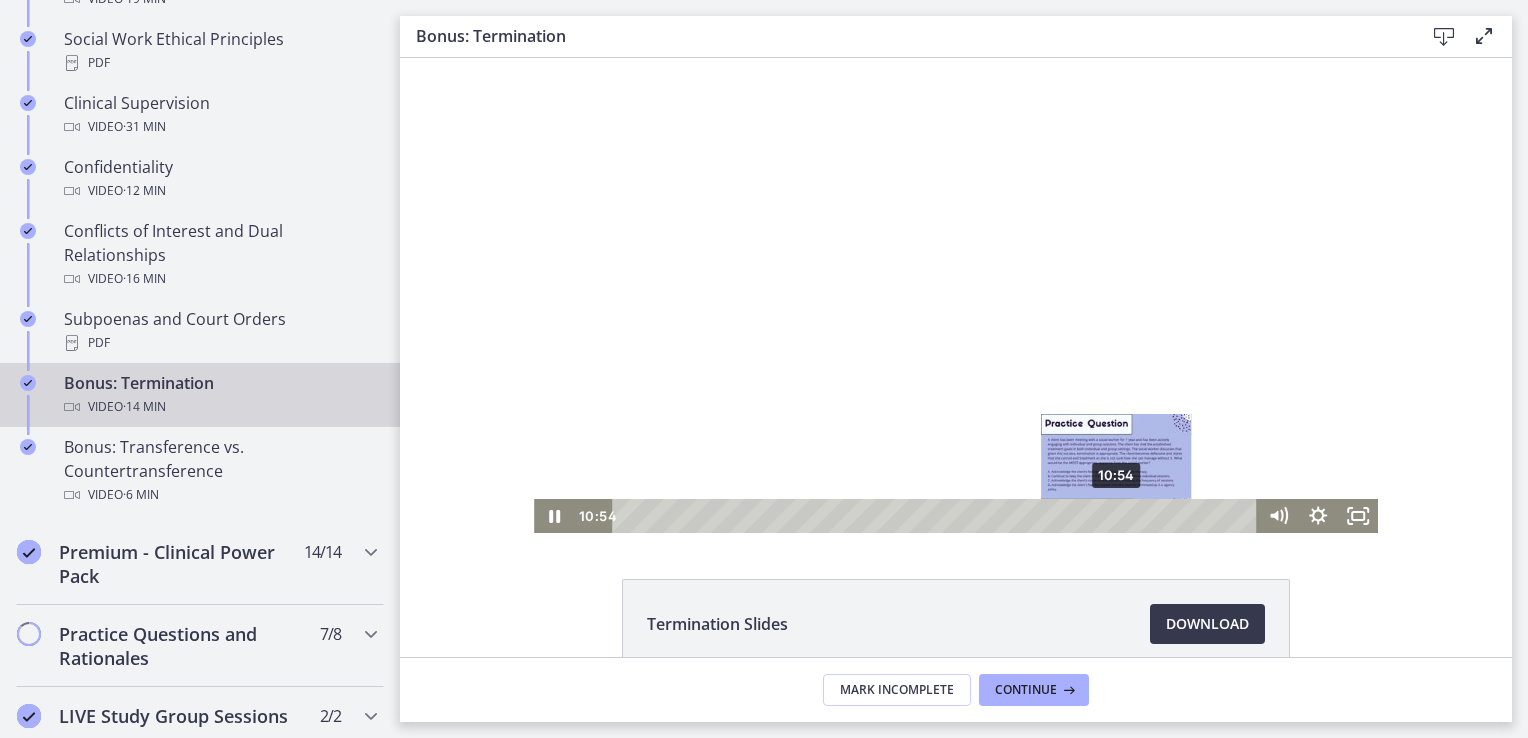 click on "10:54" at bounding box center [937, 516] 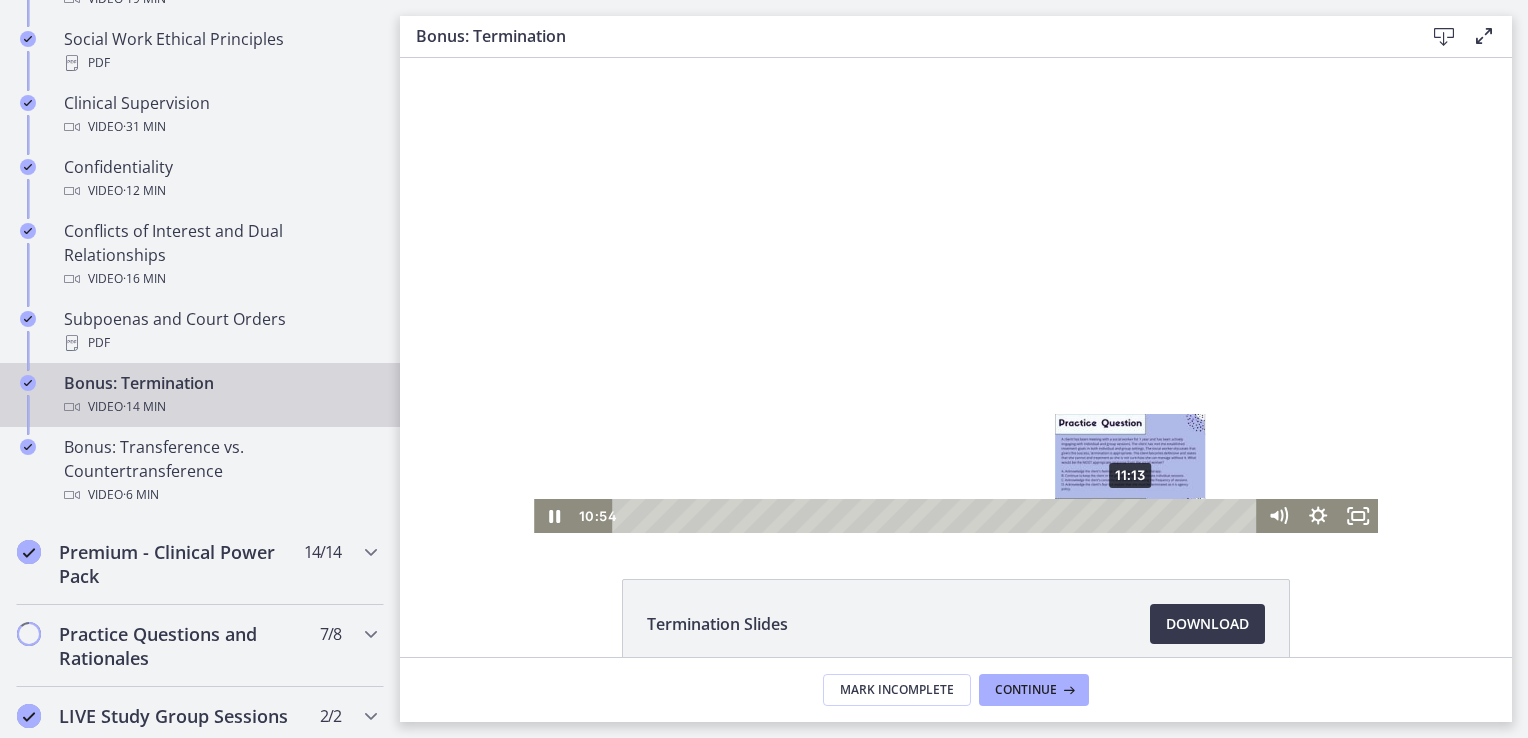 click on "11:13" at bounding box center [937, 516] 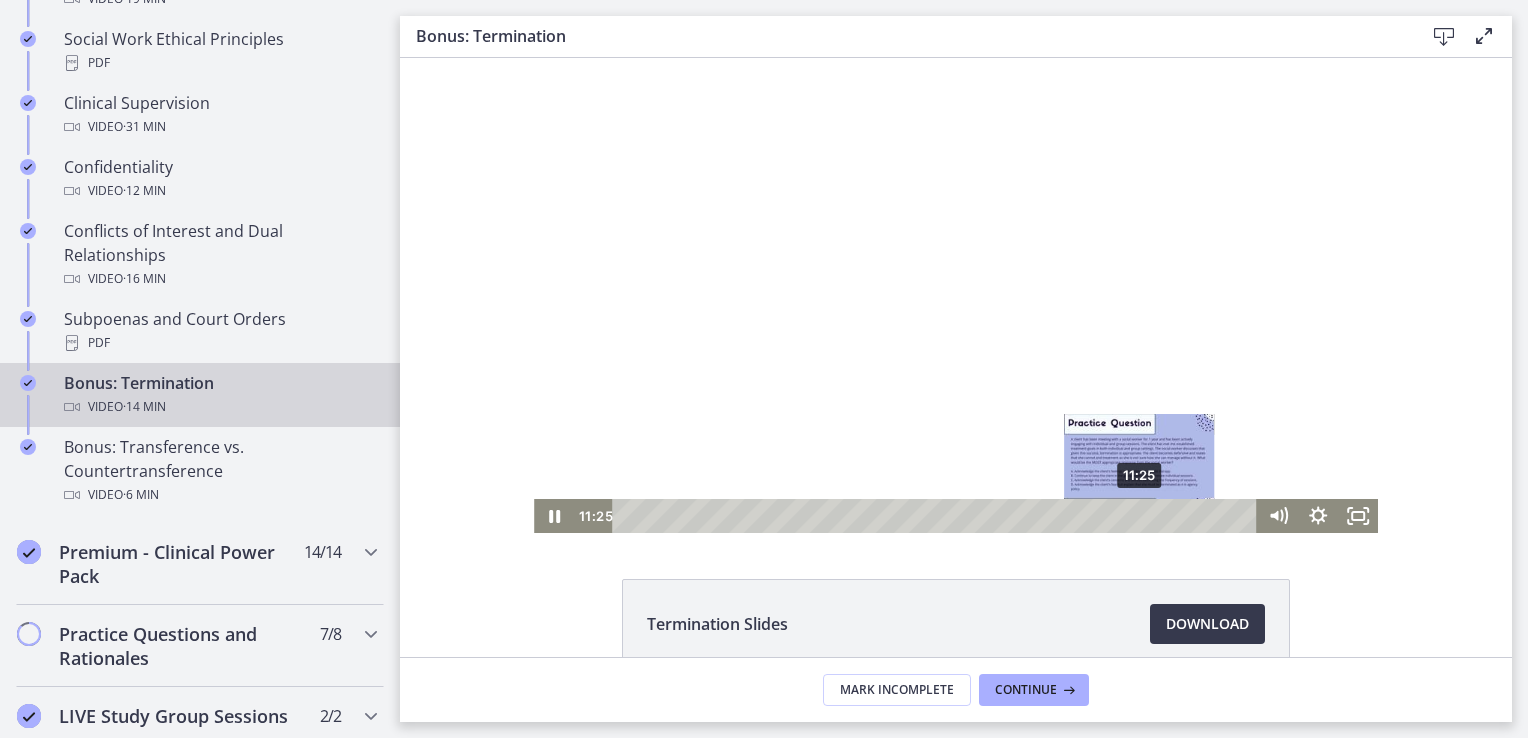 click on "11:25" at bounding box center [937, 516] 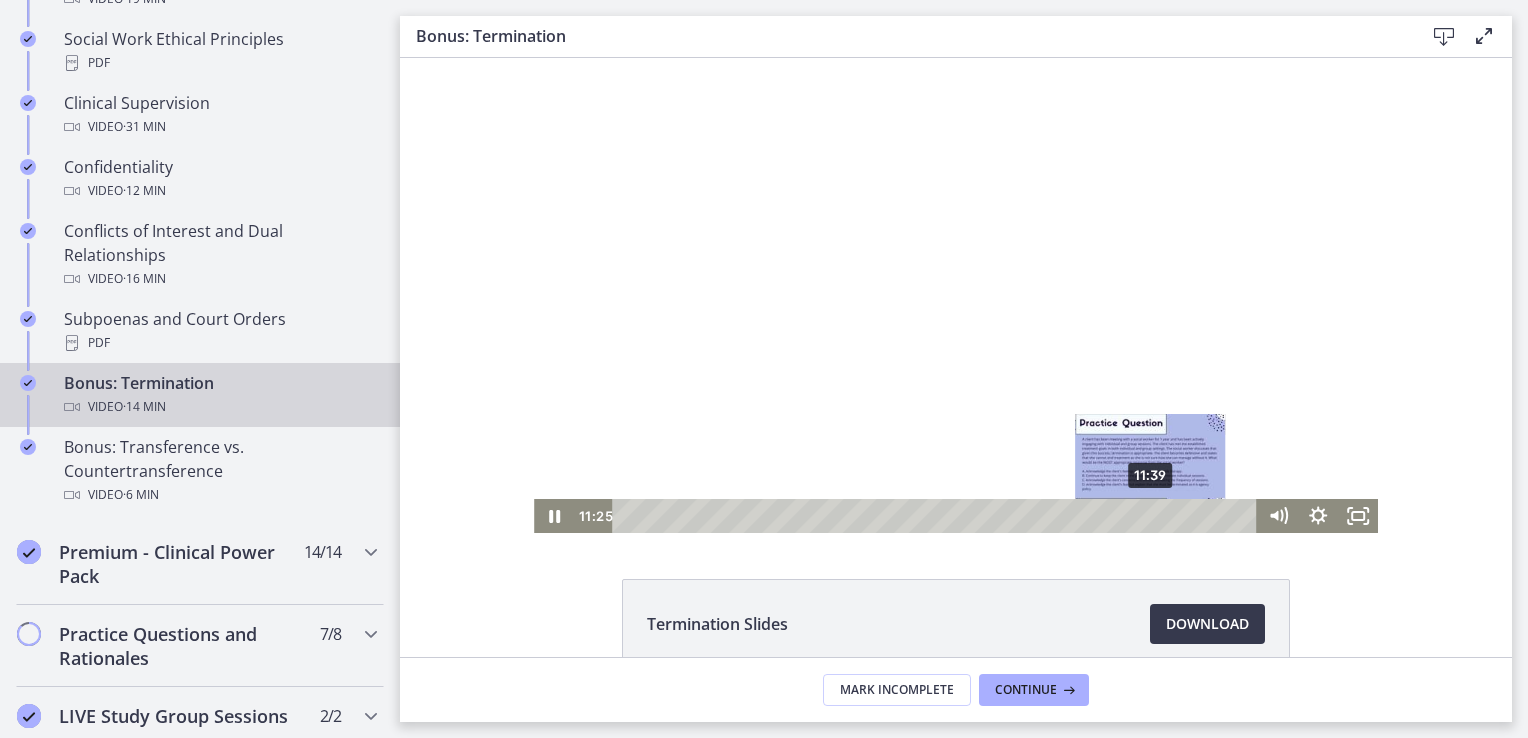 click on "11:39" at bounding box center (937, 516) 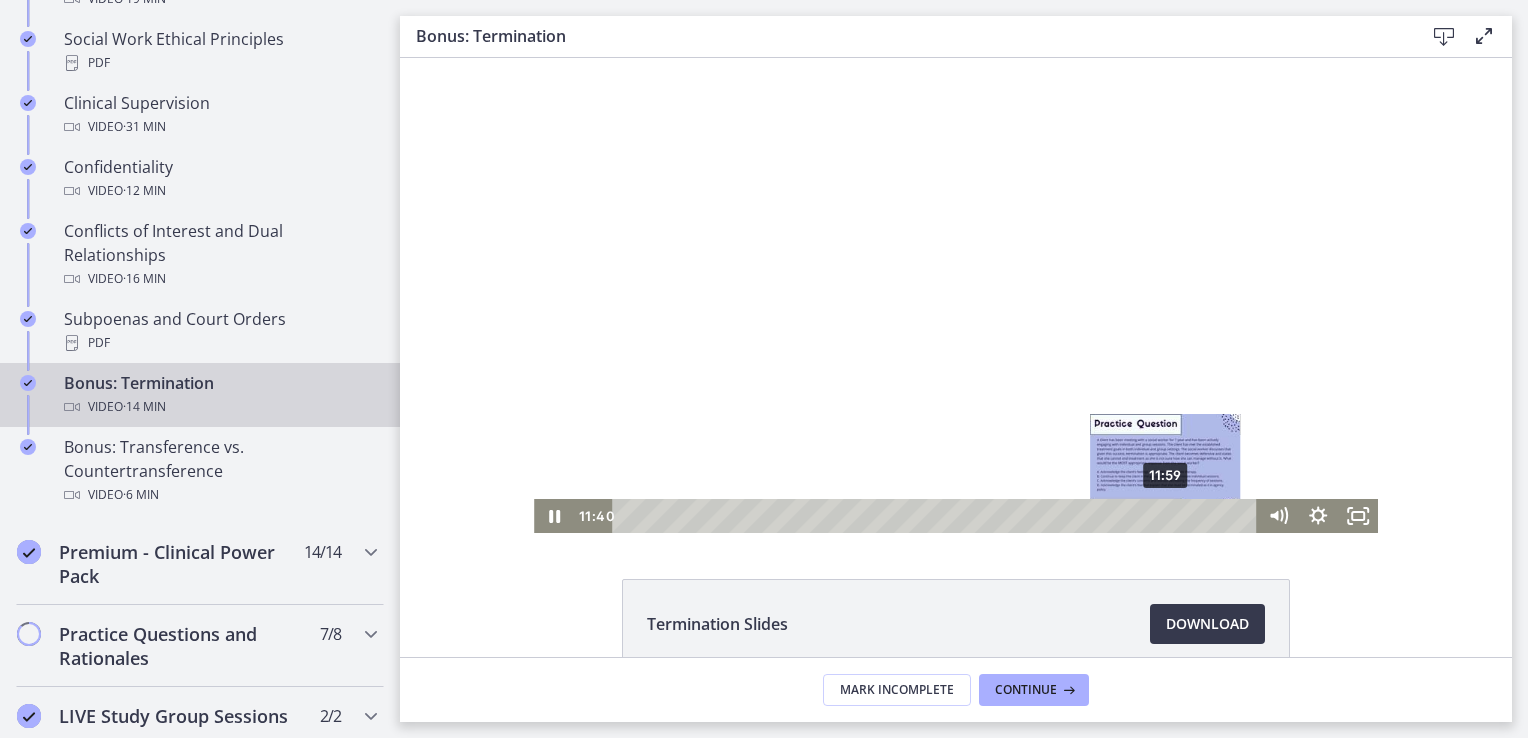 click on "11:59" at bounding box center [937, 516] 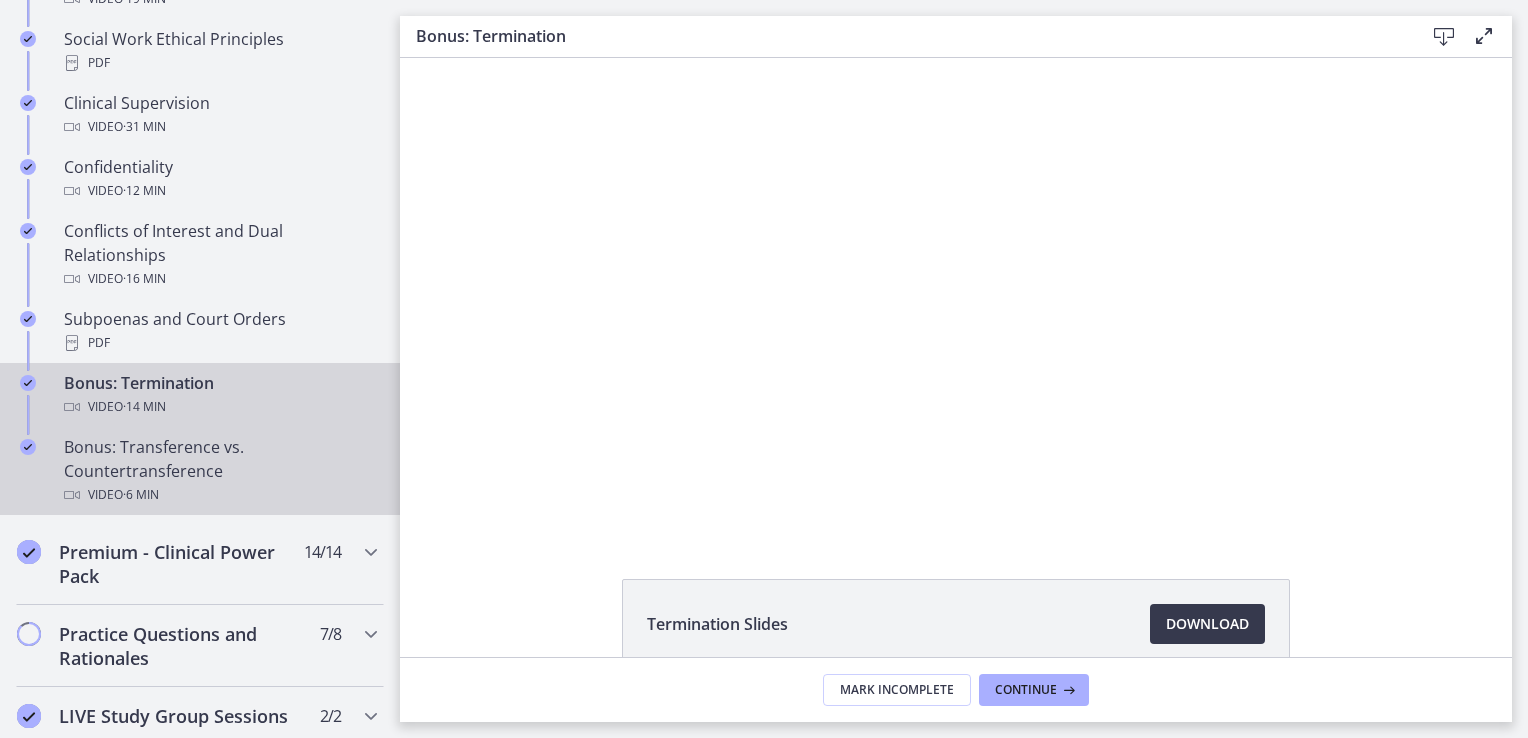 click on "Bonus: Transference vs. Countertransference
Video
·  6 min" at bounding box center [220, 471] 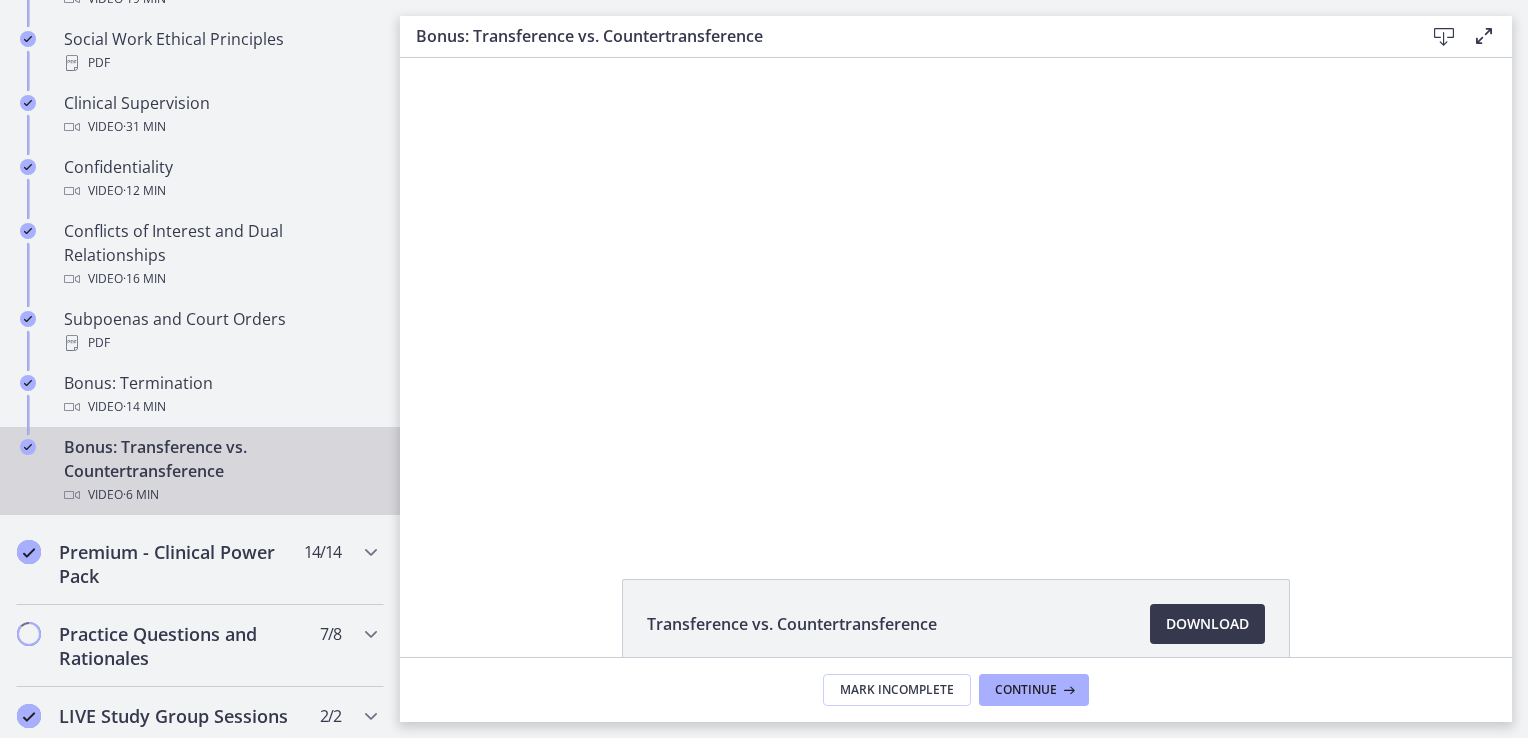 scroll, scrollTop: 0, scrollLeft: 0, axis: both 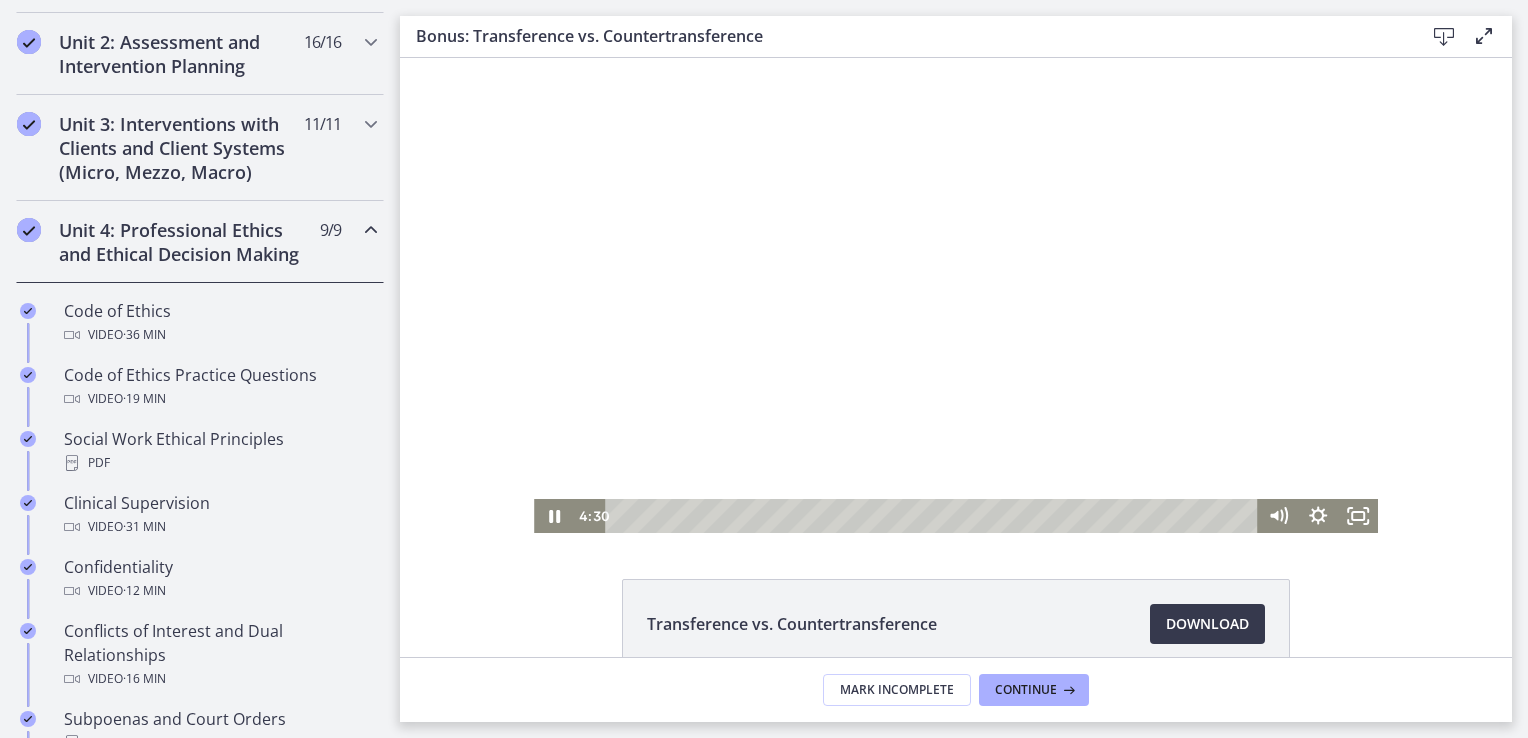 click on "Unit 4: Professional Ethics and Ethical Decision Making" at bounding box center (181, 242) 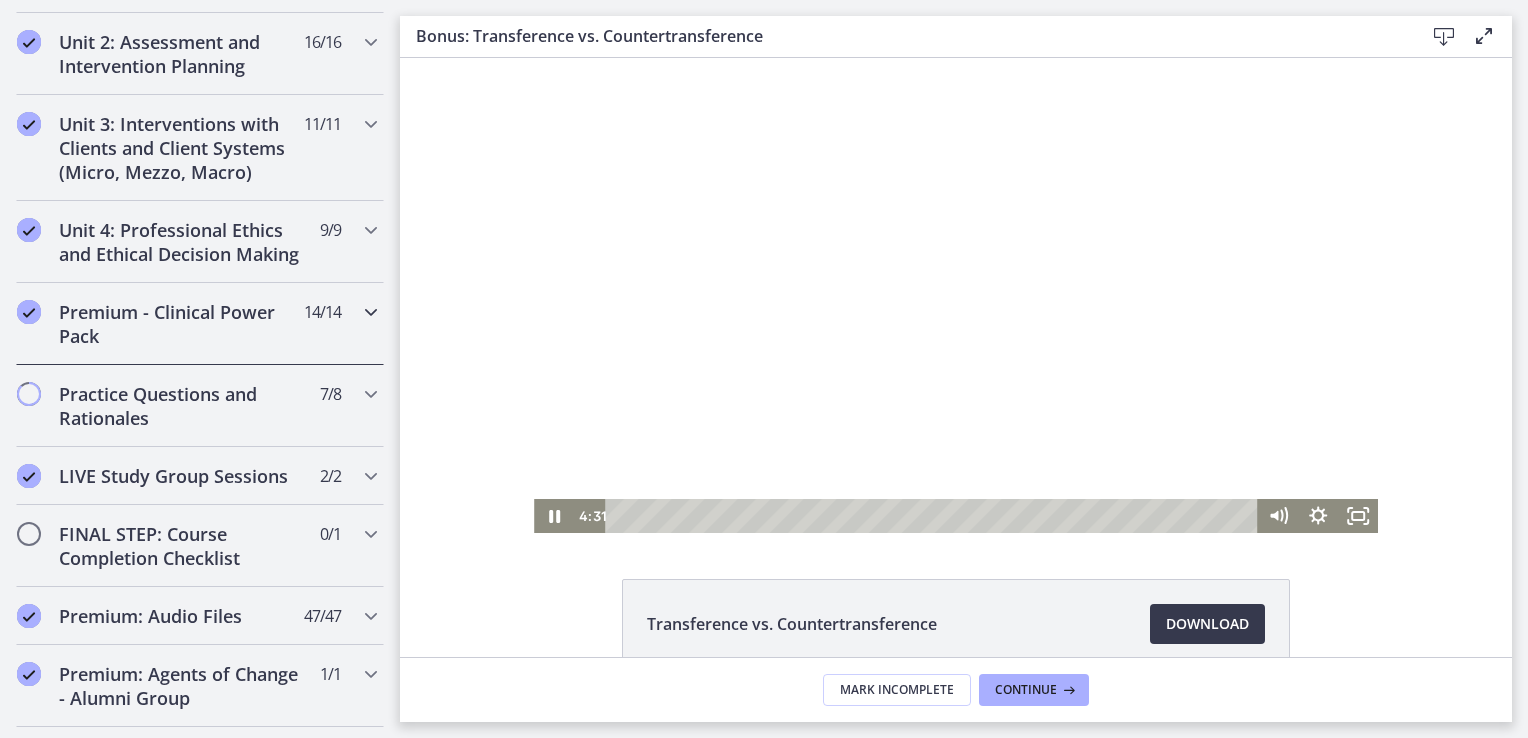click on "Premium - Clinical Power Pack" at bounding box center [181, 324] 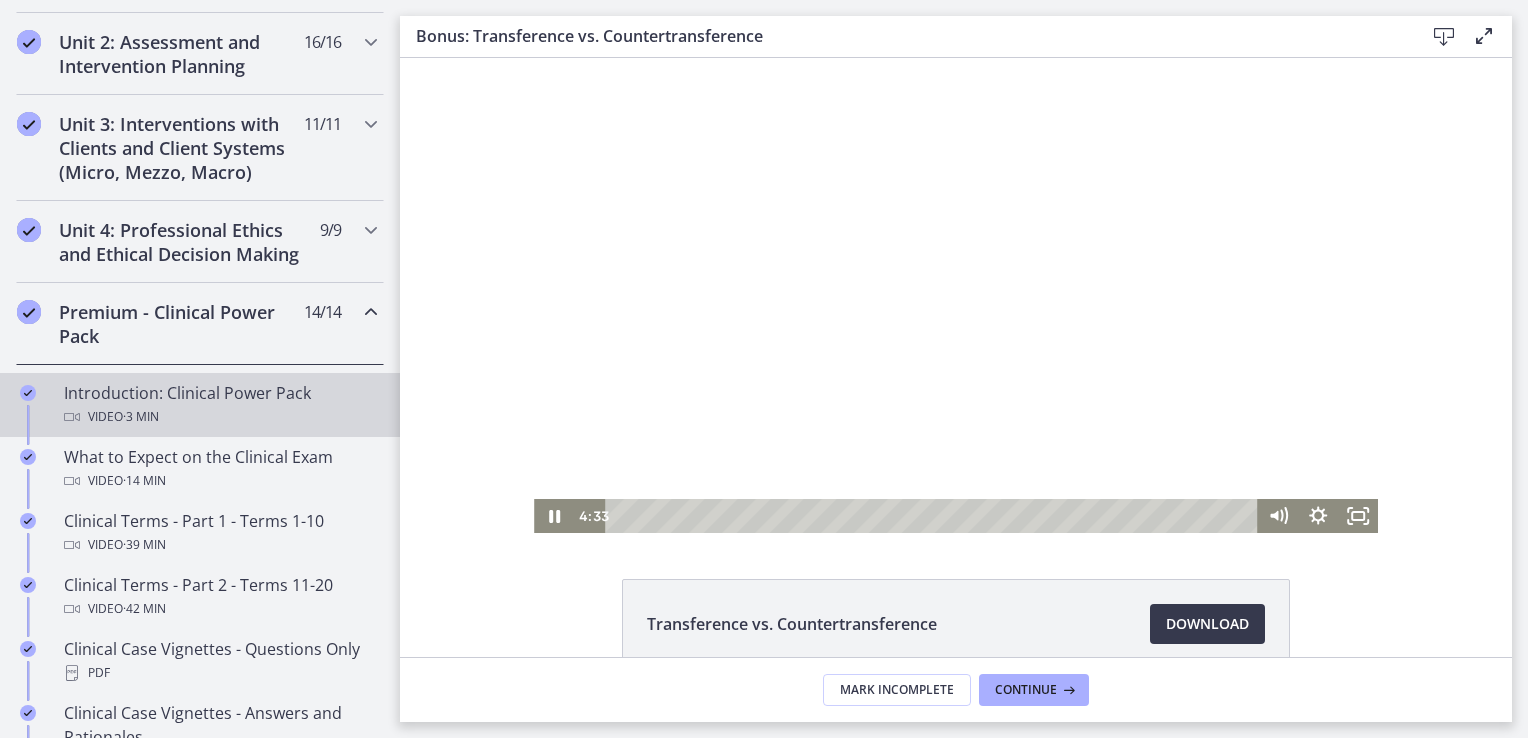 click on "Introduction: Clinical Power Pack
Video
·  3 min" at bounding box center (220, 405) 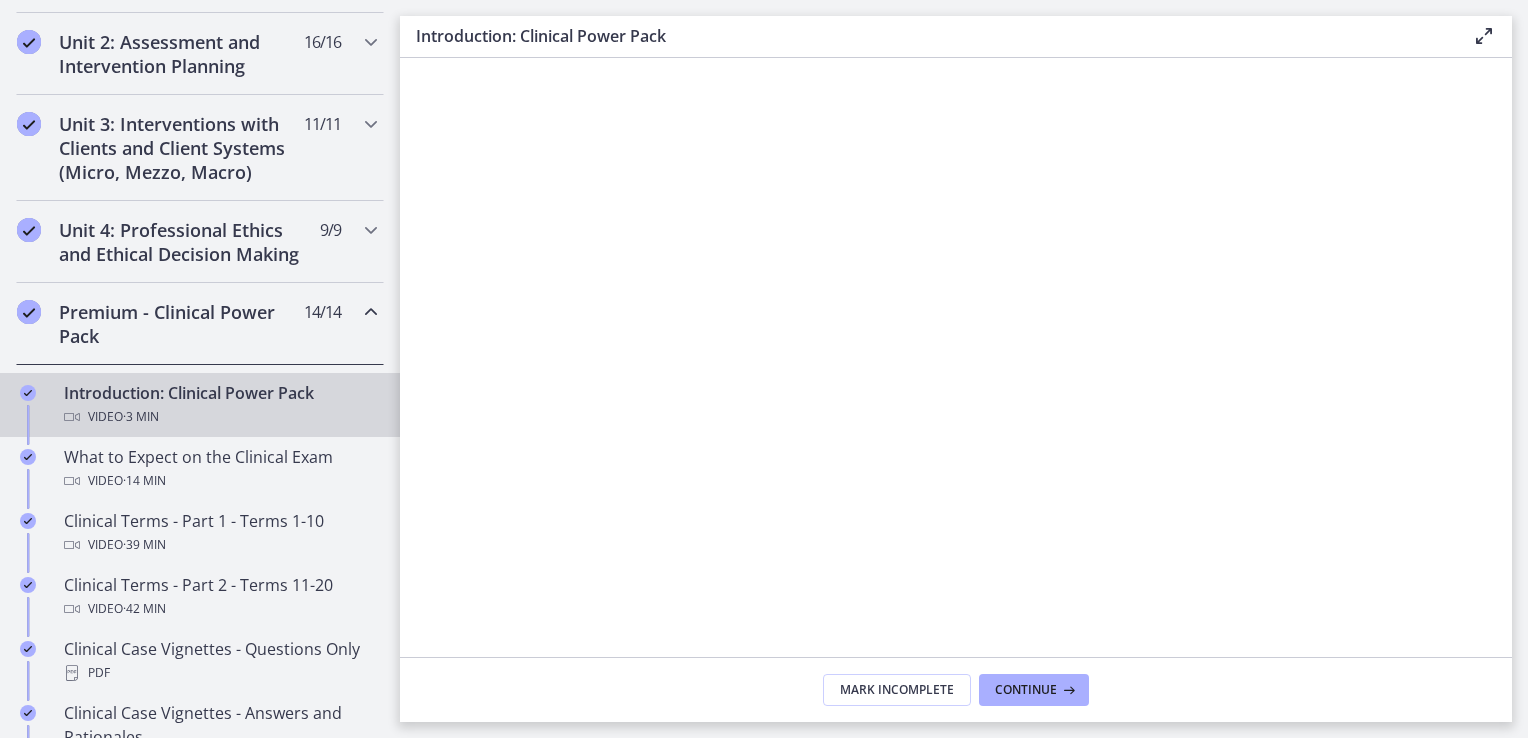 scroll, scrollTop: 0, scrollLeft: 0, axis: both 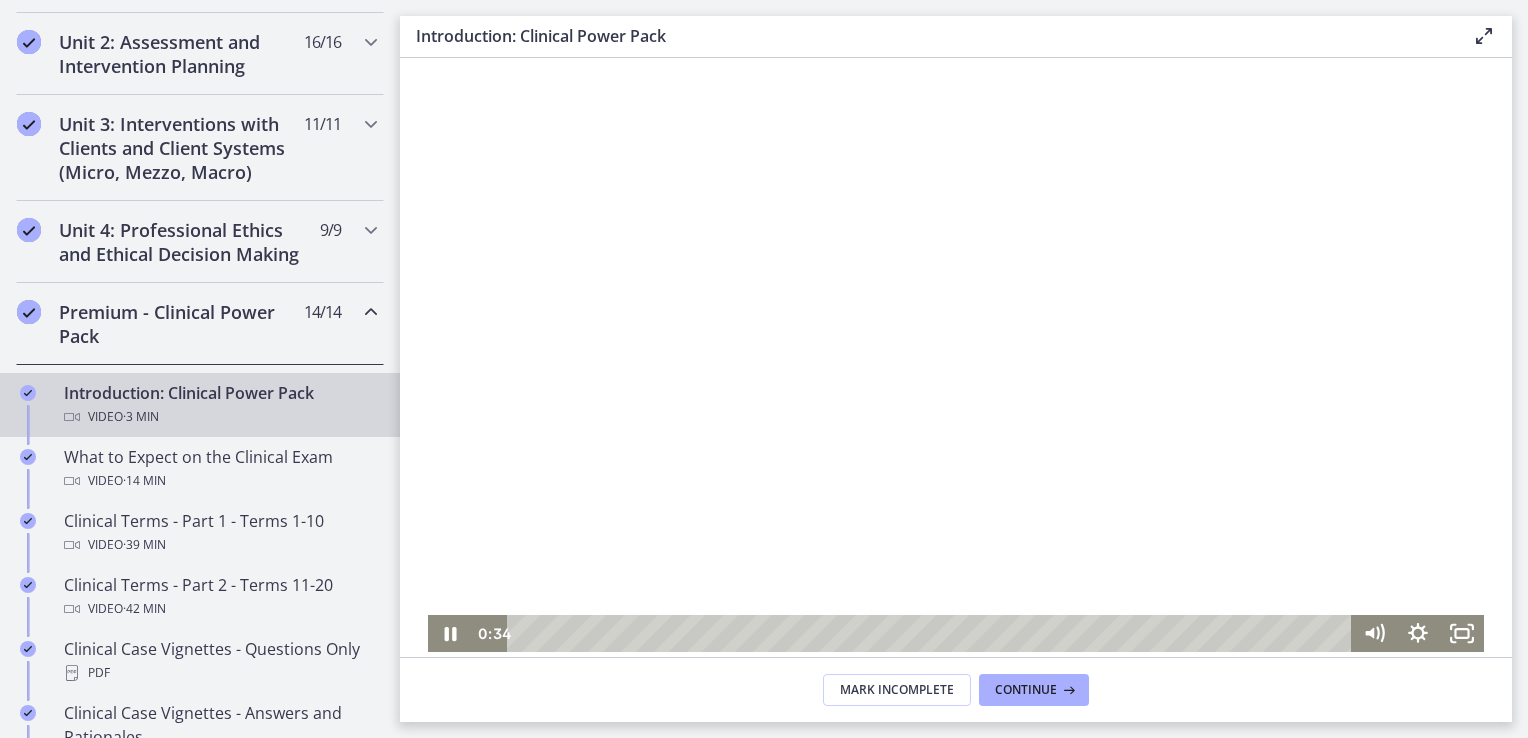 click at bounding box center [932, 633] 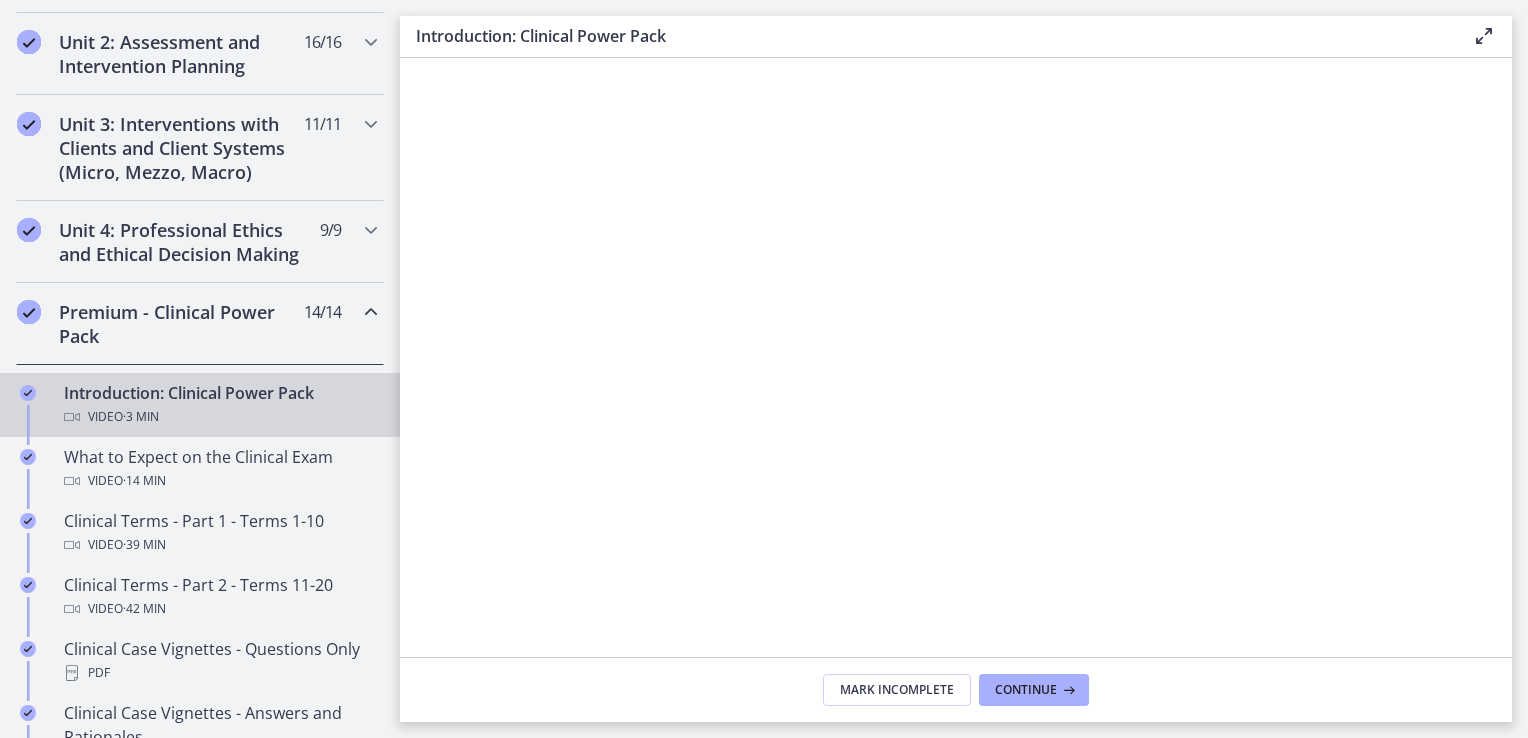 click on "Mark Incomplete
Continue" at bounding box center [956, 689] 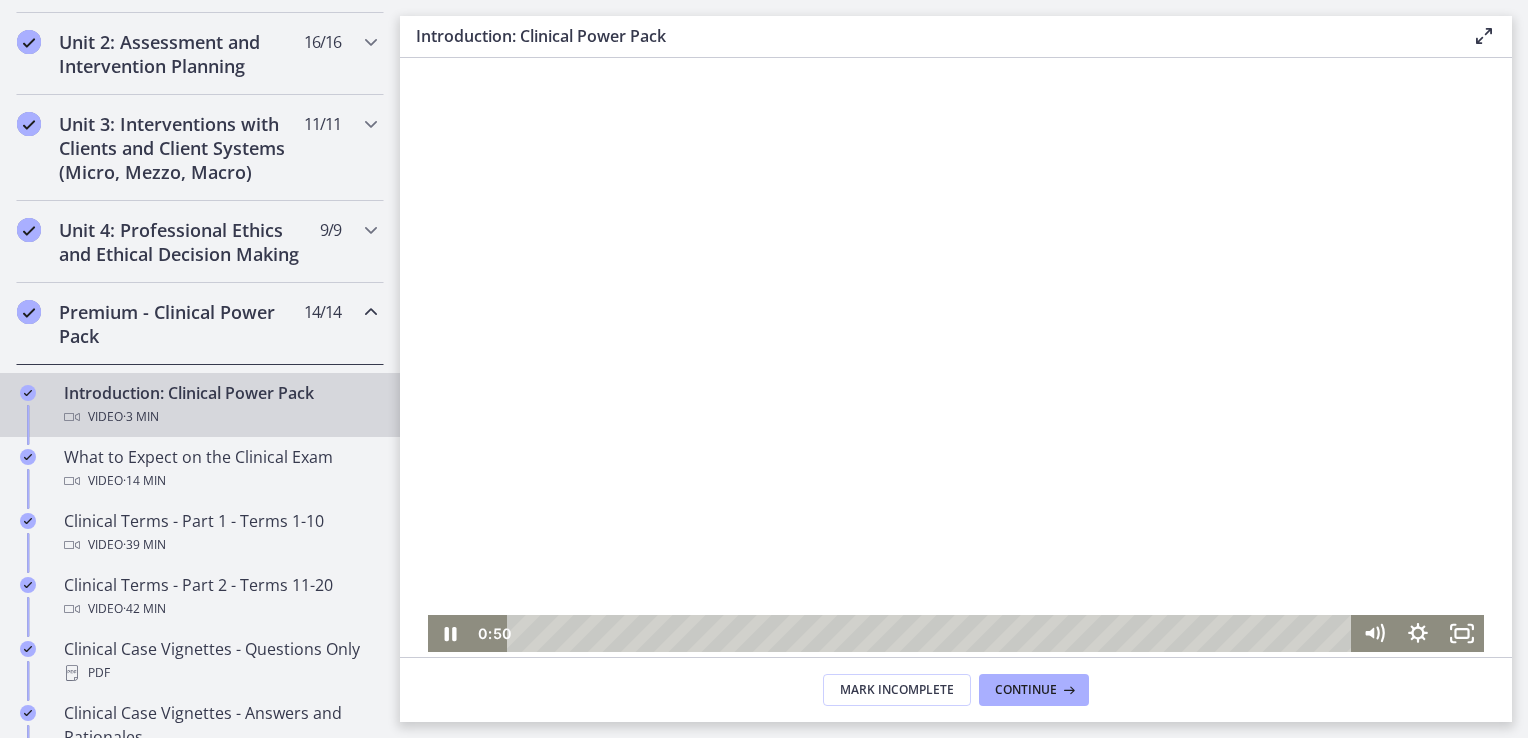 click at bounding box center [956, 355] 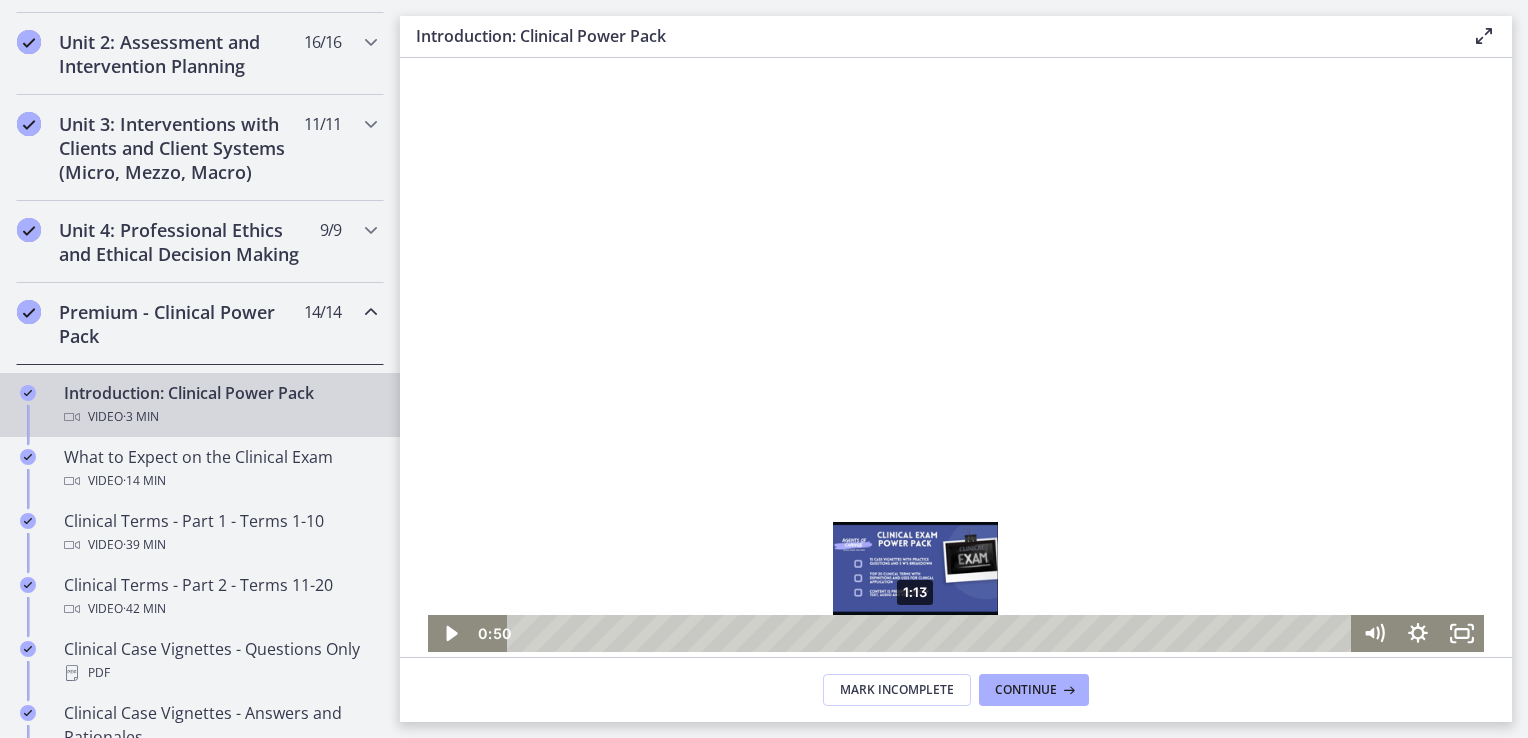 click on "1:13" at bounding box center (932, 633) 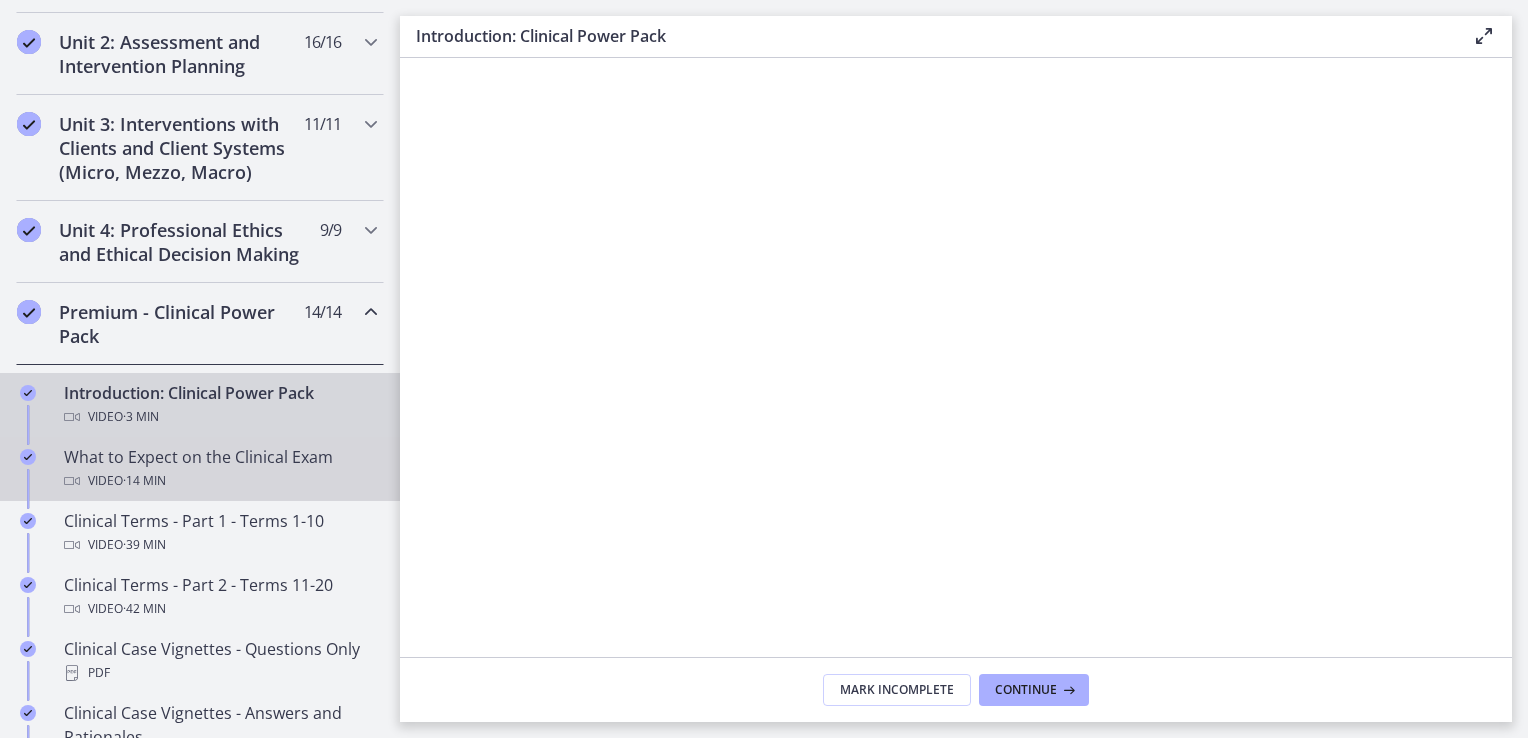 click on "What to Expect on the Clinical Exam
Video
·  14 min" at bounding box center [220, 469] 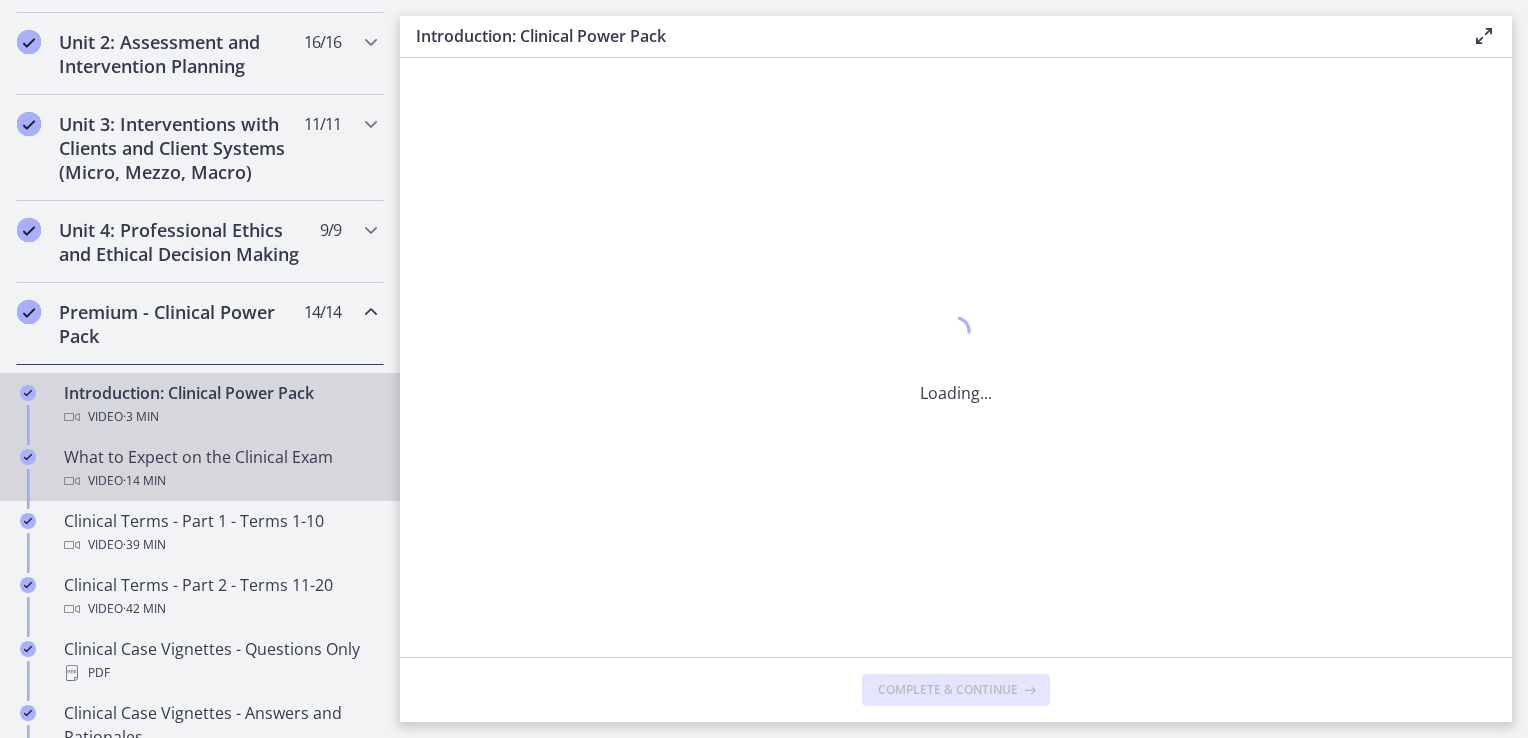 scroll, scrollTop: 0, scrollLeft: 0, axis: both 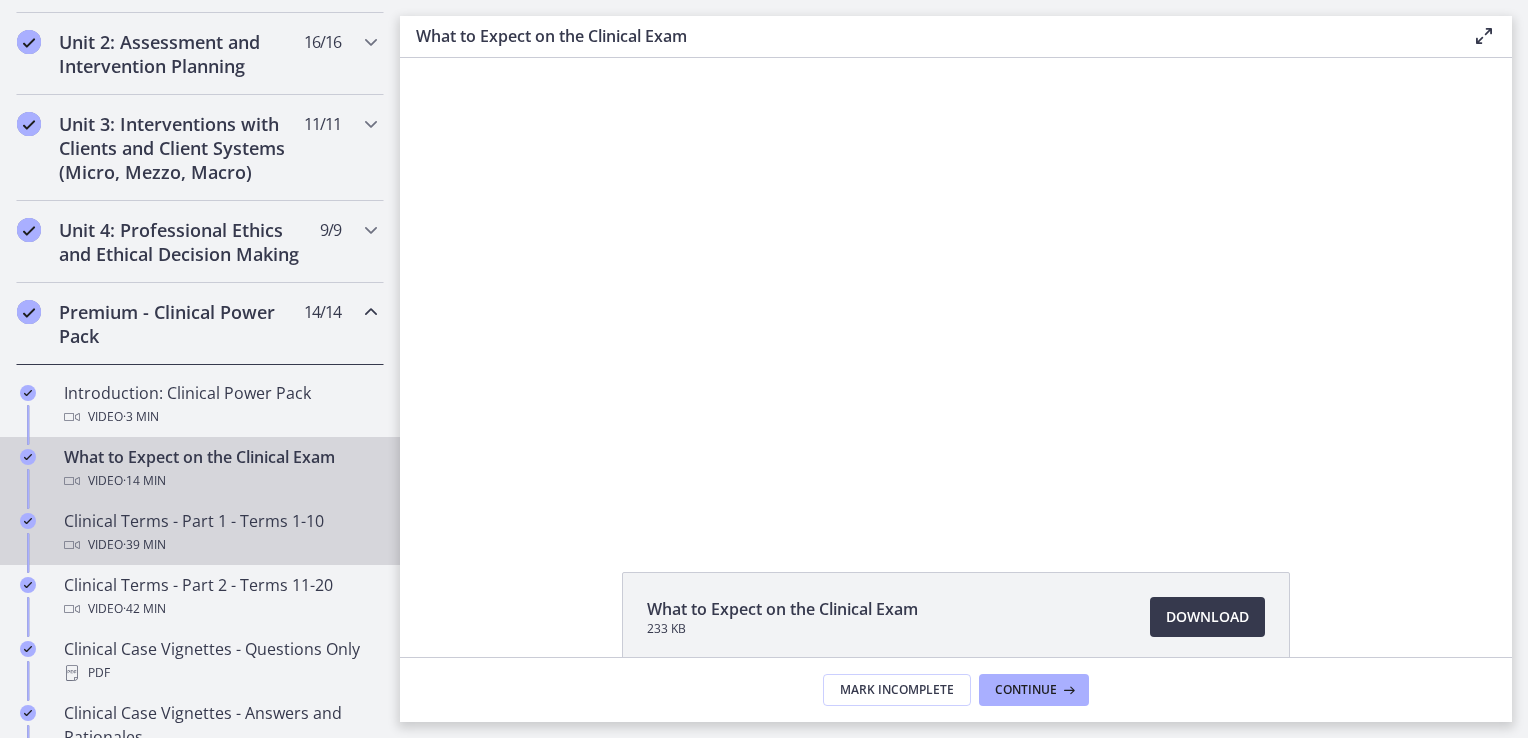 click on "Clinical Terms - Part 1 - Terms 1-10
Video
·  39 min" at bounding box center (220, 533) 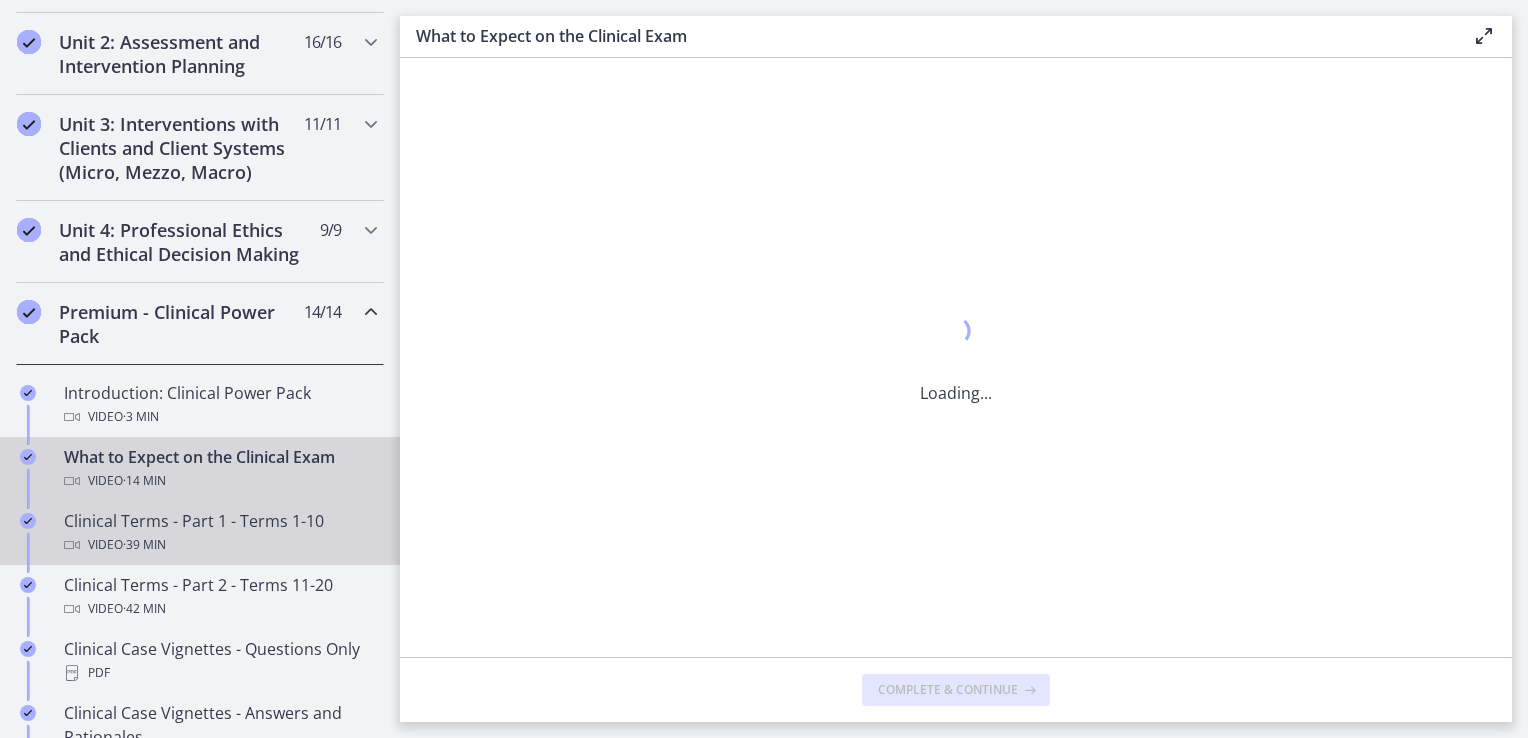 scroll, scrollTop: 0, scrollLeft: 0, axis: both 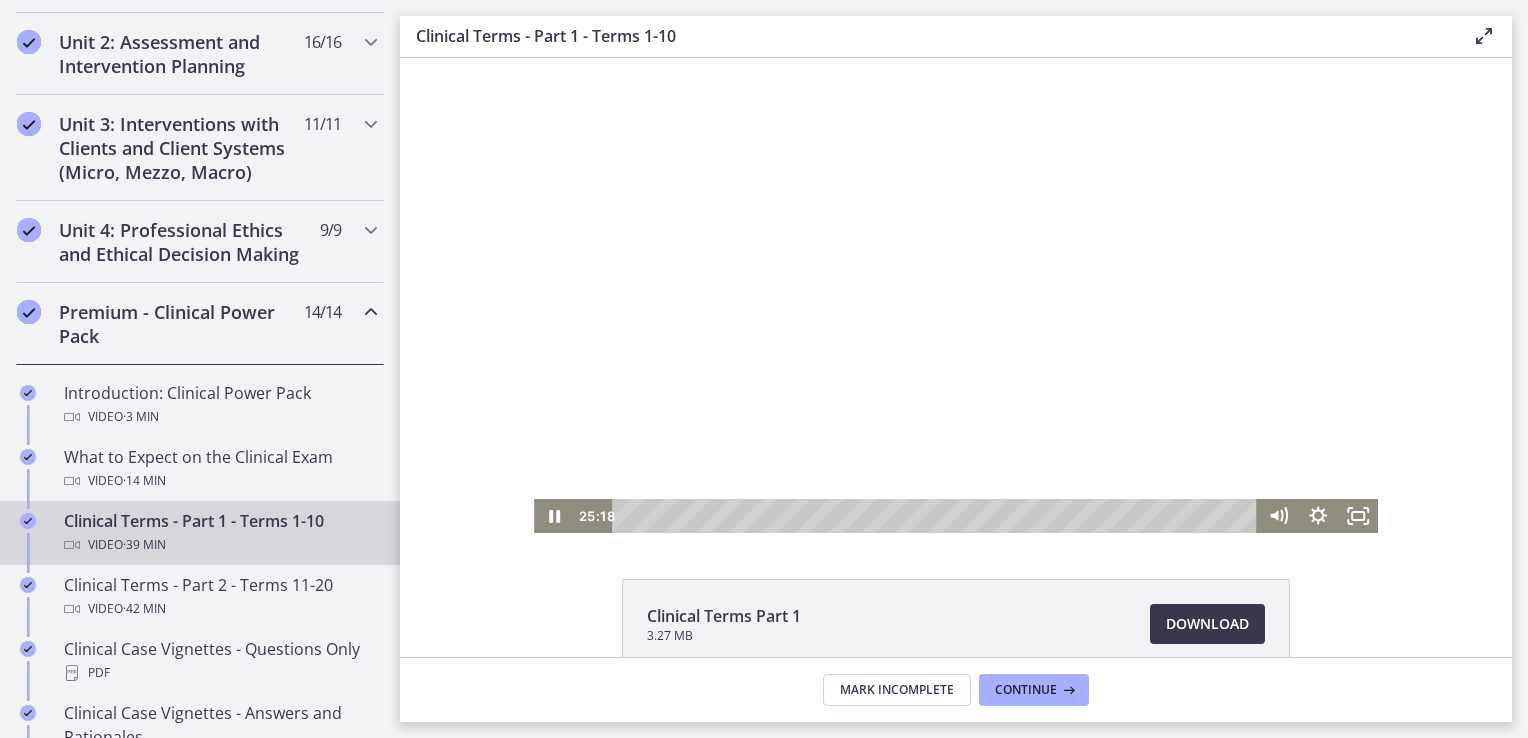 click at bounding box center [937, 516] 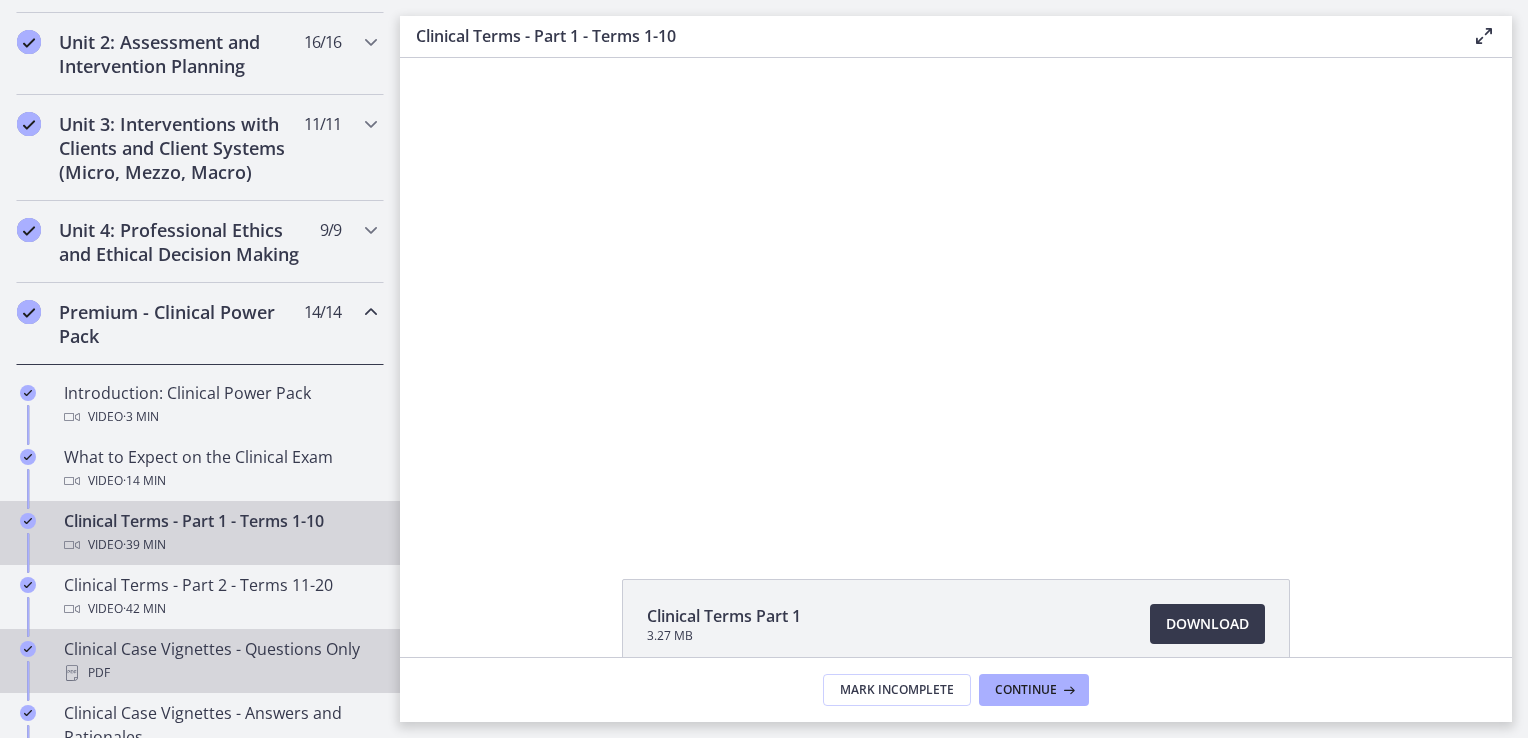 click on "Clinical Case Vignettes - Questions Only
PDF" at bounding box center [220, 661] 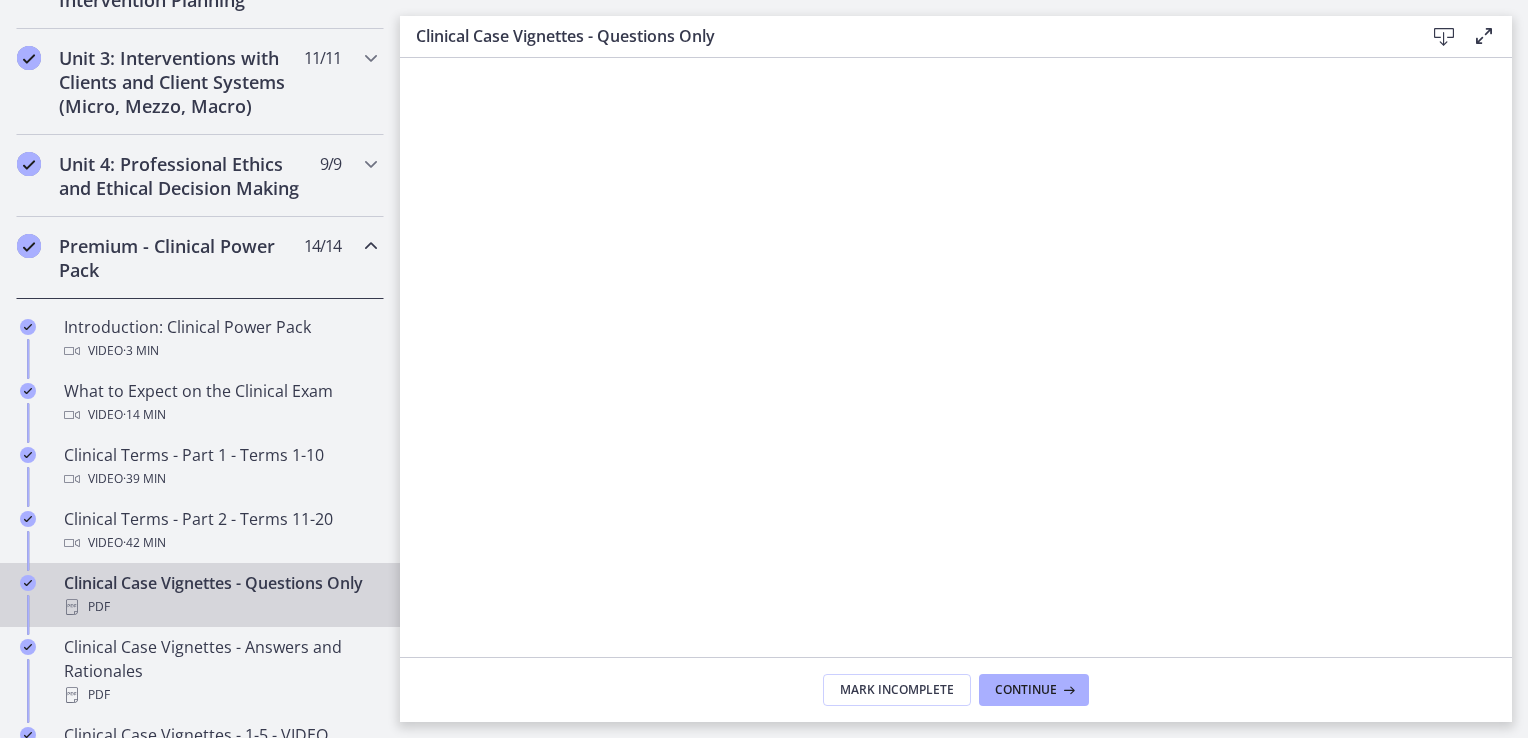 scroll, scrollTop: 786, scrollLeft: 0, axis: vertical 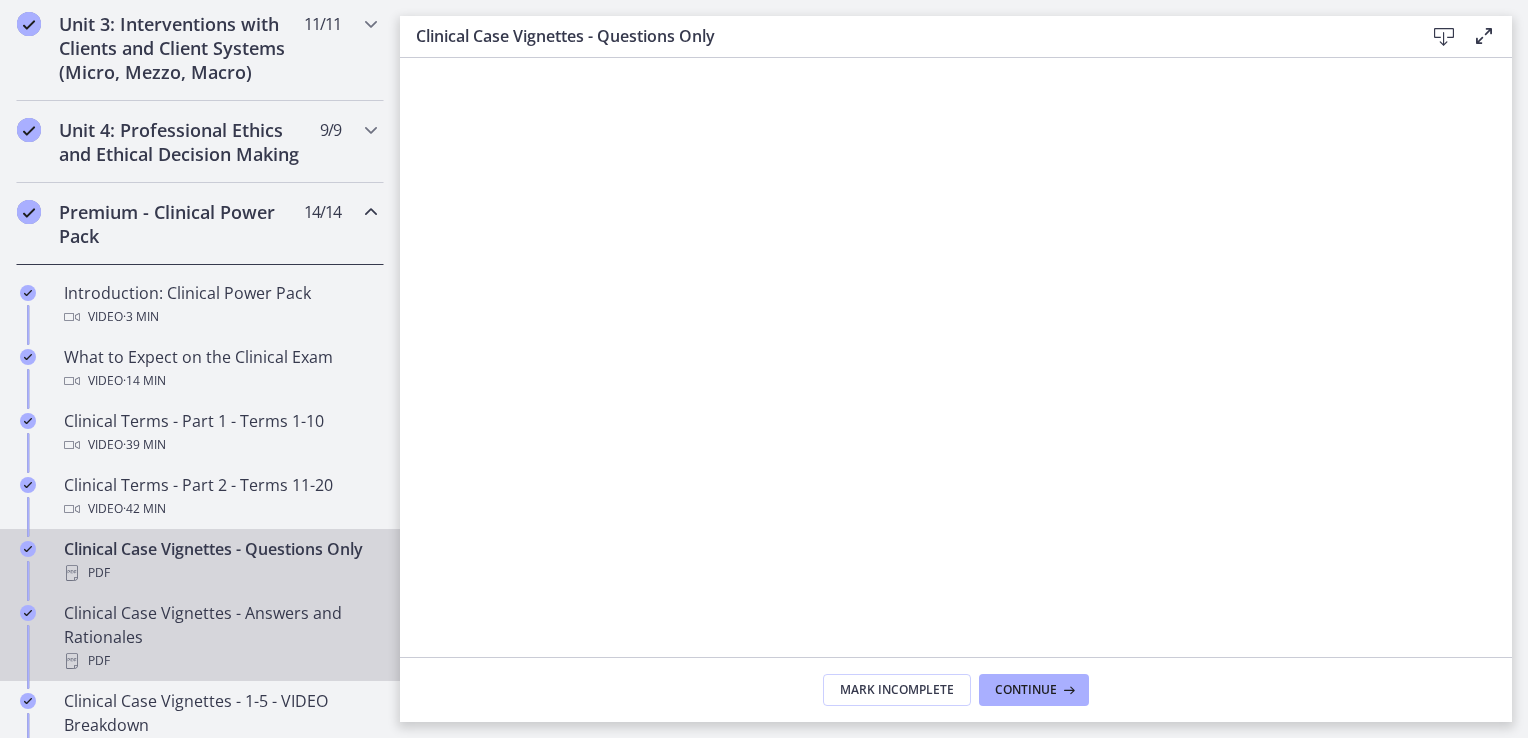 click on "Clinical Case Vignettes - Answers and Rationales
PDF" at bounding box center (220, 637) 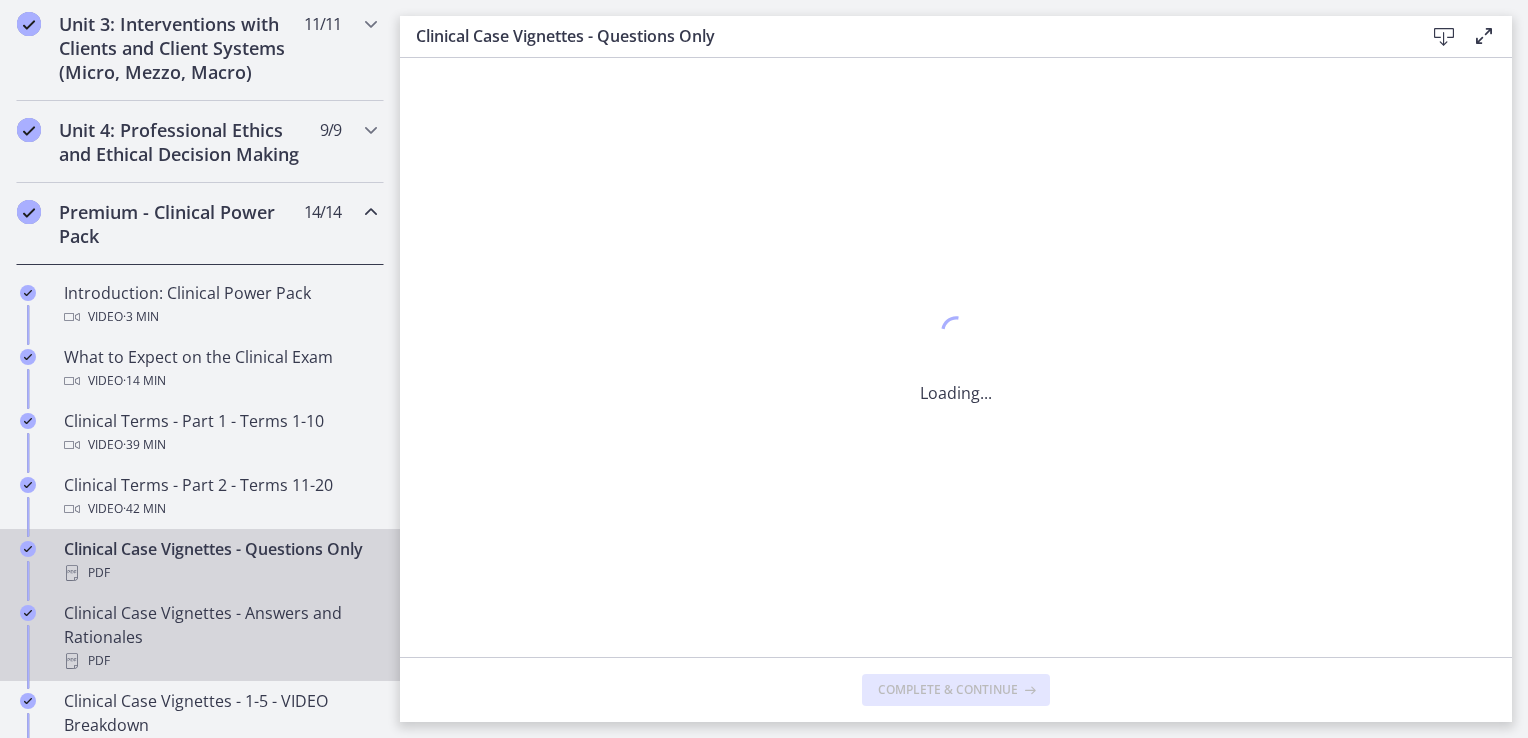 click on "Clinical Case Vignettes - Answers and Rationales
PDF" at bounding box center [220, 637] 